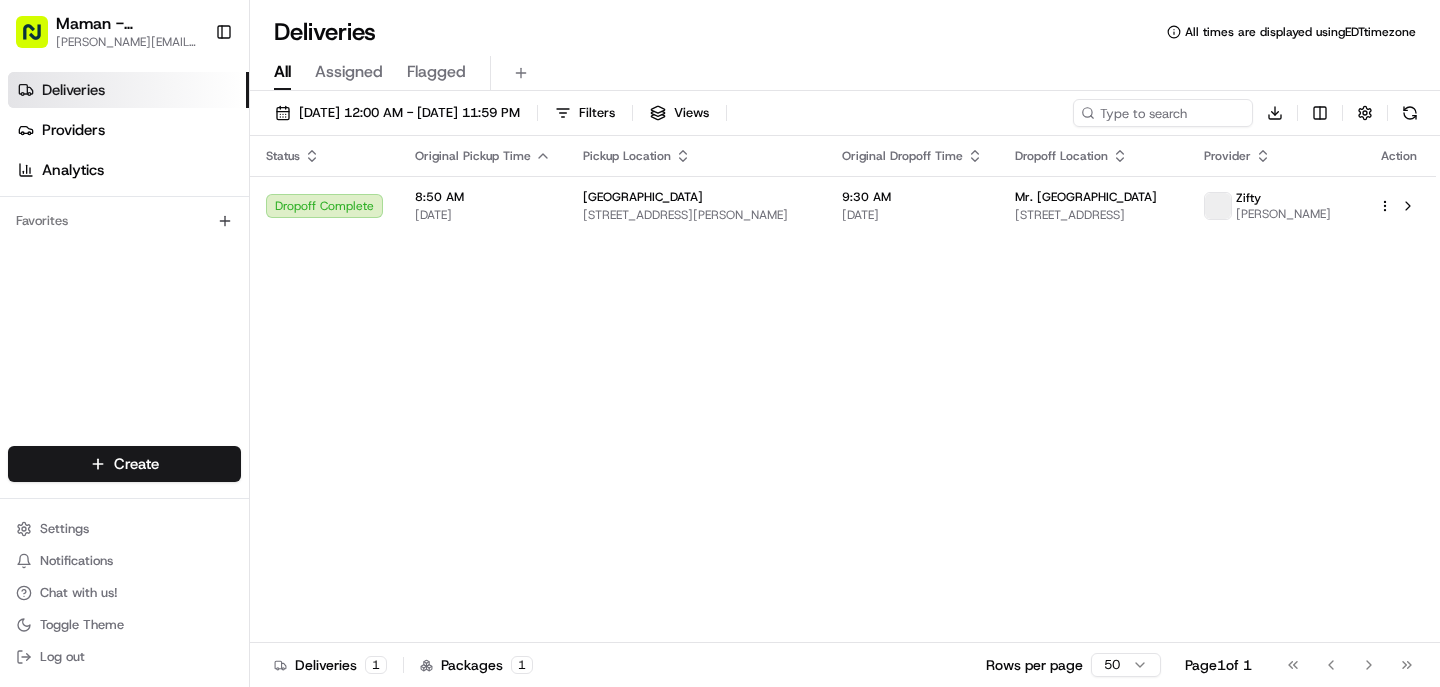 scroll, scrollTop: 0, scrollLeft: 0, axis: both 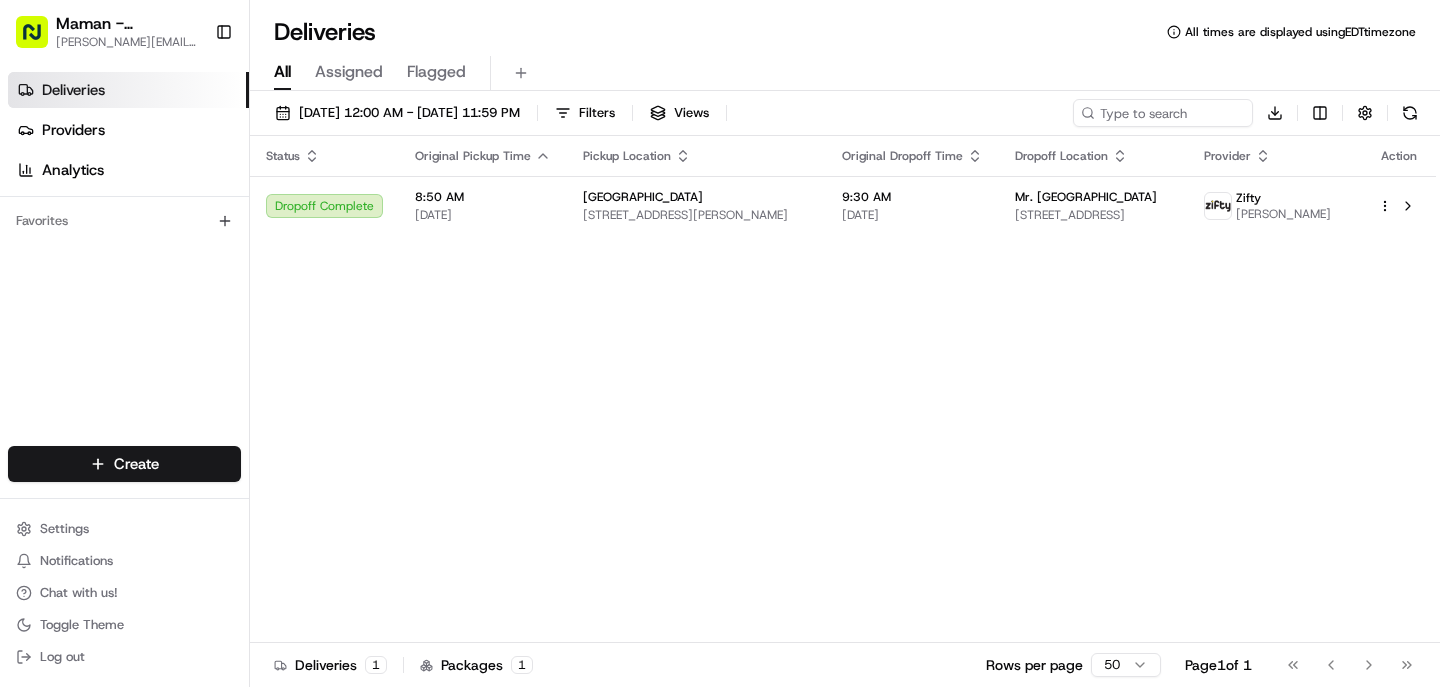 click on "Assigned" at bounding box center (349, 72) 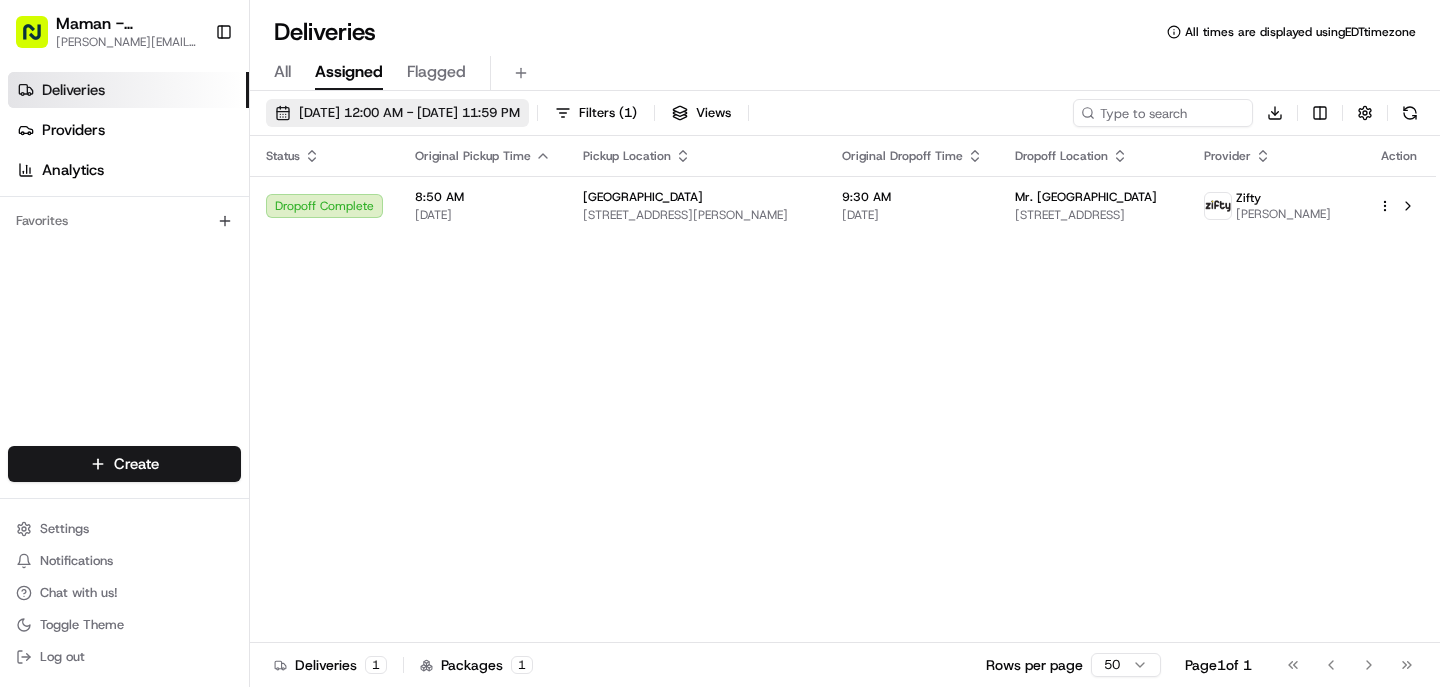 click on "[DATE] 12:00 AM - [DATE] 11:59 PM" at bounding box center [397, 113] 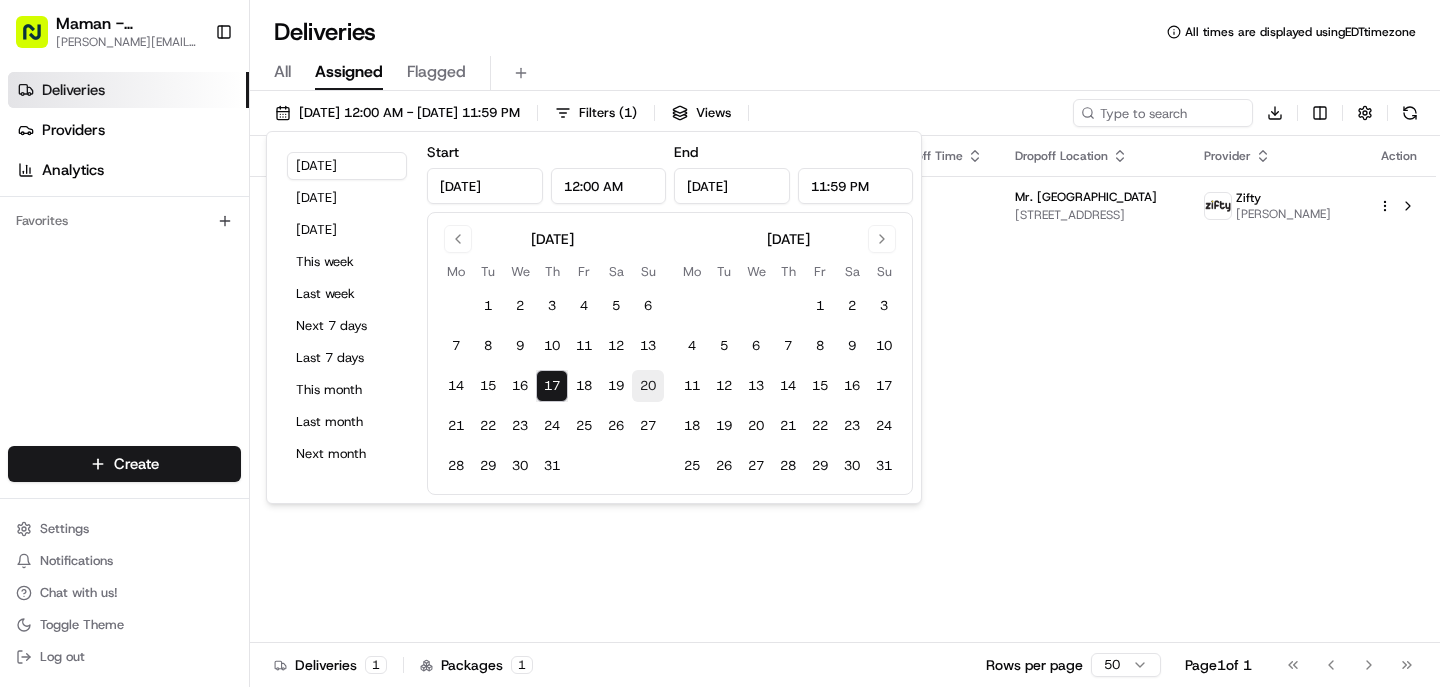click on "20" at bounding box center (648, 386) 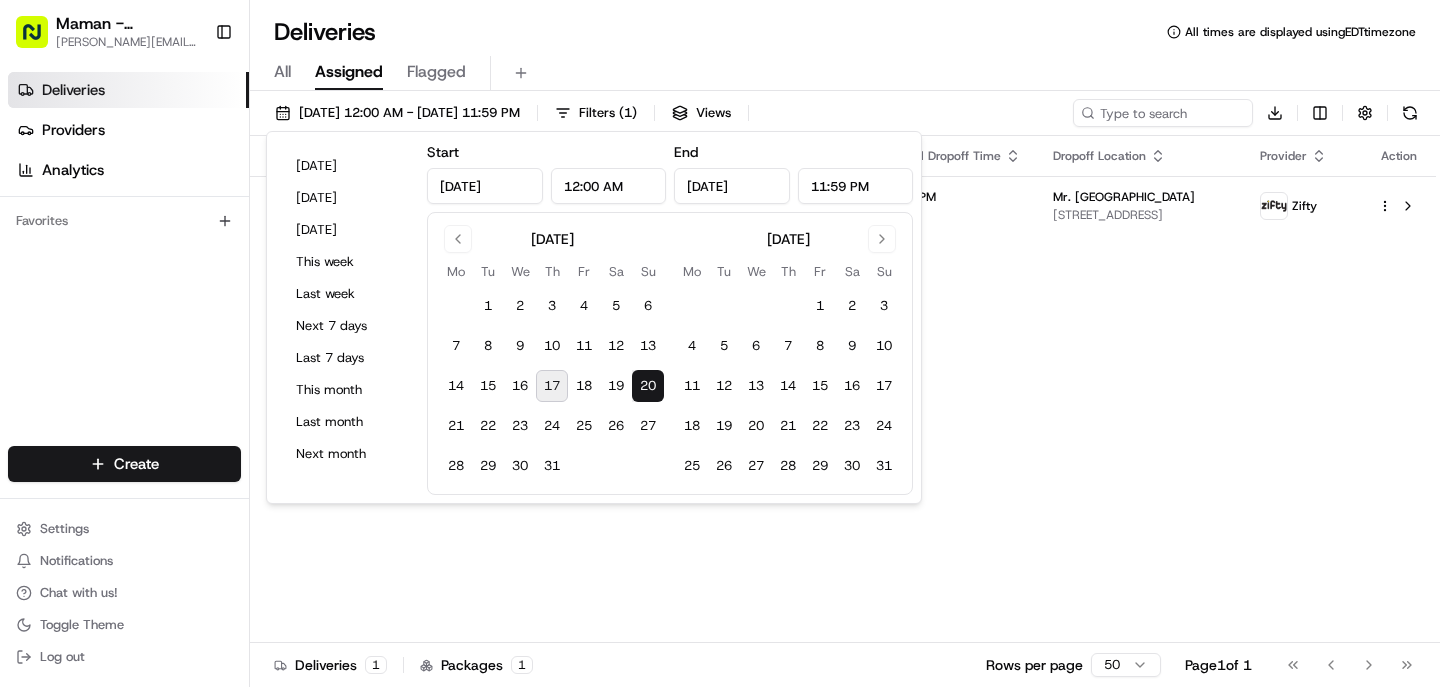 click on "17" at bounding box center [552, 386] 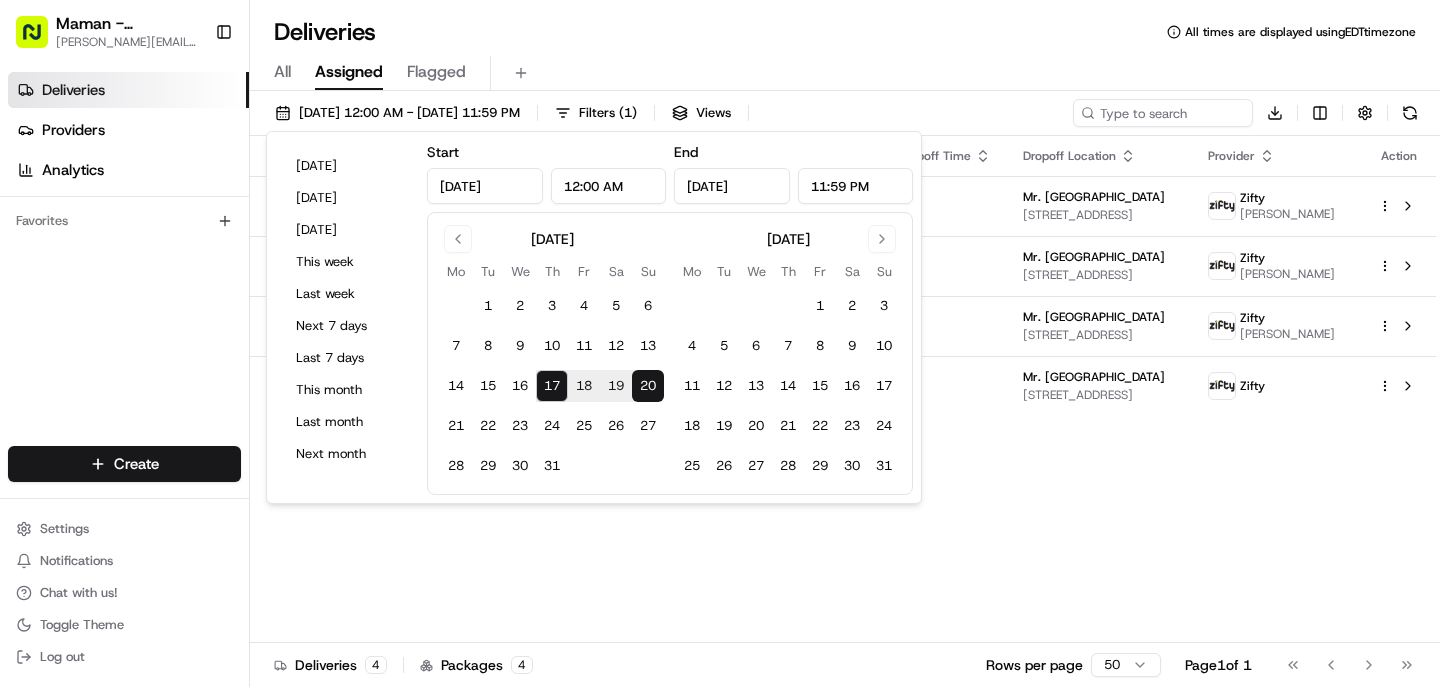click on "Status Original Pickup Time Pickup Location Original Dropoff Time Dropoff Location Provider Action Dropoff Complete 8:50 AM 07/17/2025 Maman West Palm Beach 473 S Rosemary Ave, West Palm Beach, FL 33401, USA 9:30 AM 07/17/2025 Mr. C West Palm Beach 401 S Olive Ave, West Palm Beach, FL 33401, USA Zifty Claudia Rejon Assigned Driver 8:50 AM 07/18/2025 Maman West Palm Beach 473 S Rosemary Ave, West Palm Beach, FL 33401, USA 9:30 AM 07/18/2025 Mr. C West Palm Beach 401 S Olive Ave, West Palm Beach, FL 33401, USA Zifty Yorleny Moreno Assigned Driver 11:00 AM 07/19/2025 Maman West Palm Beach 473 S Rosemary Ave, West Palm Beach, FL 33401, USA 11:35 AM 07/19/2025 Mr. C West Palm Beach 401 S Olive Ave, West Palm Beach, FL 33401, USA Zifty Yorleny Moreno Not Assigned Driver 12:00 PM 07/20/2025 Maman West Palm Beach 473 S Rosemary Ave, West Palm Beach, FL 33401, USA 12:30 PM 07/20/2025 Mr. C West Palm Beach 401 S Olive Ave, West Palm Beach, FL 33401, USA Zifty" at bounding box center [843, 389] 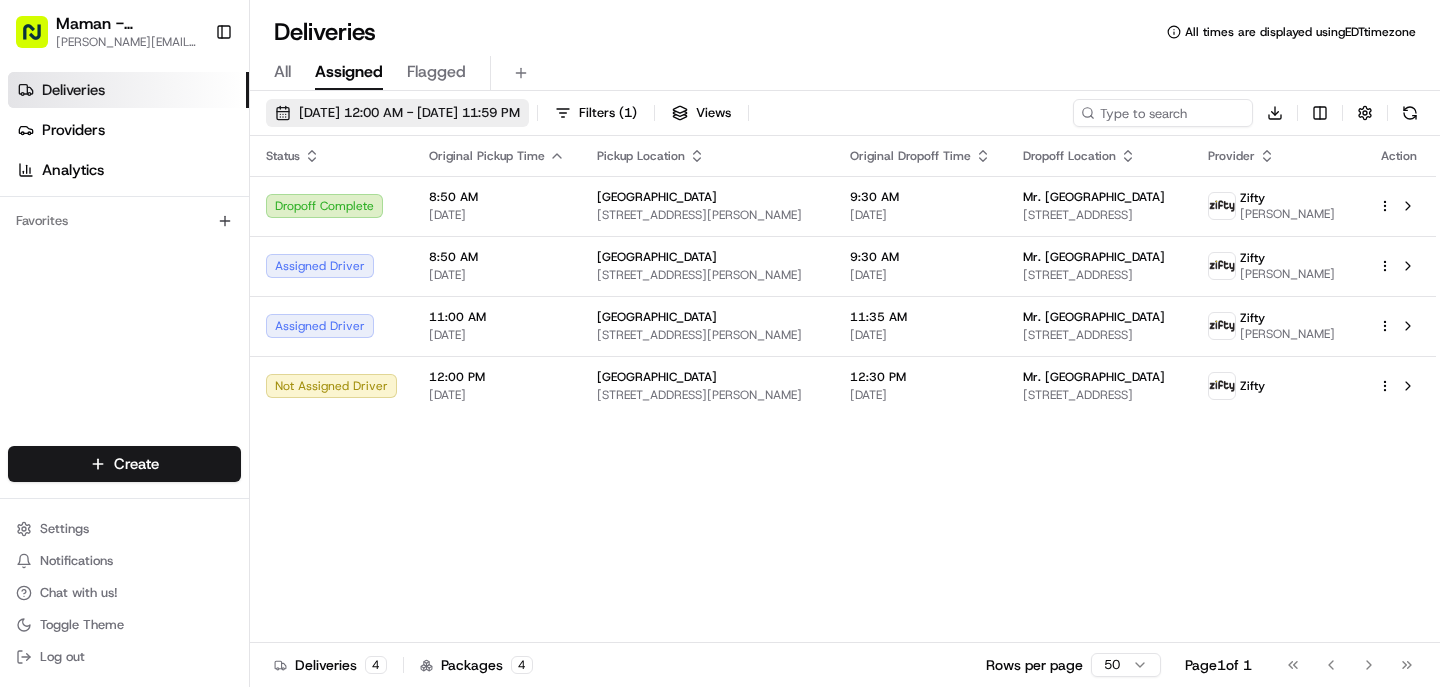 click on "07/17/2025 12:00 AM - 07/20/2025 11:59 PM" at bounding box center [409, 113] 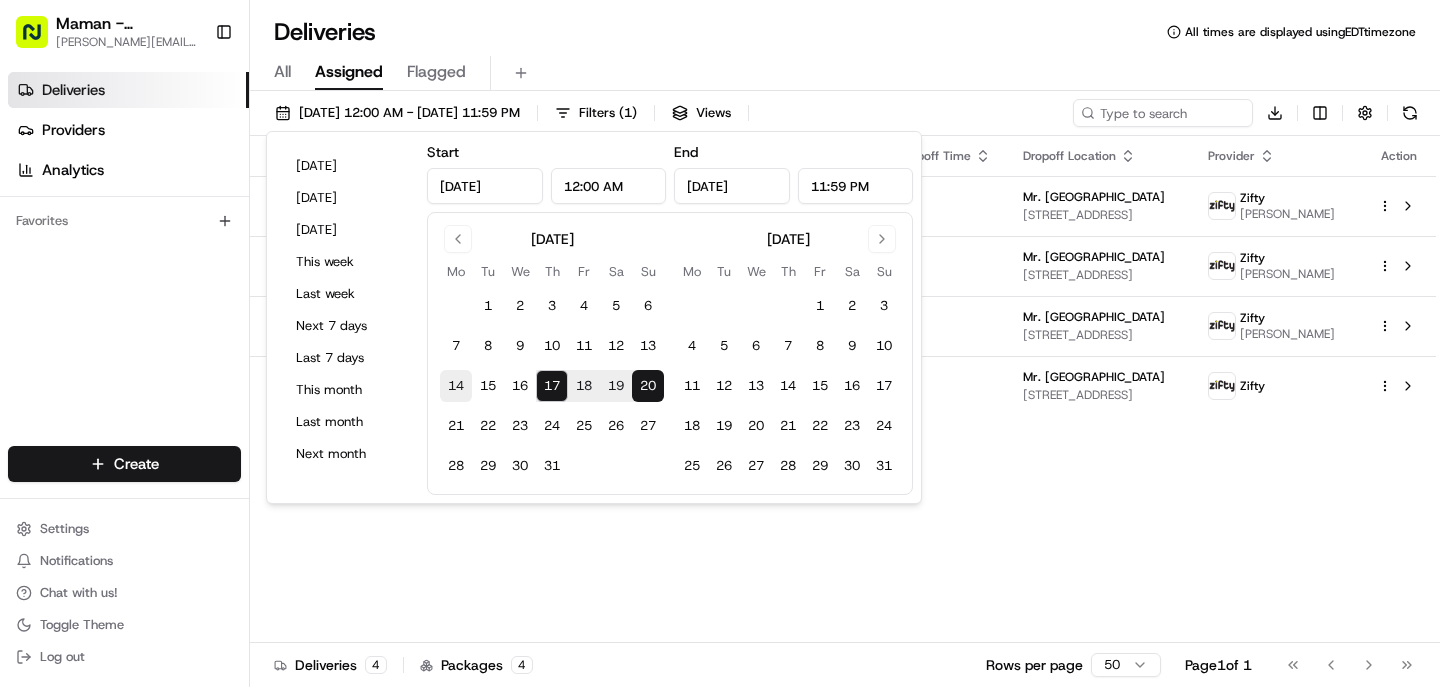 click on "14" at bounding box center [456, 386] 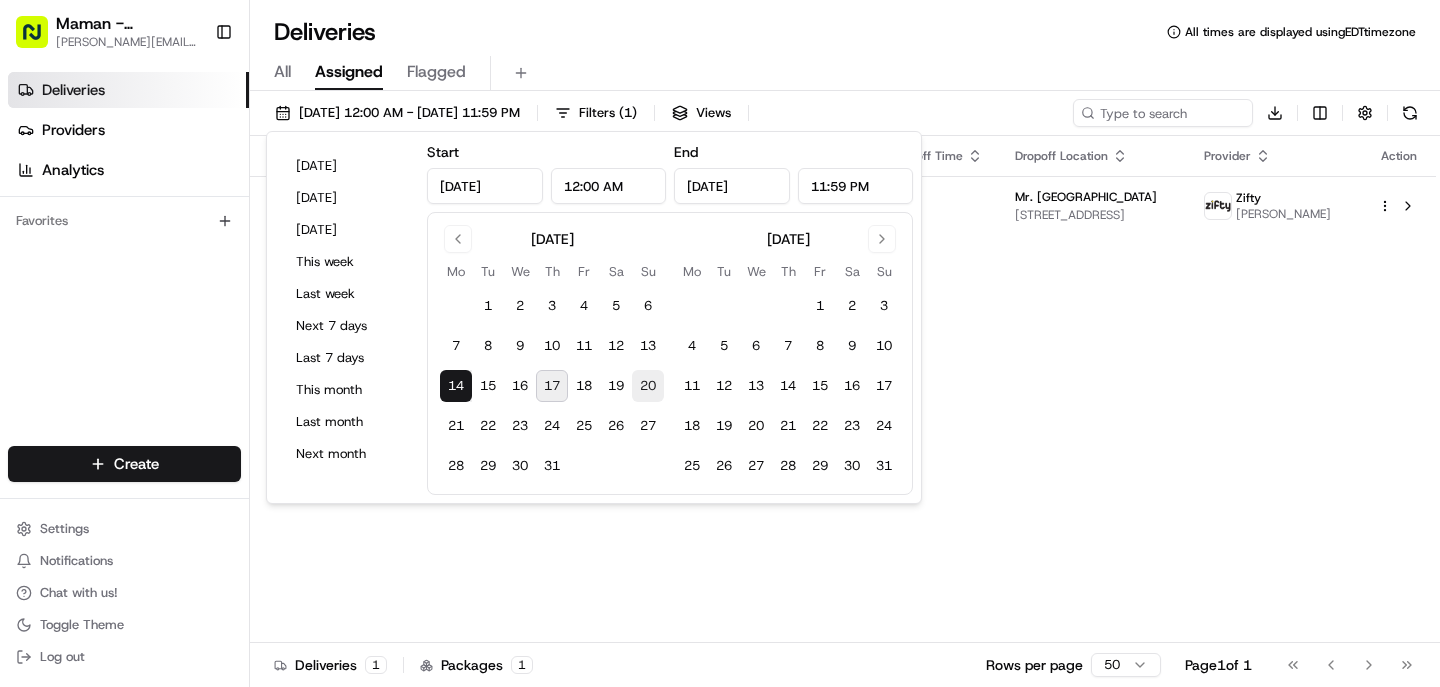 click on "20" at bounding box center [648, 386] 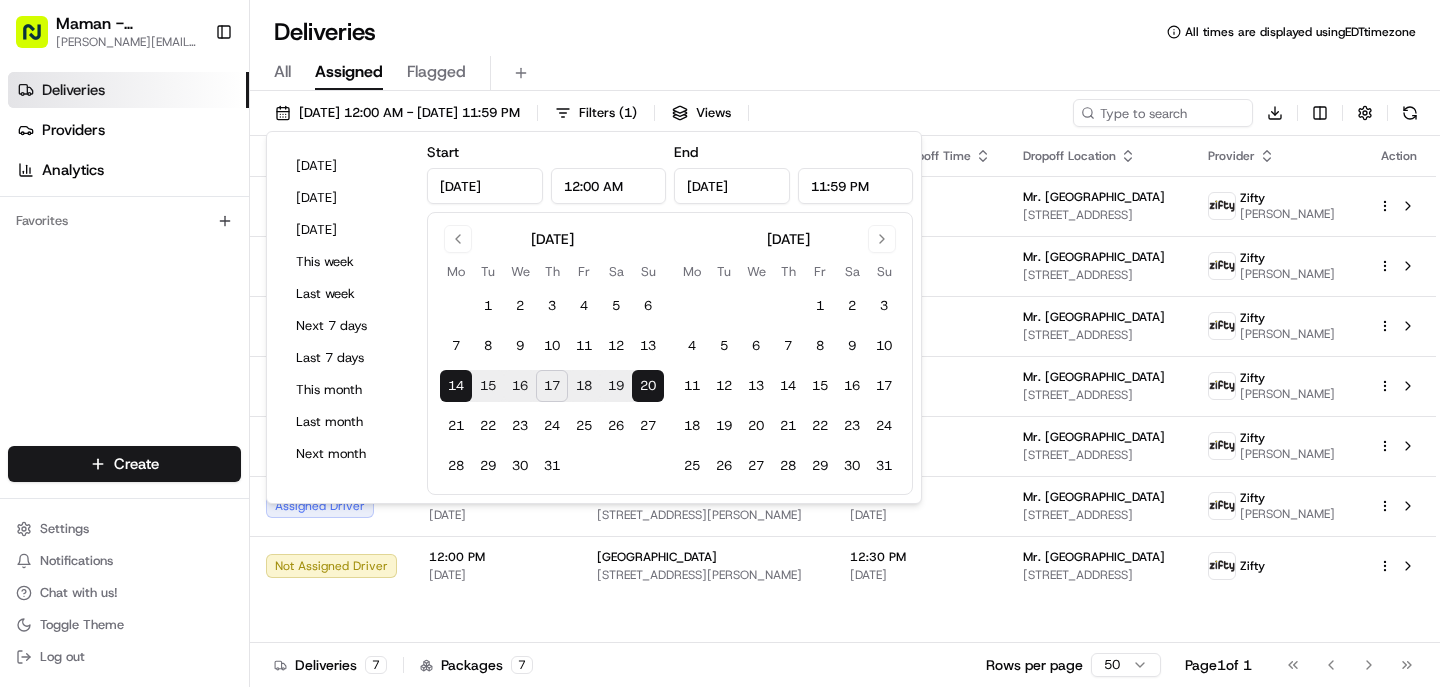 click on "All Assigned Flagged" at bounding box center [845, 69] 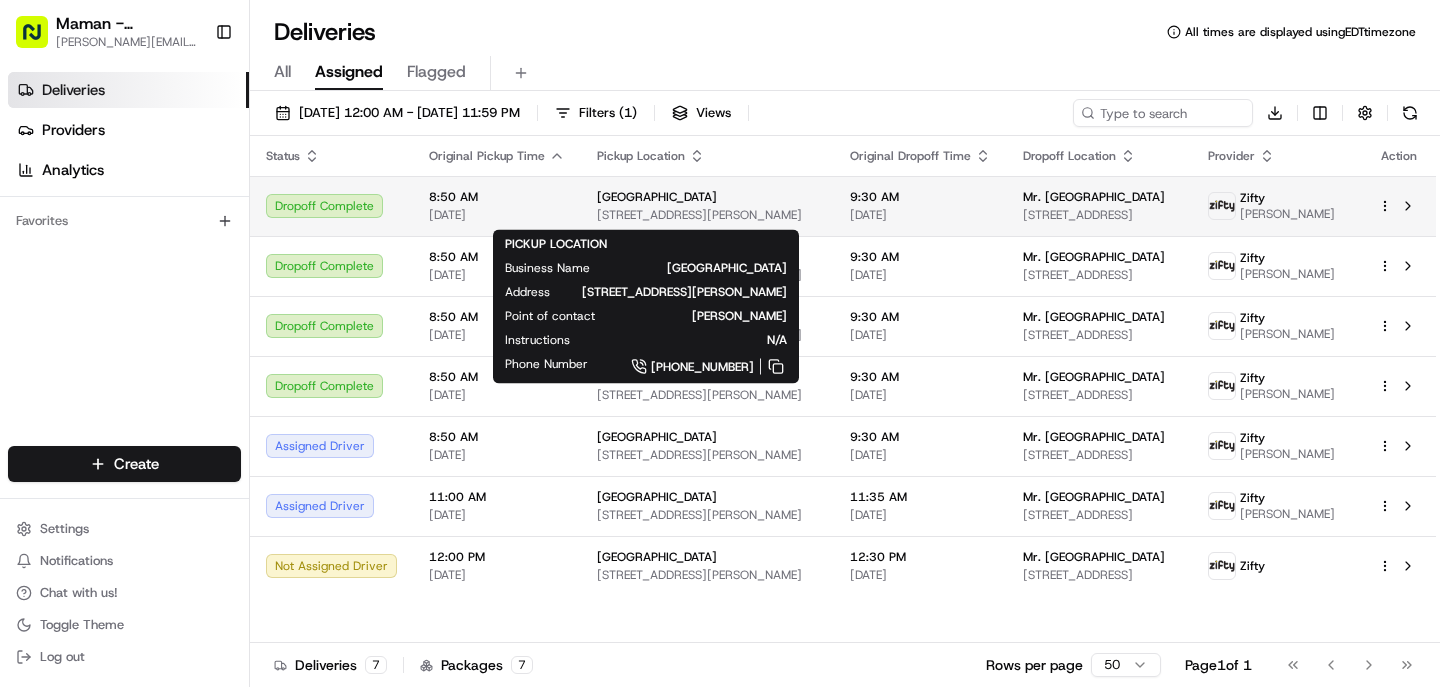 click on "[STREET_ADDRESS][PERSON_NAME]" at bounding box center [707, 215] 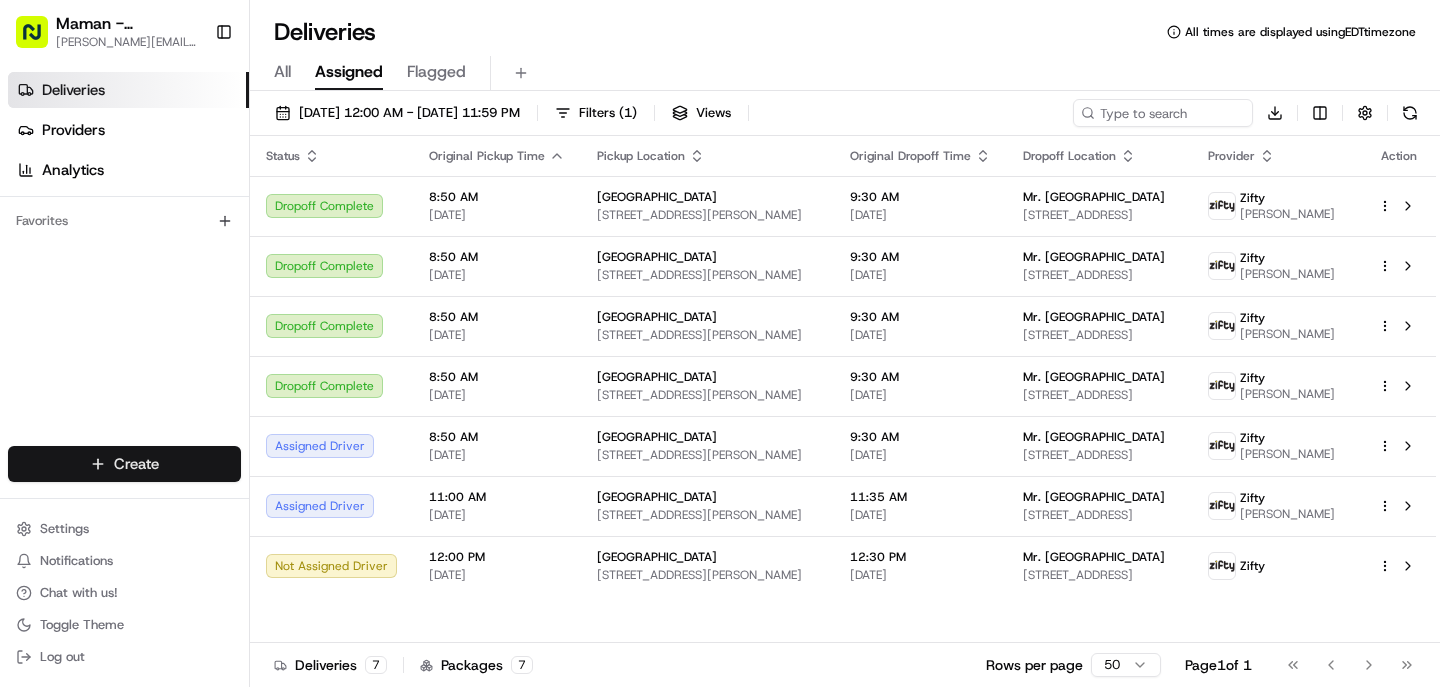click on "Maman - Wynwood charlotte@mamannyc.com Toggle Sidebar Deliveries Providers Analytics Favorites Main Menu Members & Organization Organization Users Roles Preferences Customization Tracking Orchestration Automations Dispatch Strategy Locations Pickup Locations Dropoff Locations Billing Billing Refund Requests Integrations Notification Triggers Webhooks API Keys Request Logs Create Settings Notifications Chat with us! Toggle Theme Log out Deliveries All times are displayed using  EDT  timezone All Assigned Flagged 07/14/2025 12:00 AM - 07/20/2025 11:59 PM Filters ( 1 ) Views Download Status Original Pickup Time Pickup Location Original Dropoff Time Dropoff Location Provider Action Dropoff Complete 8:50 AM 07/14/2025 Maman West Palm Beach 473 S Rosemary Ave, West Palm Beach, FL 33401, USA 9:30 AM 07/14/2025 Mr. C West Palm Beach 401 S Olive Ave, West Palm Beach, FL 33401, USA Zifty Germain Carreno Dropoff Complete 8:50 AM 07/15/2025 Maman West Palm Beach 9:30 AM 07/15/2025 Mr. C West Palm Beach 7" at bounding box center (720, 343) 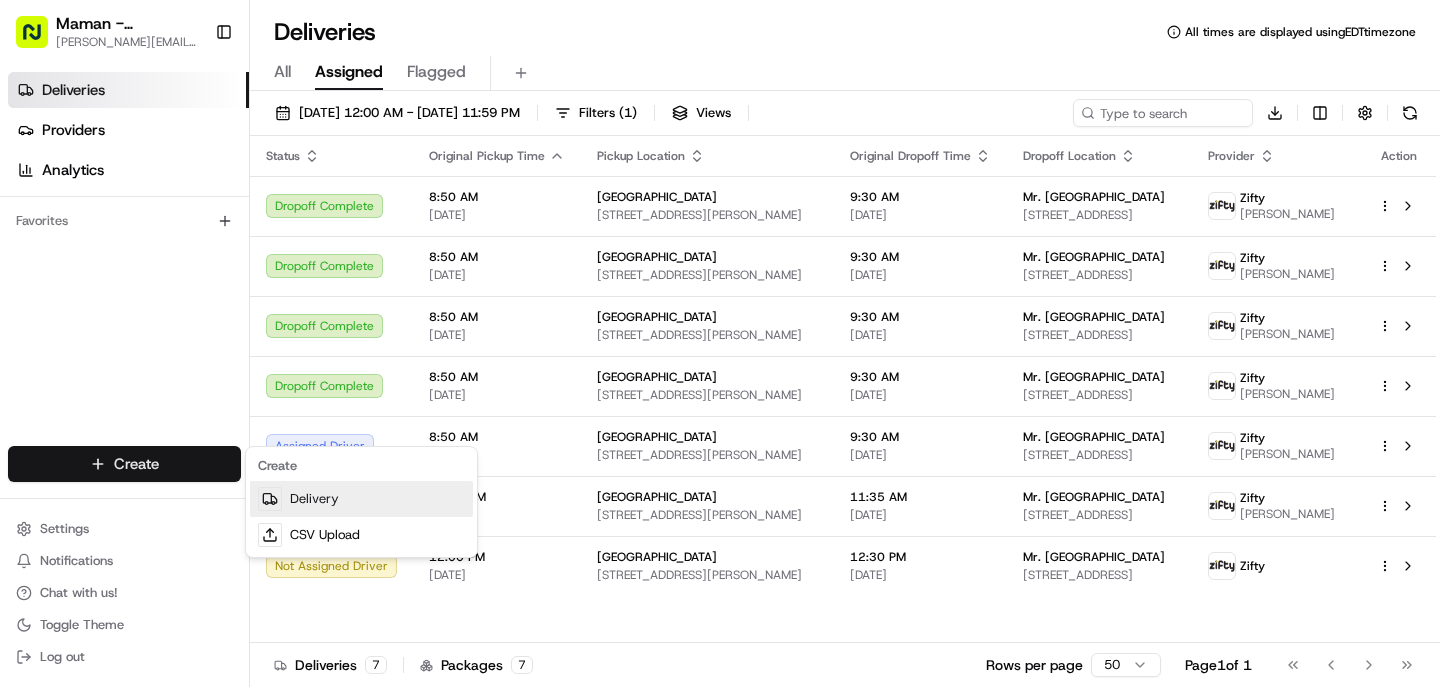 click on "Delivery" at bounding box center (361, 499) 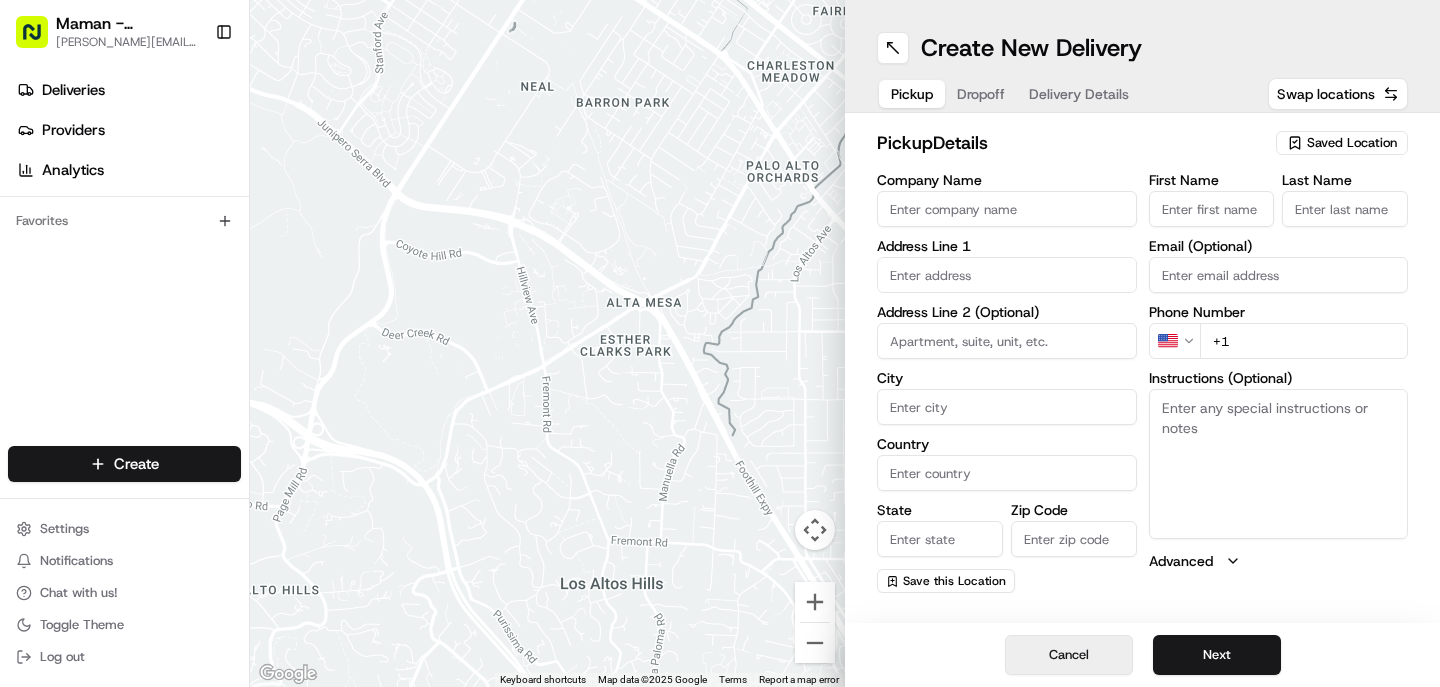 click on "Cancel" at bounding box center [1069, 655] 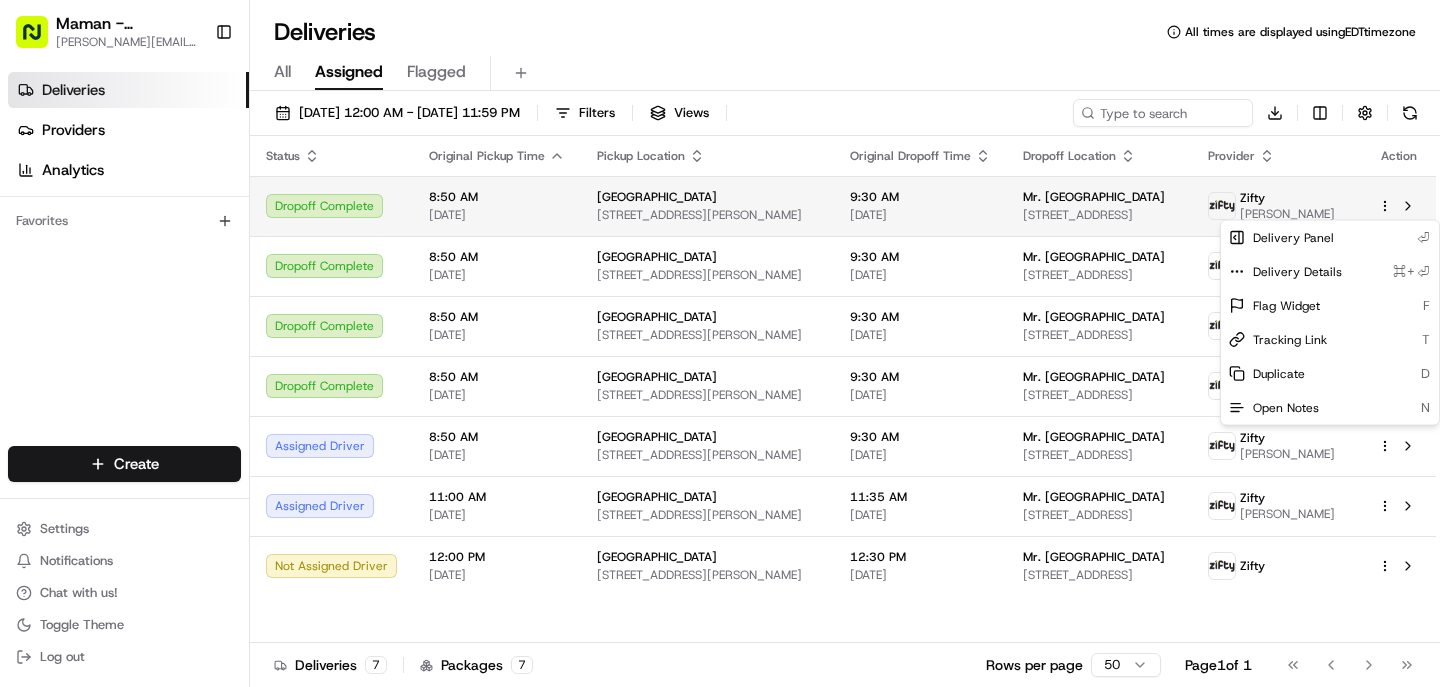 click on "Maman - Wynwood charlotte@mamannyc.com Toggle Sidebar Deliveries Providers Analytics Favorites Main Menu Members & Organization Organization Users Roles Preferences Customization Tracking Orchestration Automations Dispatch Strategy Locations Pickup Locations Dropoff Locations Billing Billing Refund Requests Integrations Notification Triggers Webhooks API Keys Request Logs Create Settings Notifications Chat with us! Toggle Theme Log out Deliveries All times are displayed using  EDT  timezone All Assigned Flagged 07/14/2025 12:00 AM - 07/20/2025 11:59 PM Filters Views Download Status Original Pickup Time Pickup Location Original Dropoff Time Dropoff Location Provider Action Dropoff Complete 8:50 AM 07/14/2025 Maman West Palm Beach 473 S Rosemary Ave, West Palm Beach, FL 33401, USA 9:30 AM 07/14/2025 Mr. C West Palm Beach 401 S Olive Ave, West Palm Beach, FL 33401, USA Zifty Germain Carreno Dropoff Complete 8:50 AM 07/15/2025 Maman West Palm Beach 9:30 AM 07/15/2025 Mr. C West Palm Beach Zifty 7" at bounding box center [720, 343] 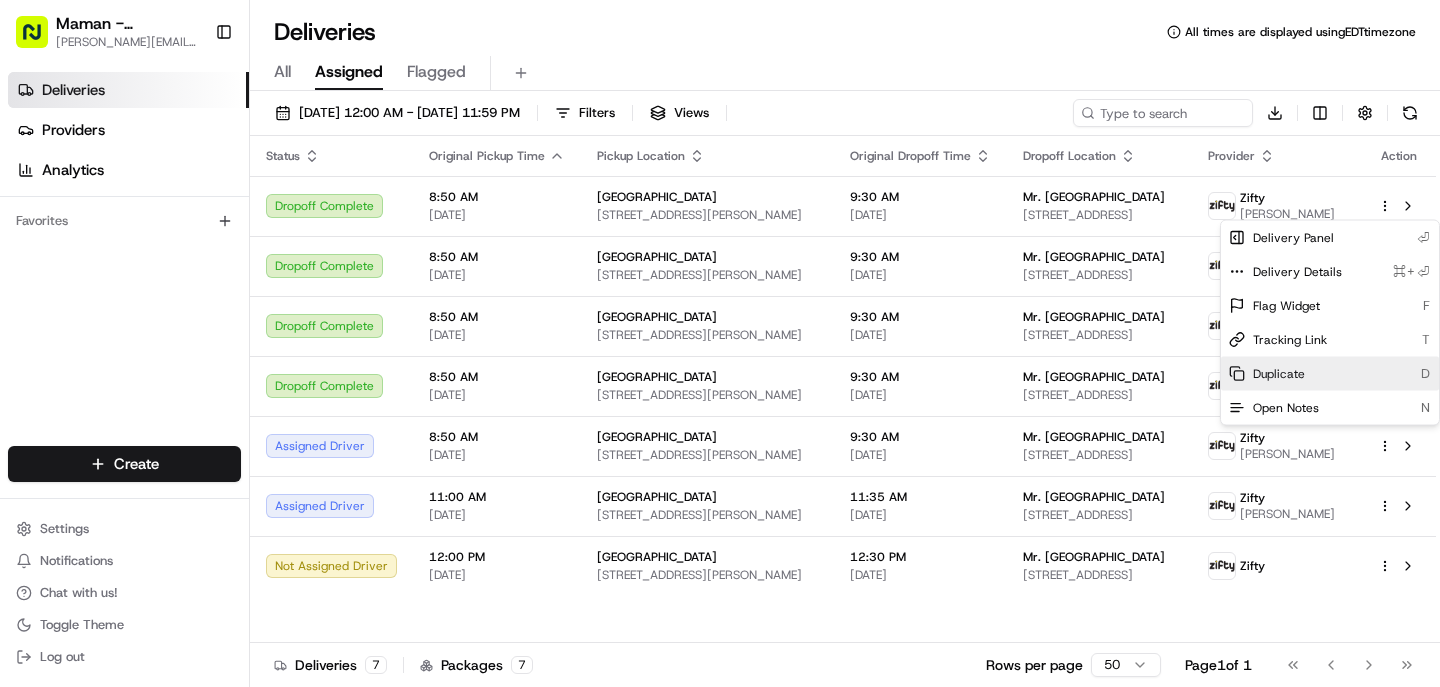 click on "Duplicate D" at bounding box center [1330, 374] 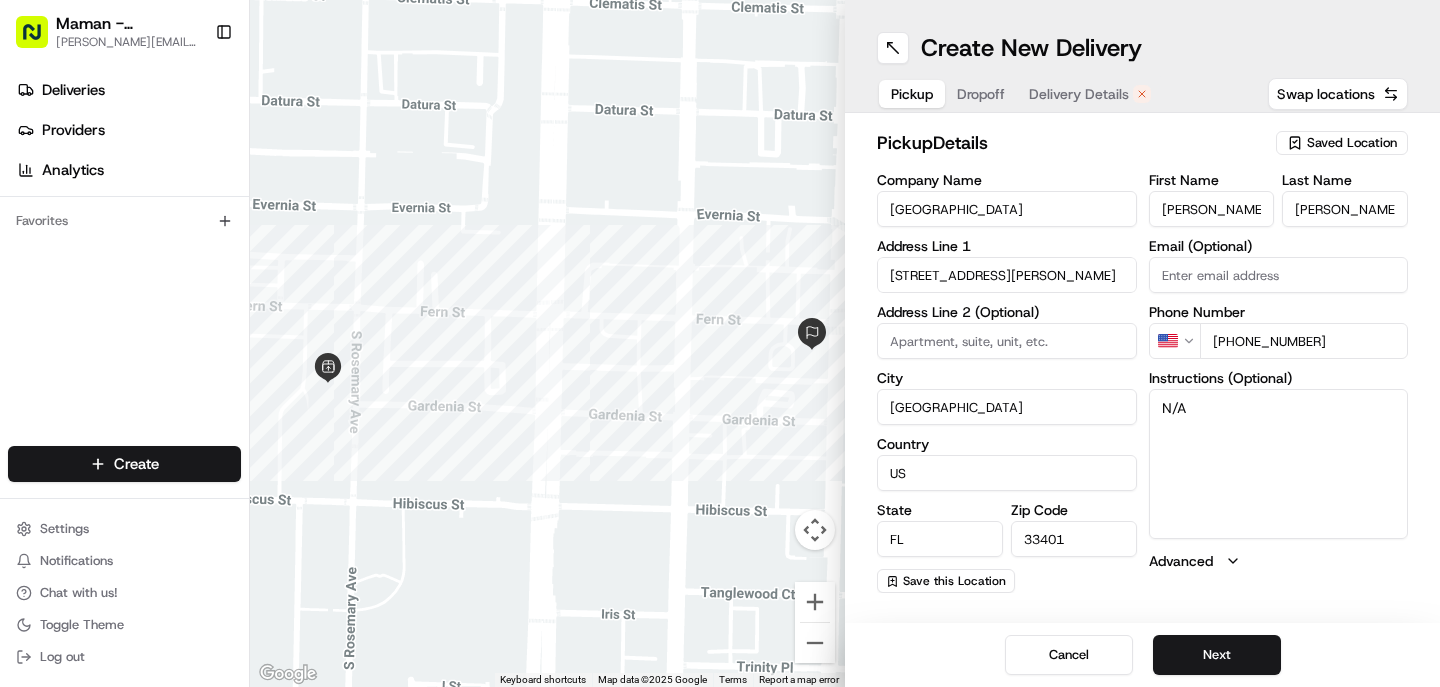 scroll, scrollTop: 0, scrollLeft: 0, axis: both 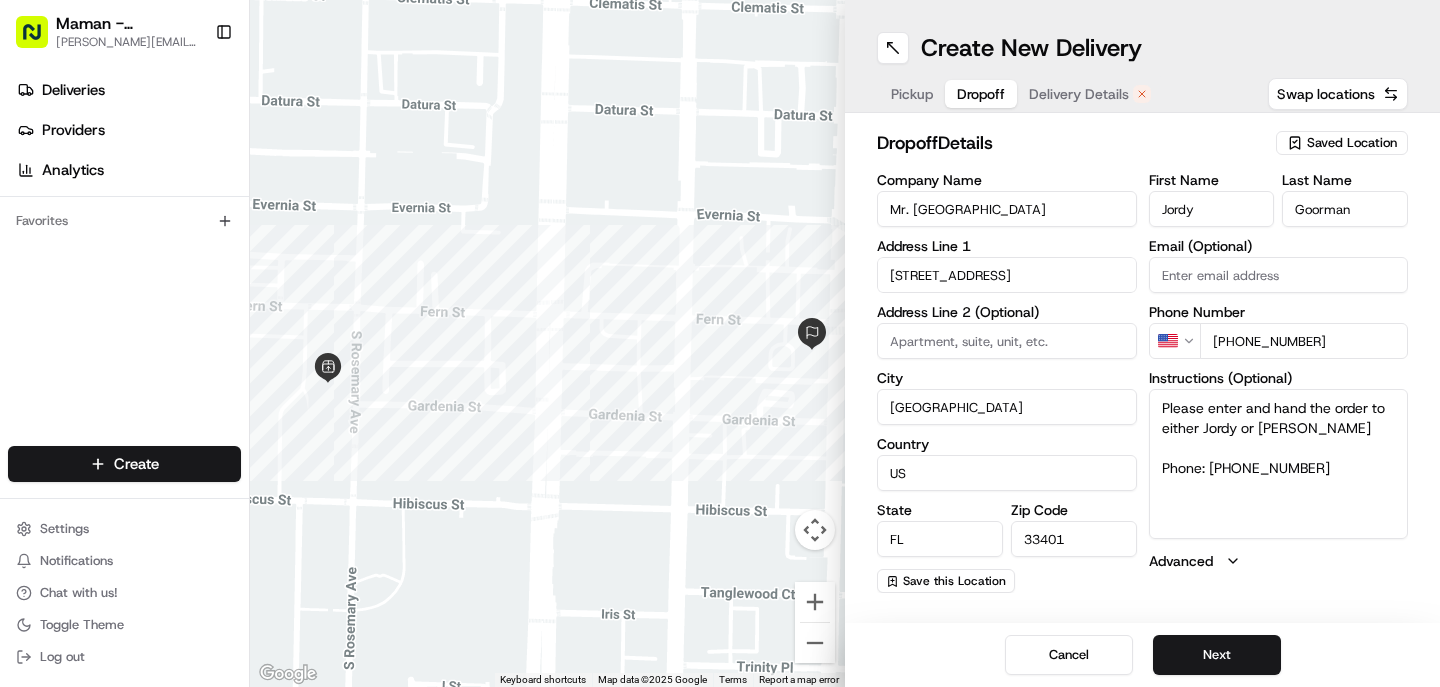 click on "Delivery Details" at bounding box center [1079, 94] 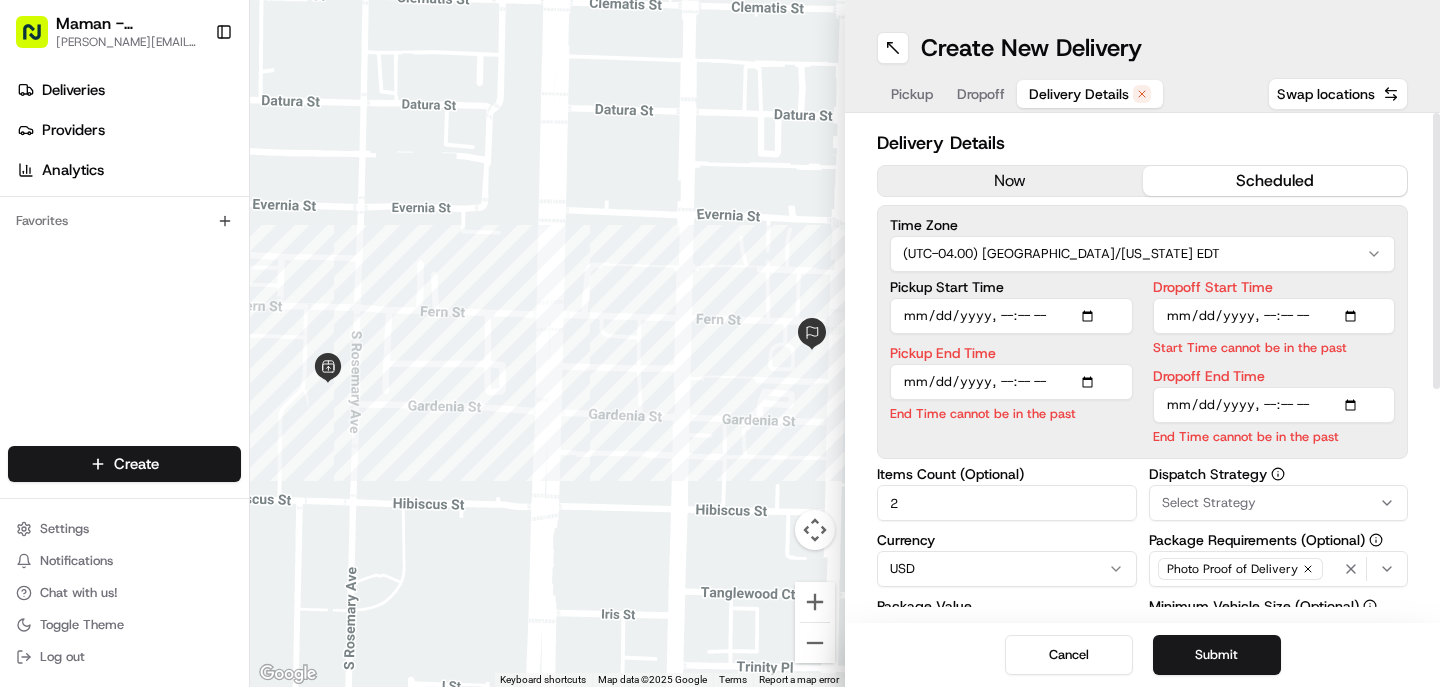 click on "Pickup Start Time" at bounding box center (1011, 316) 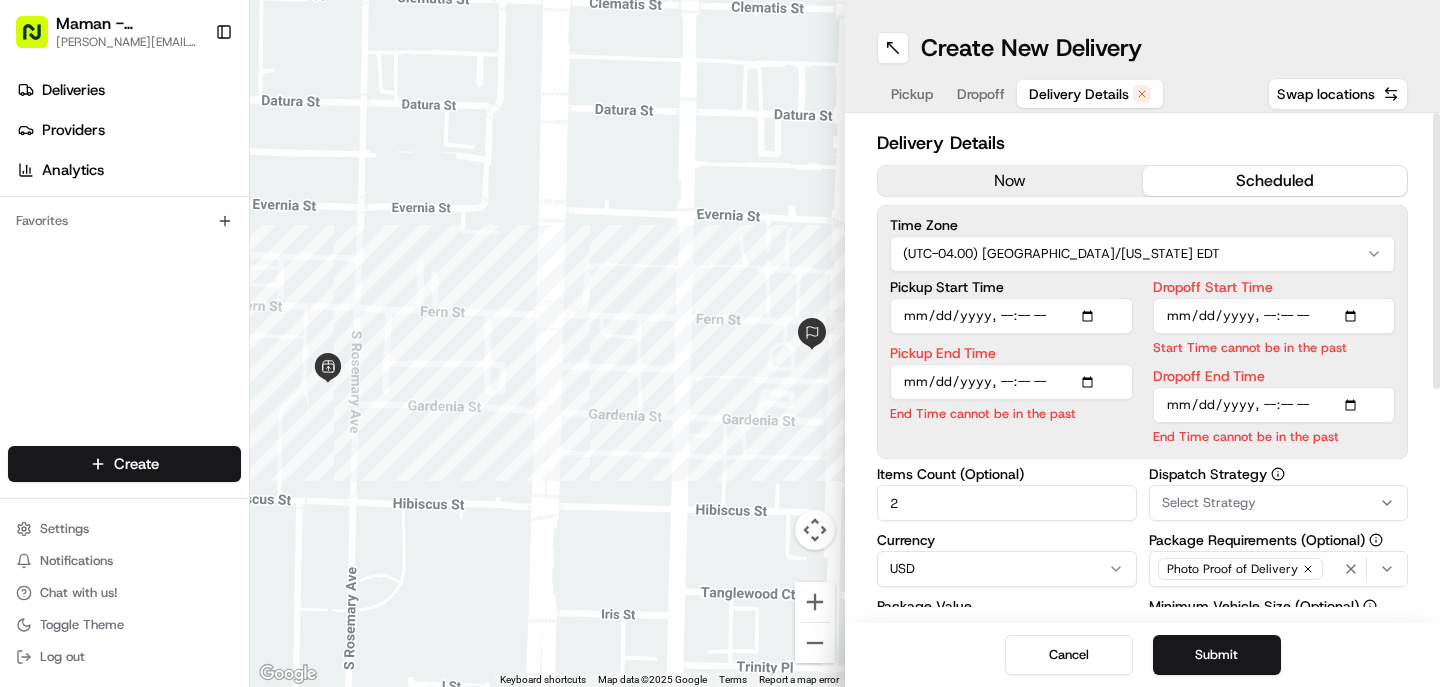 type on "2025-07-21T08:50" 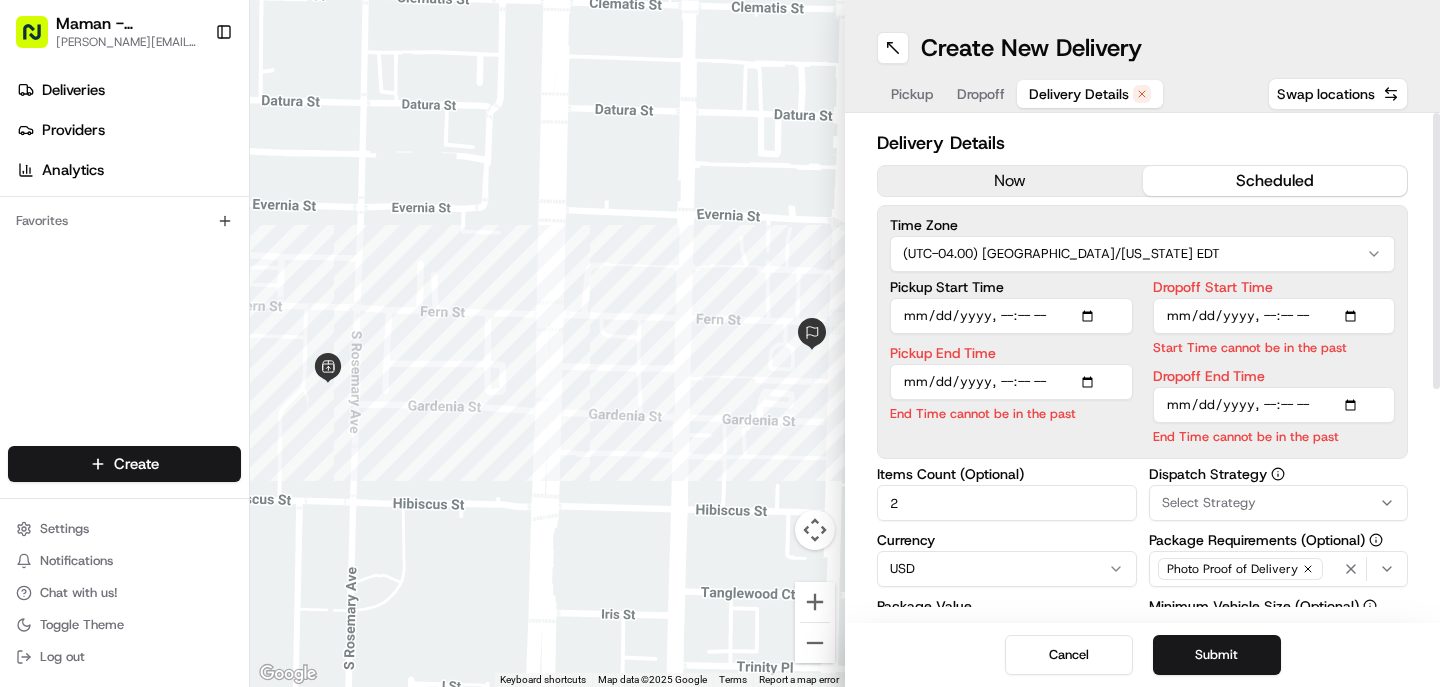 click on "Pickup Start Time" at bounding box center [1011, 287] 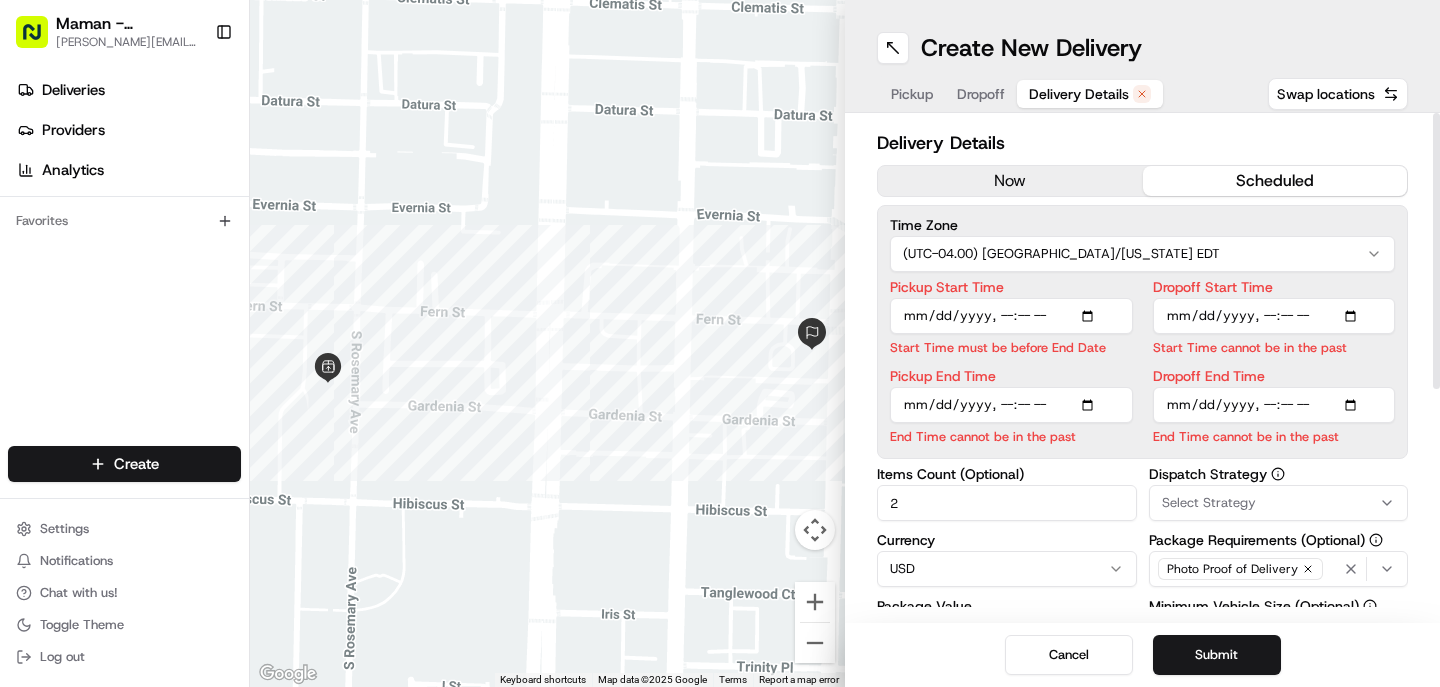 click on "Pickup End Time" at bounding box center (1011, 405) 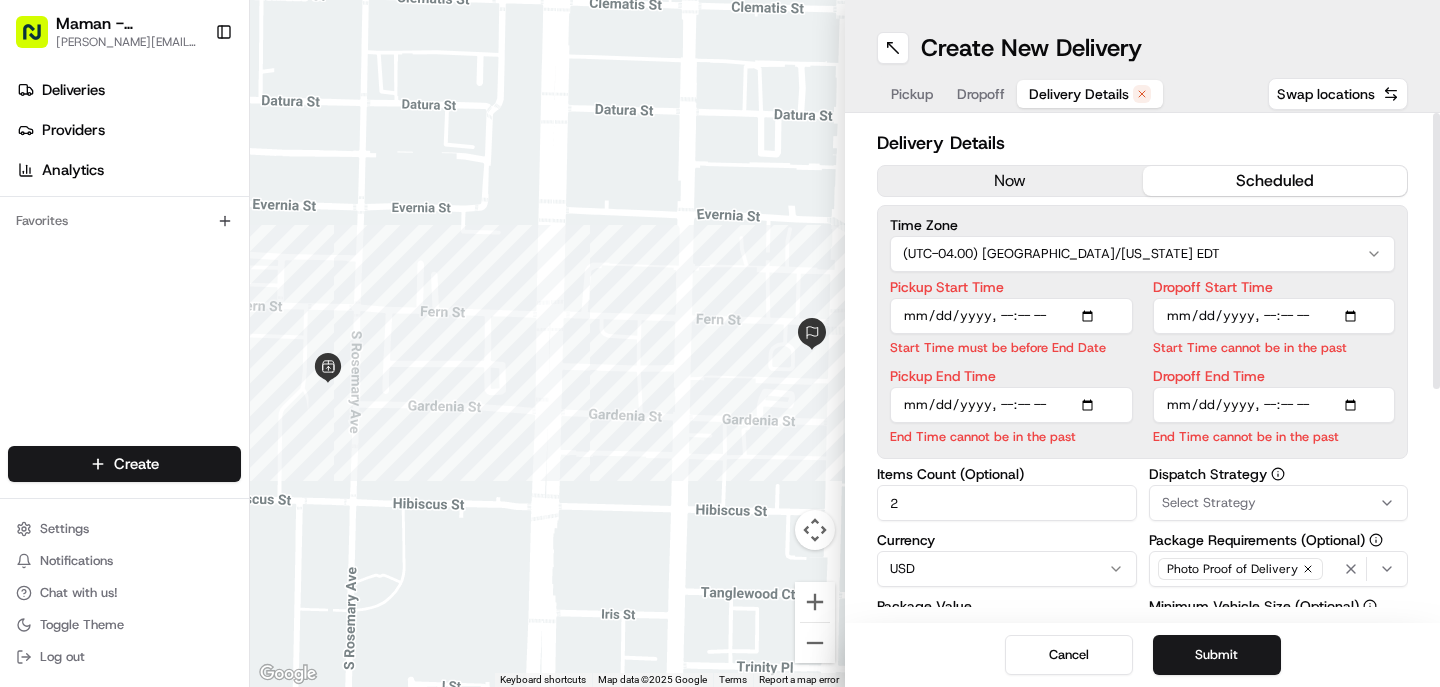 type on "2025-07-21T09:00" 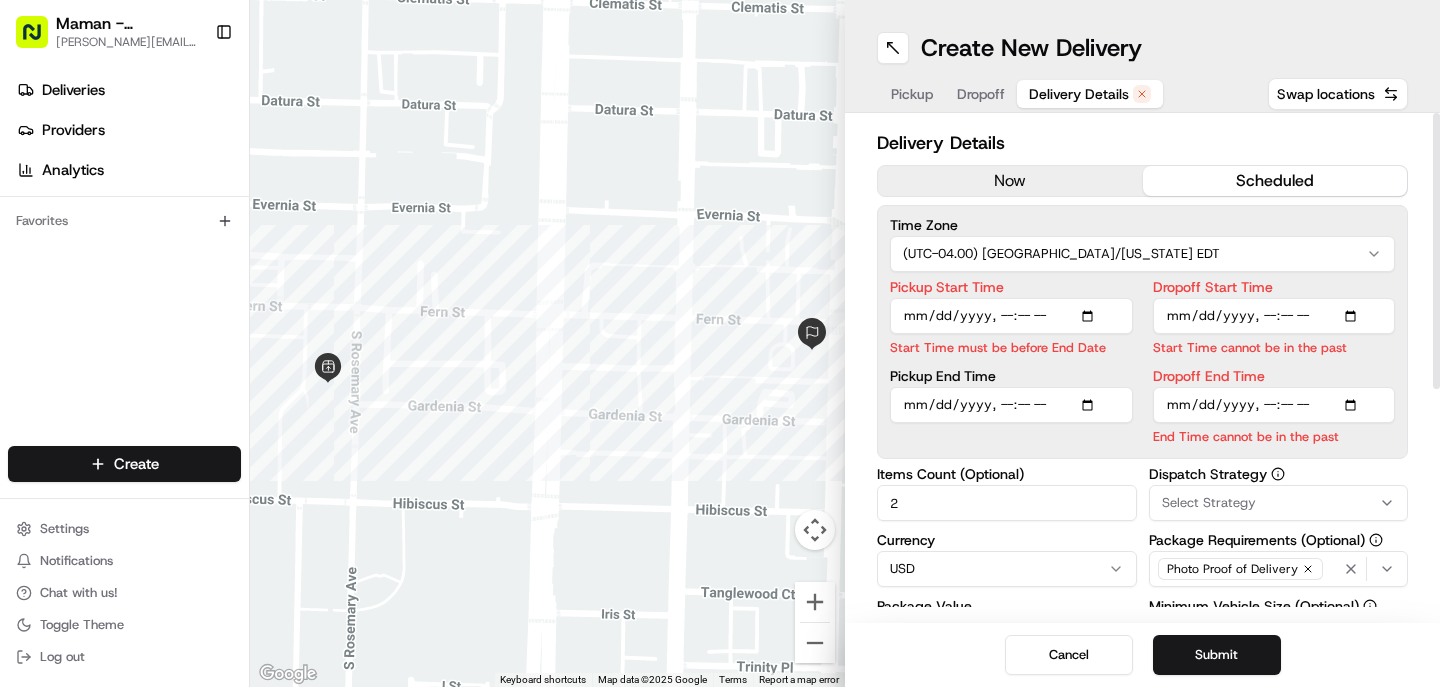 click on "Time Zone (UTC-04.00) America/New York EDT" at bounding box center (1142, 245) 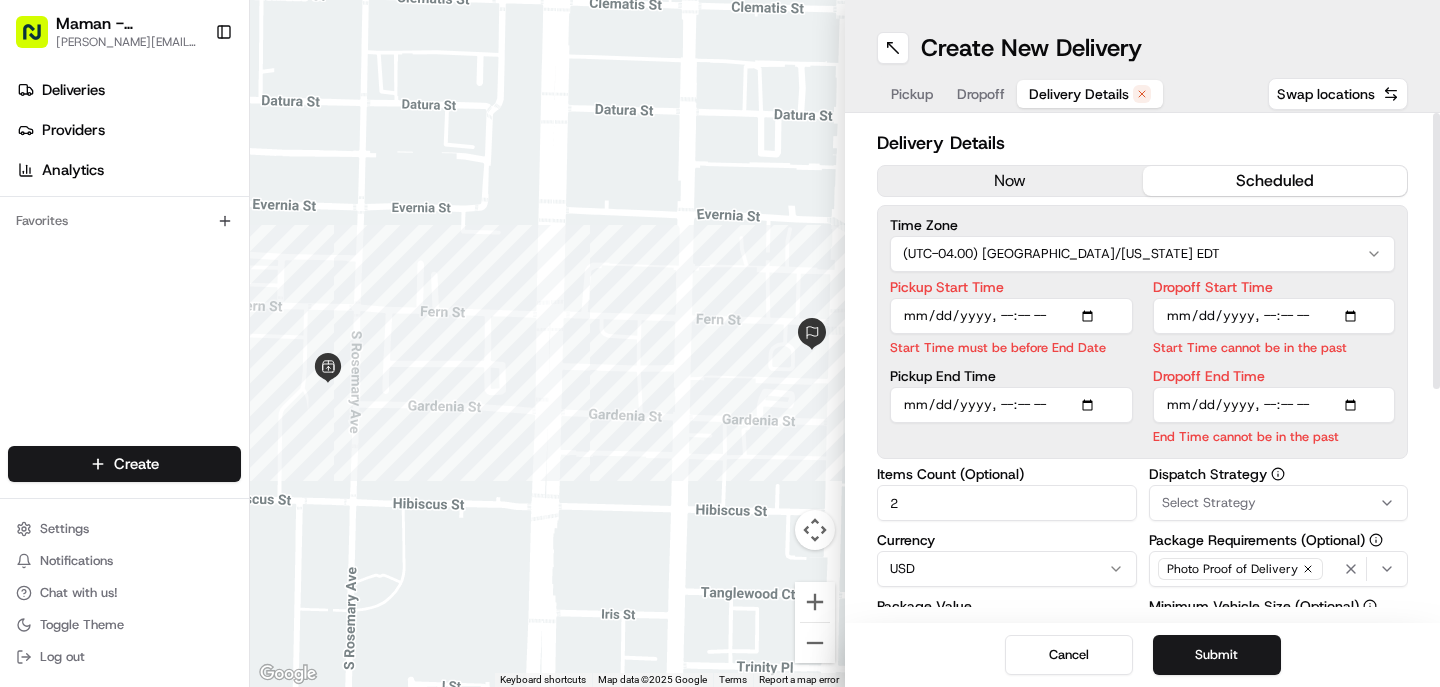 click on "Dropoff Start Time" at bounding box center (1274, 316) 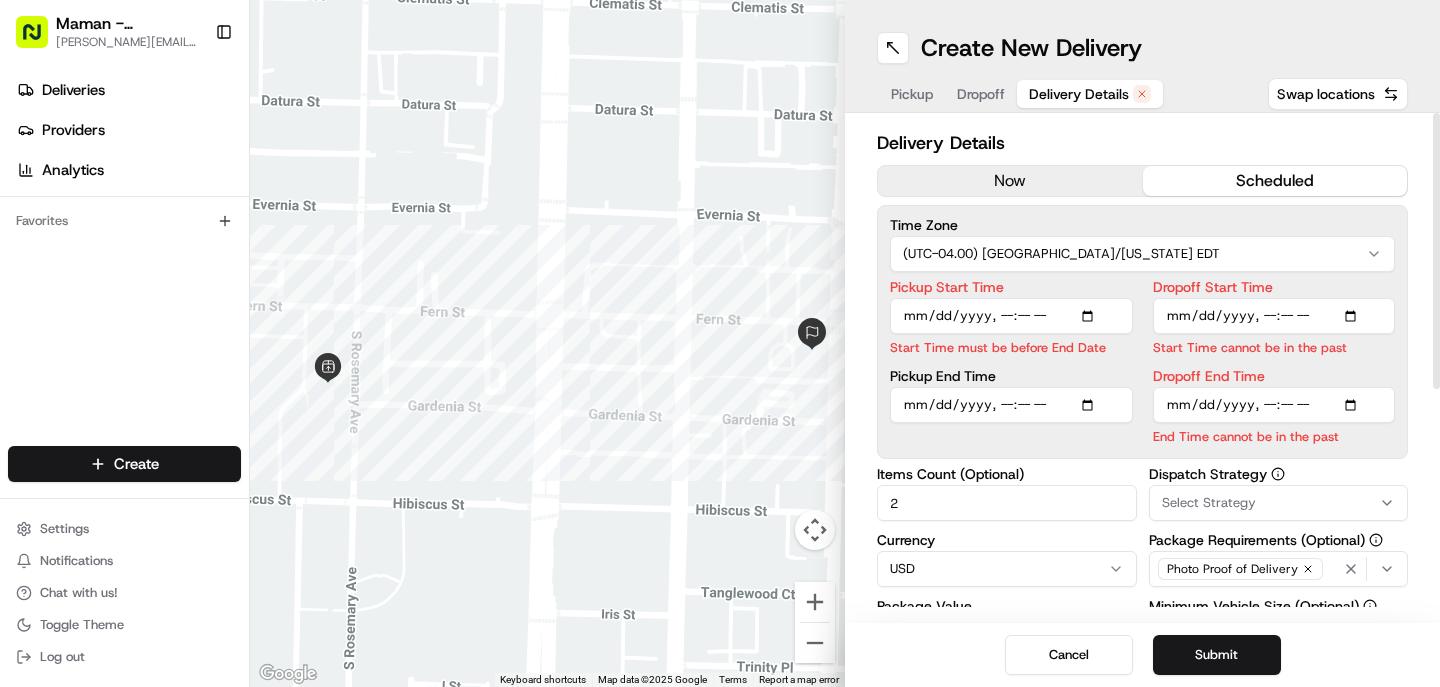 click on "Time Zone (UTC-04.00) America/New York EDT Pickup Start Time Start Time must be before End Date Pickup End Time Dropoff Start Time Start Time cannot be in the past Dropoff End Time End Time cannot be in the past" at bounding box center [1142, 332] 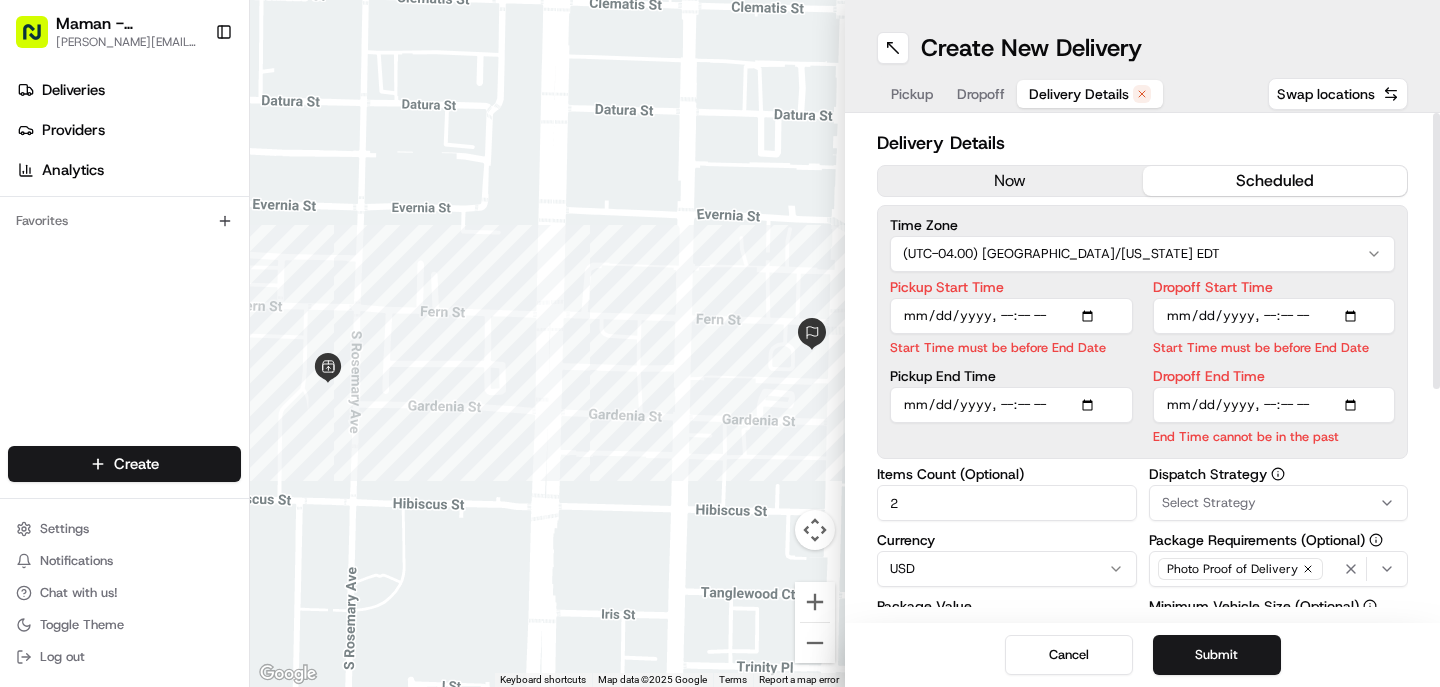 click on "Dropoff End Time" at bounding box center (1274, 405) 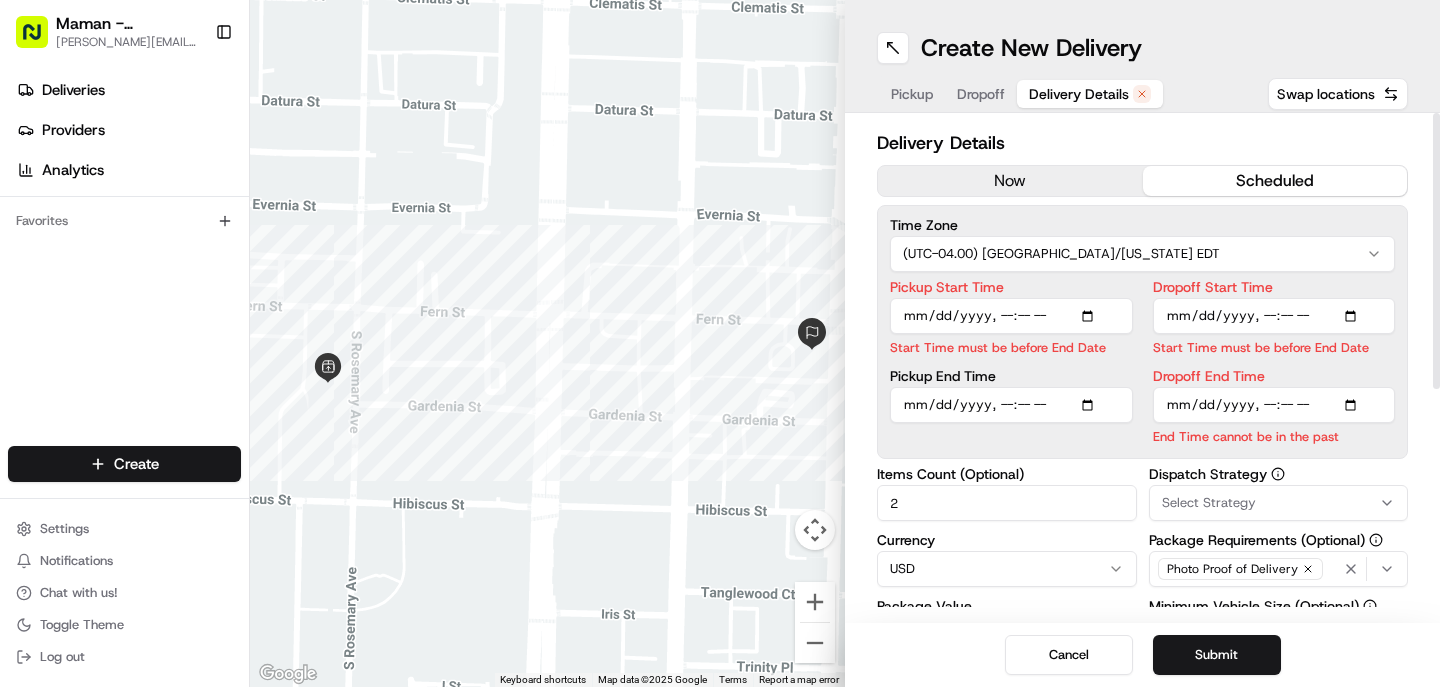 click on "Dropoff End Time" at bounding box center [1274, 405] 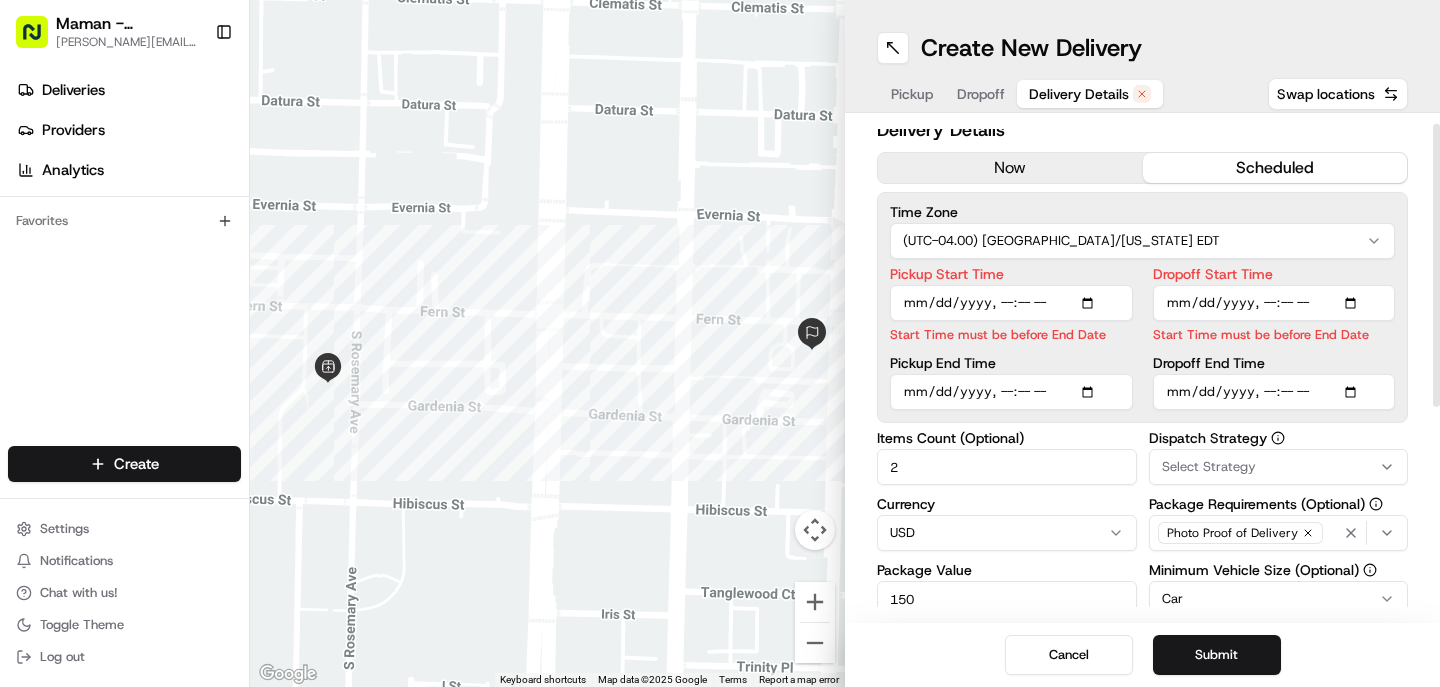 scroll, scrollTop: 23, scrollLeft: 0, axis: vertical 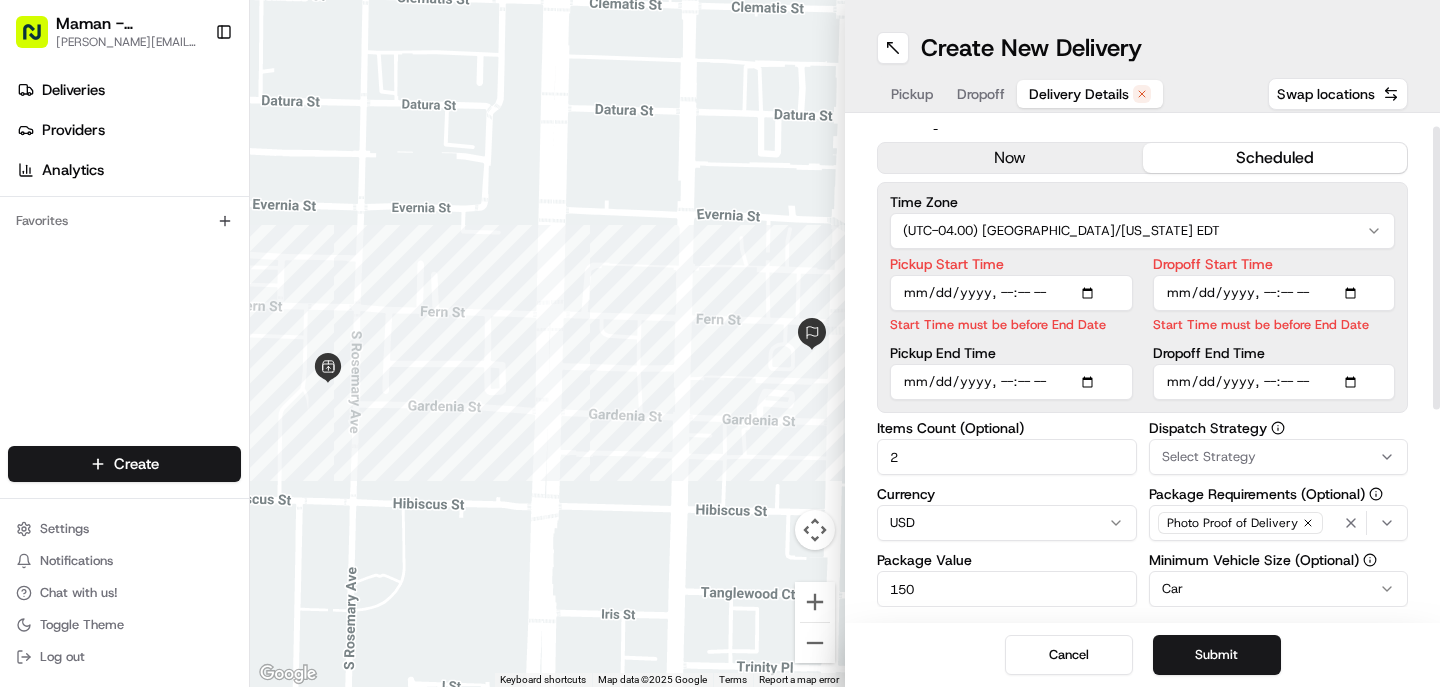 click on "Pickup Start Time" at bounding box center (1011, 293) 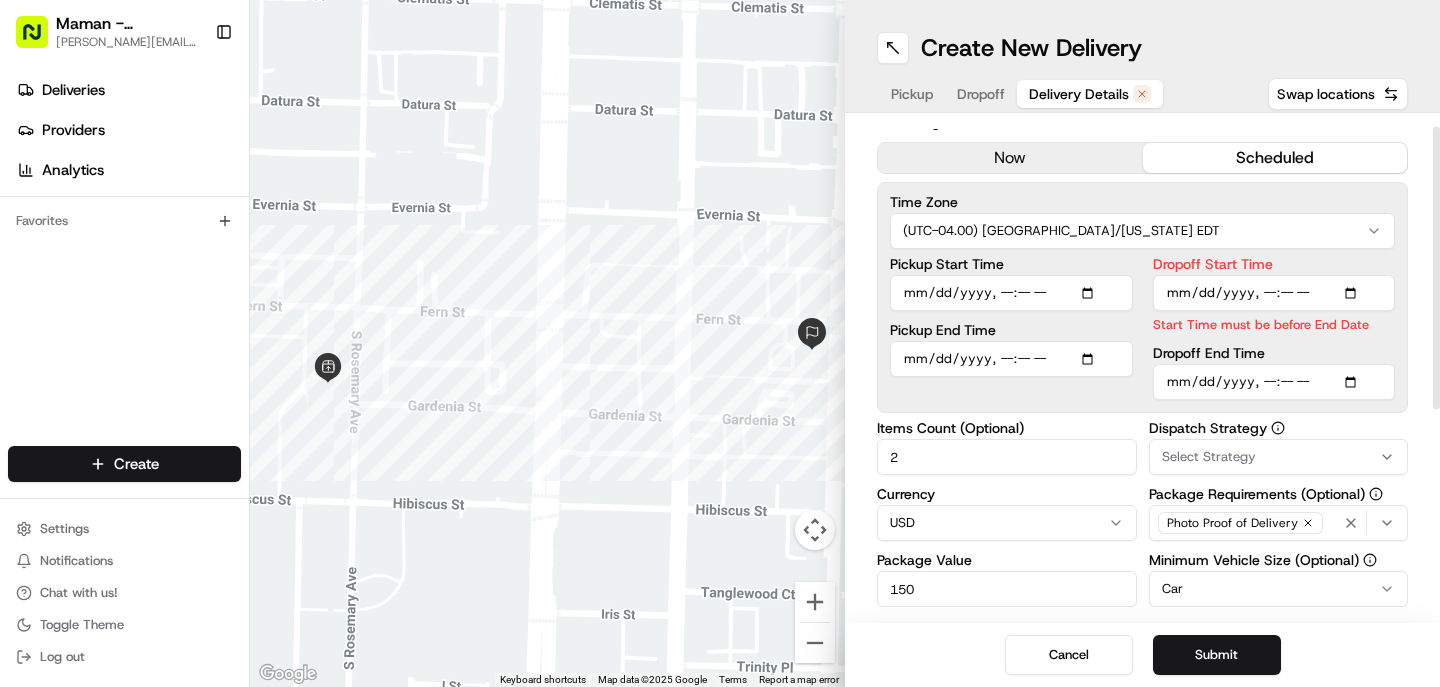 click on "Dropoff Start Time" at bounding box center (1274, 293) 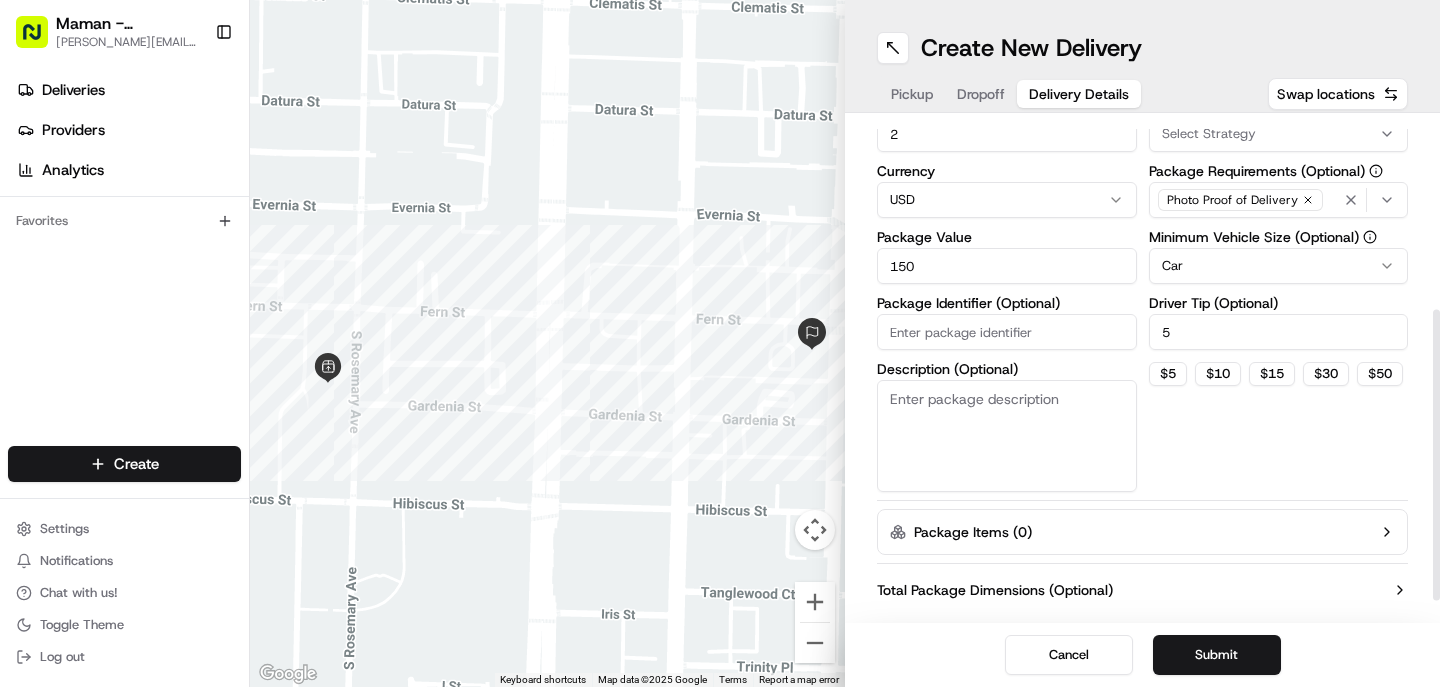 scroll, scrollTop: 360, scrollLeft: 0, axis: vertical 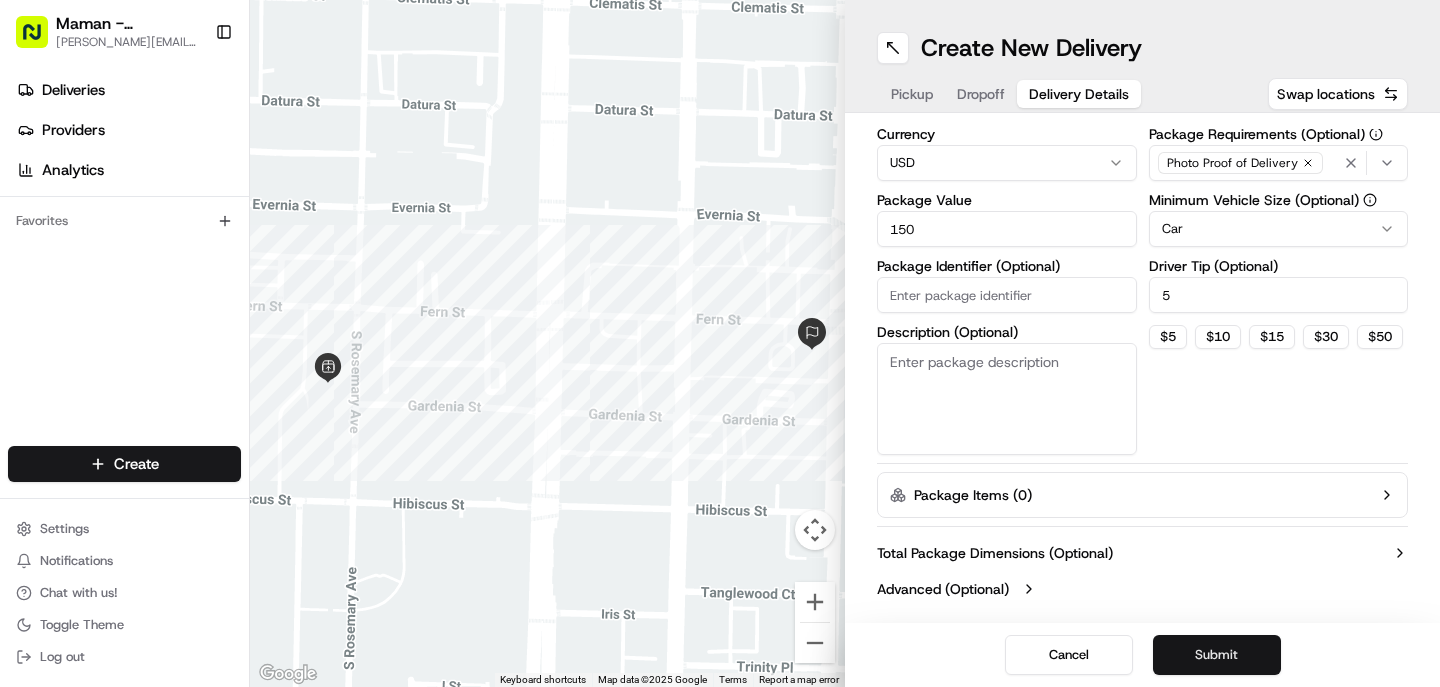 click on "Submit" at bounding box center (1217, 655) 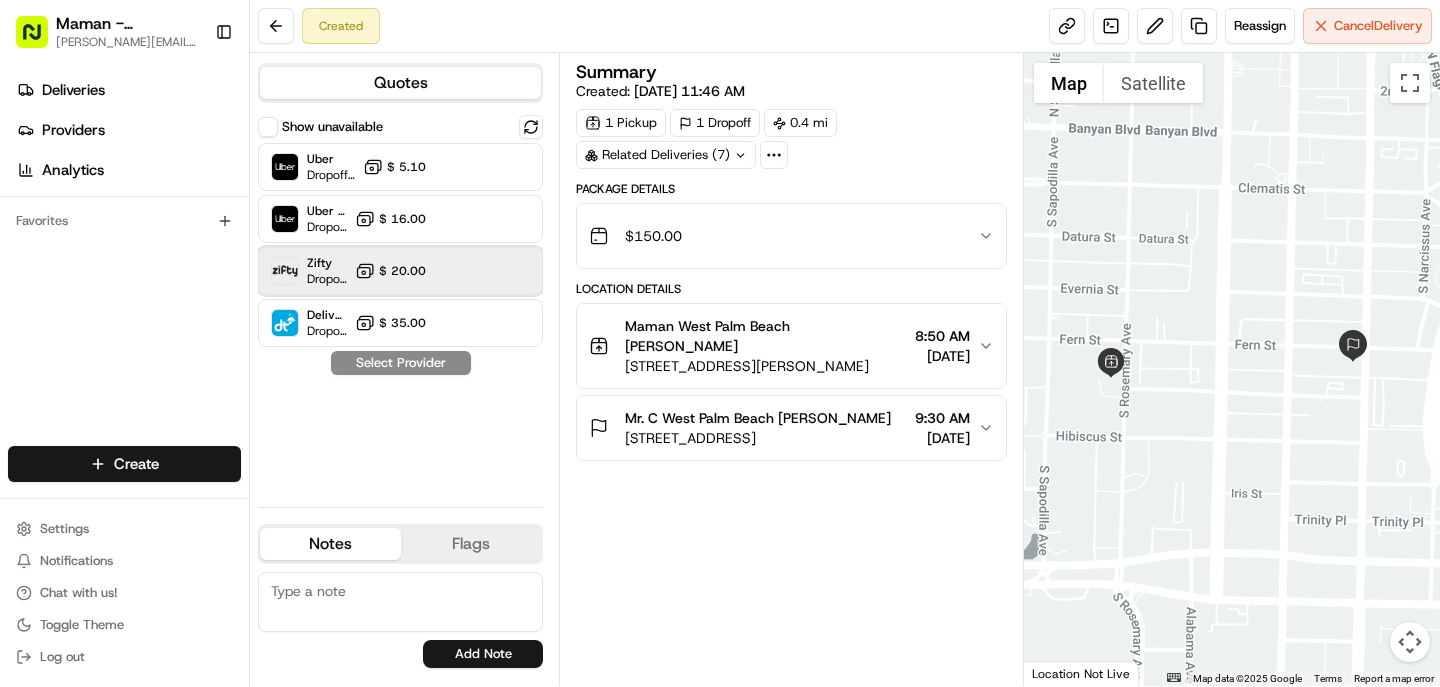 click on "Zifty Dropoff ETA   3 days $   20.00" at bounding box center (400, 271) 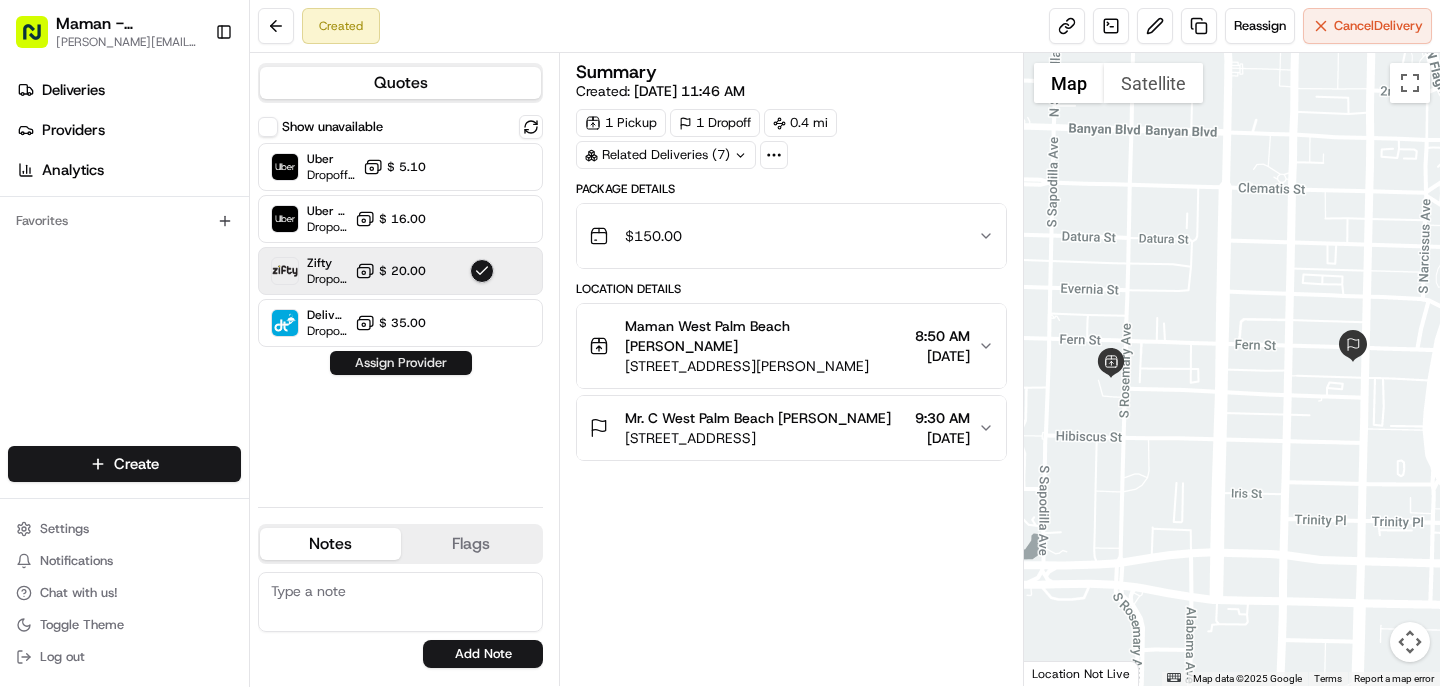 click on "Assign Provider" at bounding box center [401, 363] 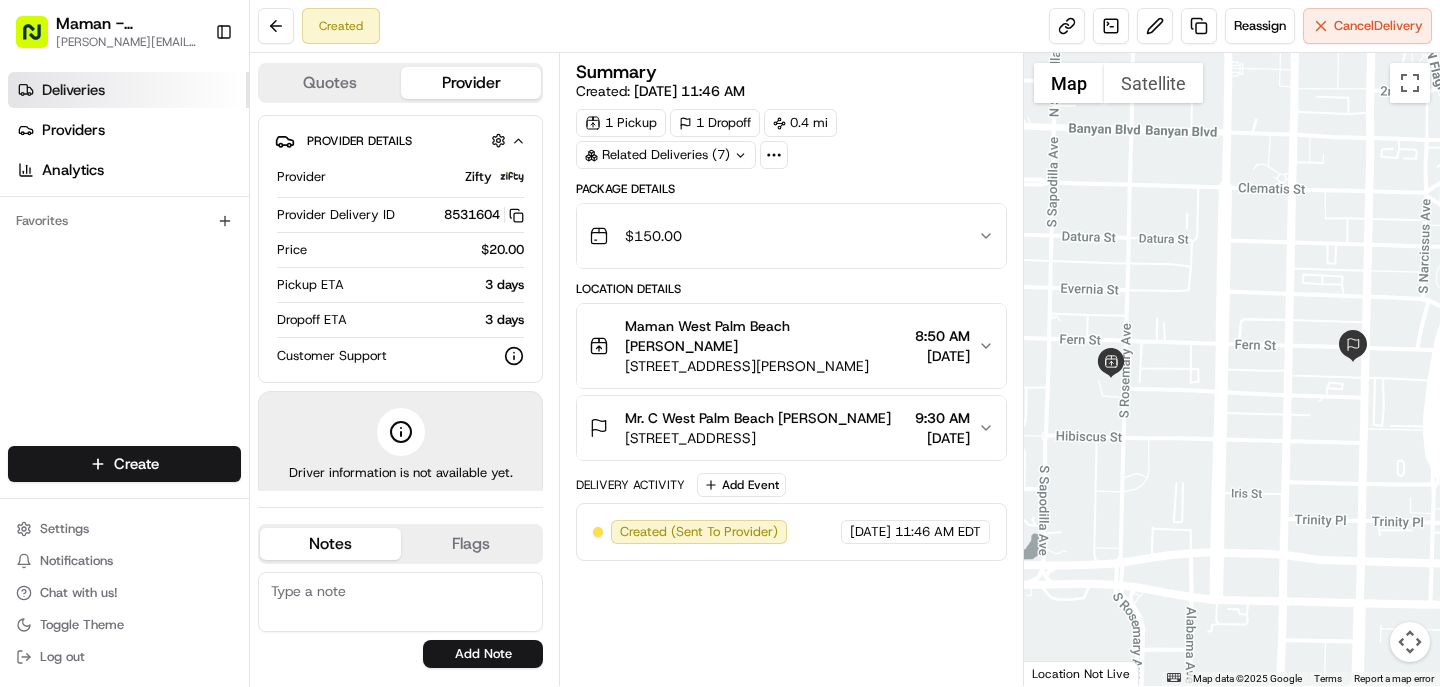 click on "Deliveries" at bounding box center (128, 90) 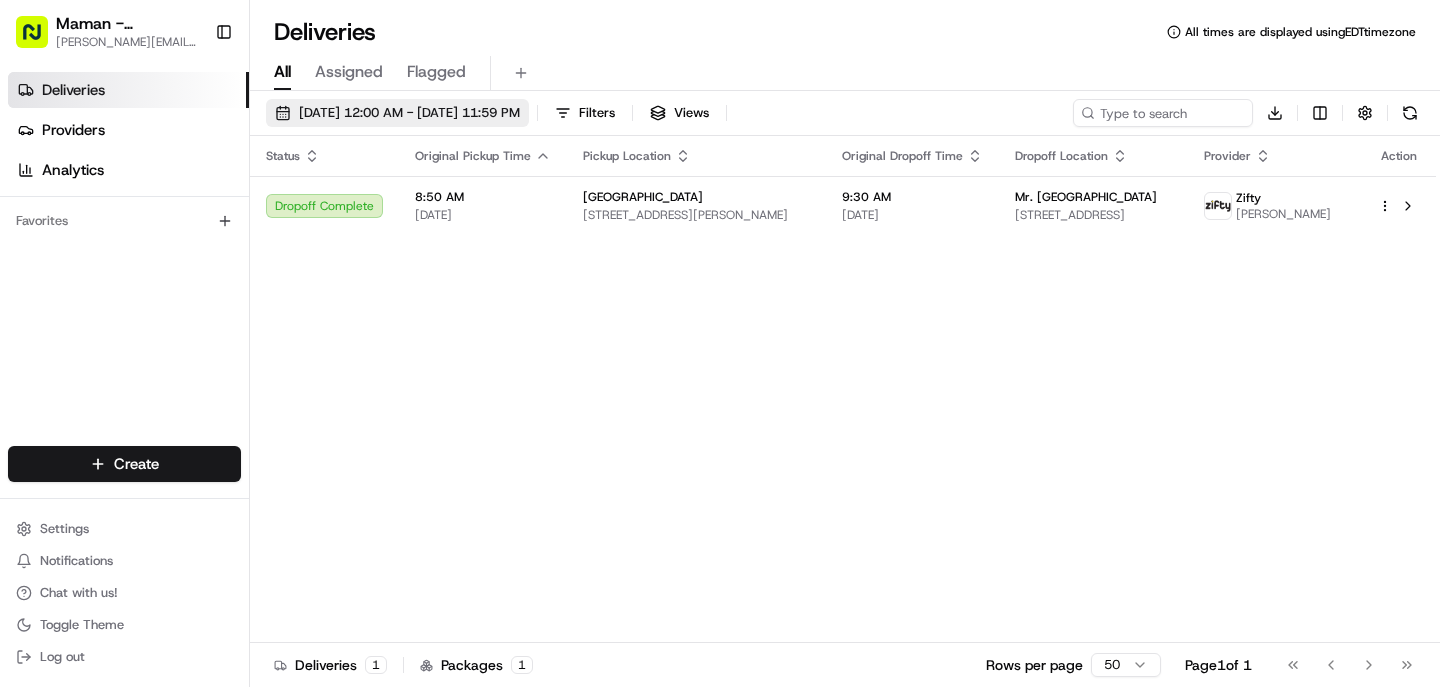 click on "[DATE] 12:00 AM - [DATE] 11:59 PM" at bounding box center [409, 113] 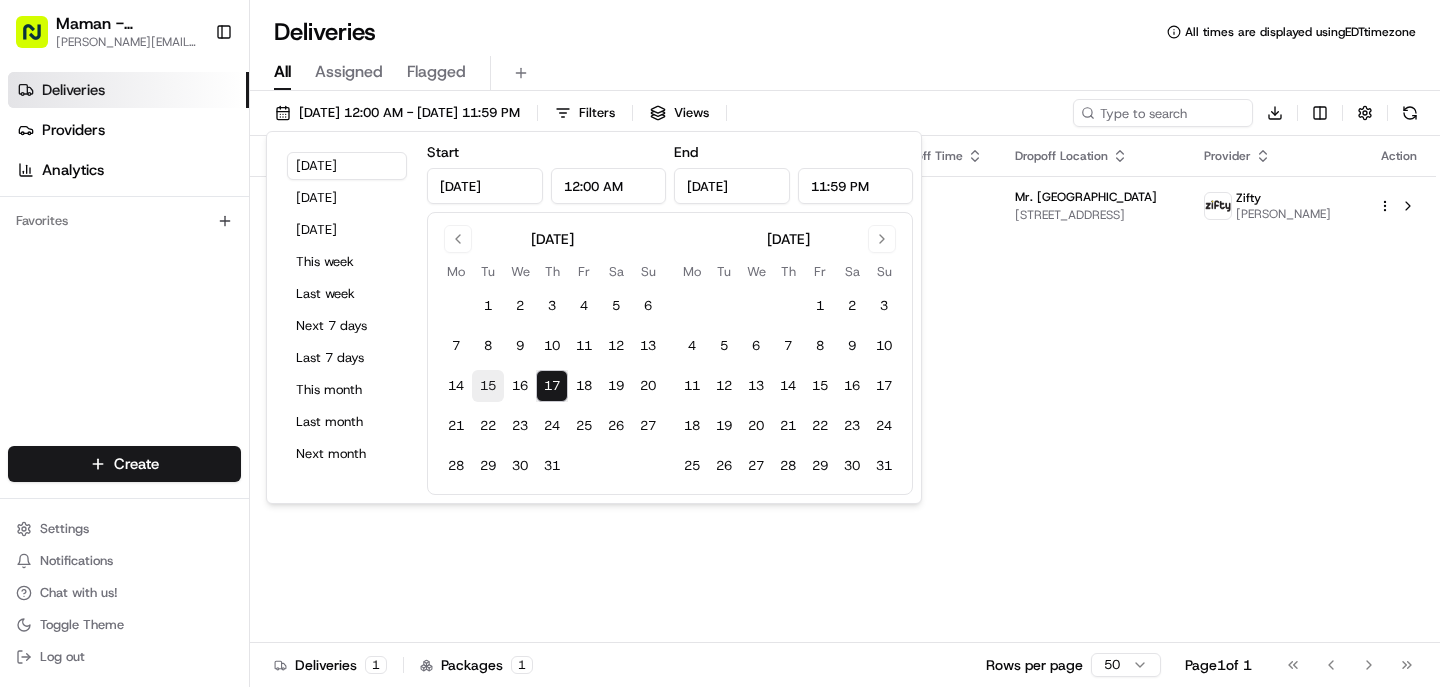 click on "15" at bounding box center (488, 386) 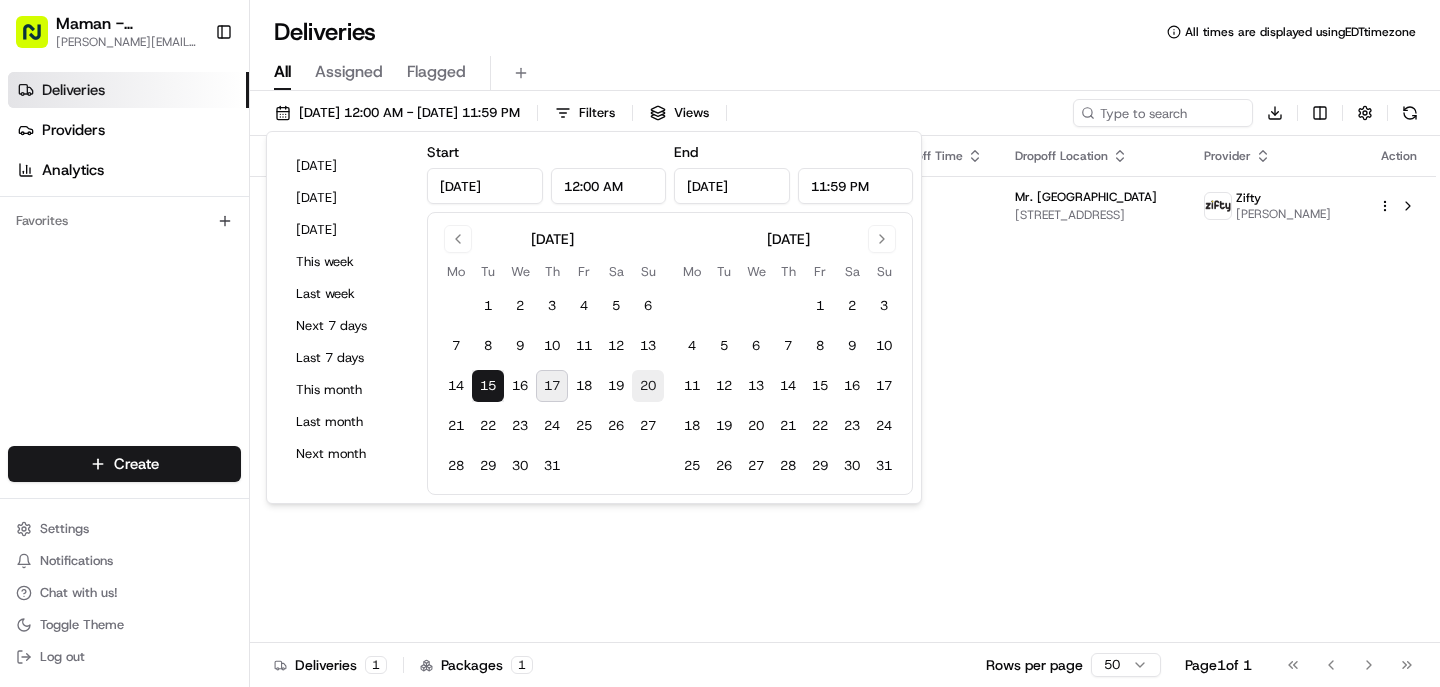 click on "20" at bounding box center (648, 386) 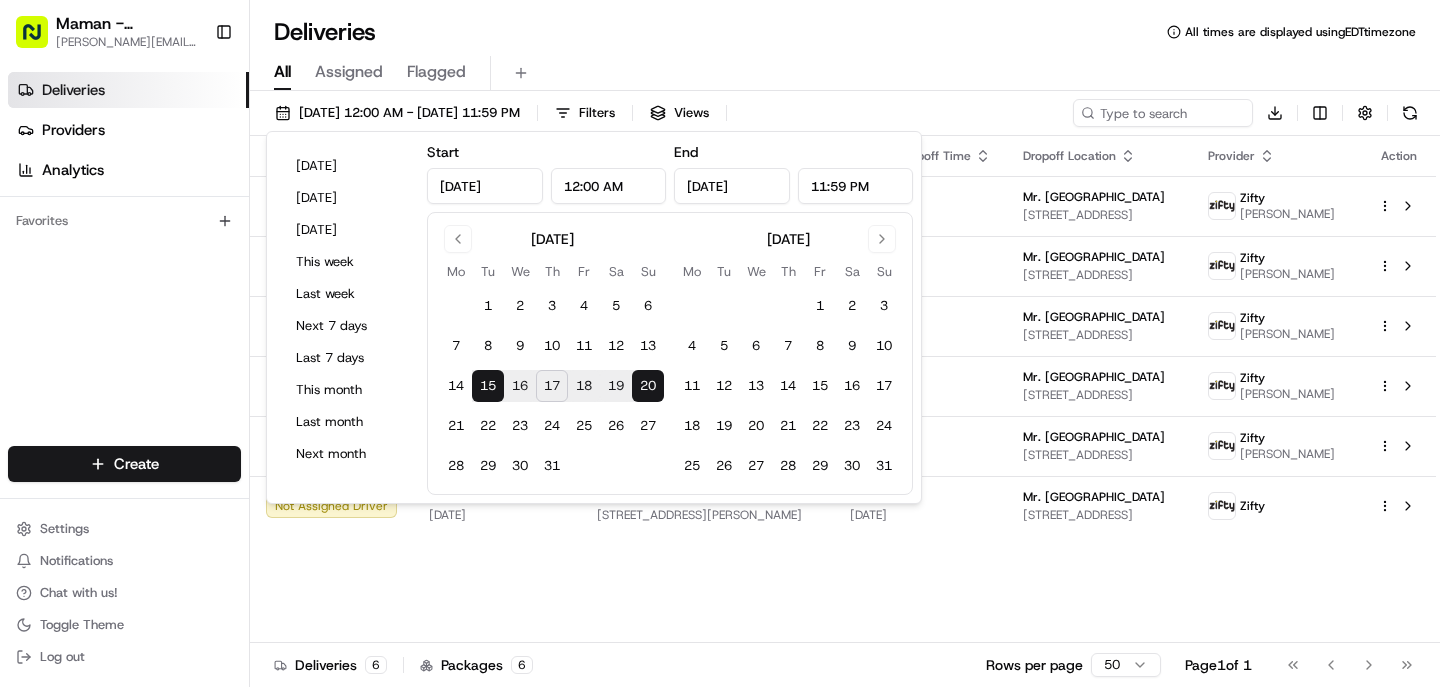 click on "Status Original Pickup Time Pickup Location Original Dropoff Time Dropoff Location Provider Action Dropoff Complete 8:50 AM 07/15/2025 Maman West Palm Beach 473 S Rosemary Ave, West Palm Beach, FL 33401, USA 9:30 AM 07/15/2025 Mr. C West Palm Beach 401 S Olive Ave, West Palm Beach, FL 33401, USA Zifty Germain Carreno Dropoff Complete 8:50 AM 07/16/2025 Maman West Palm Beach 473 S Rosemary Ave, West Palm Beach, FL 33401, USA 9:30 AM 07/16/2025 Mr. C West Palm Beach 401 S Olive Ave, West Palm Beach, FL 33401, USA Zifty Mark Suess Dropoff Complete 8:50 AM 07/17/2025 Maman West Palm Beach 473 S Rosemary Ave, West Palm Beach, FL 33401, USA 9:30 AM 07/17/2025 Mr. C West Palm Beach 401 S Olive Ave, West Palm Beach, FL 33401, USA Zifty Claudia Rejon Assigned Driver 8:50 AM 07/18/2025 Maman West Palm Beach 473 S Rosemary Ave, West Palm Beach, FL 33401, USA 9:30 AM 07/18/2025 Mr. C West Palm Beach 401 S Olive Ave, West Palm Beach, FL 33401, USA Zifty Yorleny Moreno Assigned Driver 11:00 AM 07/19/2025 11:35 AM Zifty" at bounding box center [843, 389] 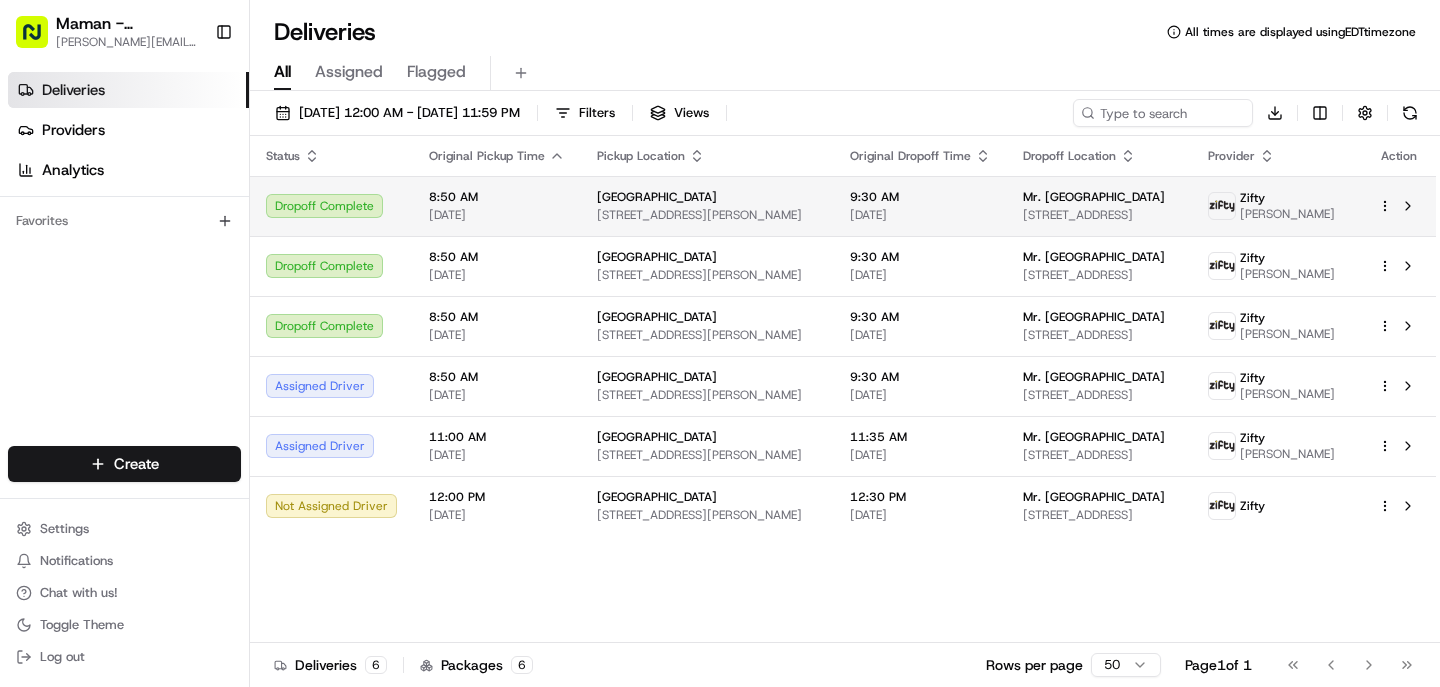 click on "Maman - Wynwood charlotte@mamannyc.com Toggle Sidebar Deliveries Providers Analytics Favorites Main Menu Members & Organization Organization Users Roles Preferences Customization Tracking Orchestration Automations Dispatch Strategy Locations Pickup Locations Dropoff Locations Billing Billing Refund Requests Integrations Notification Triggers Webhooks API Keys Request Logs Create Settings Notifications Chat with us! Toggle Theme Log out Deliveries All times are displayed using  EDT  timezone All Assigned Flagged 07/15/2025 12:00 AM - 07/20/2025 11:59 PM Filters Views Download Status Original Pickup Time Pickup Location Original Dropoff Time Dropoff Location Provider Action Dropoff Complete 8:50 AM 07/15/2025 Maman West Palm Beach 473 S Rosemary Ave, West Palm Beach, FL 33401, USA 9:30 AM 07/15/2025 Mr. C West Palm Beach 401 S Olive Ave, West Palm Beach, FL 33401, USA Zifty Germain Carreno Dropoff Complete 8:50 AM 07/16/2025 Maman West Palm Beach 9:30 AM 07/16/2025 Mr. C West Palm Beach Zifty 6" at bounding box center [720, 343] 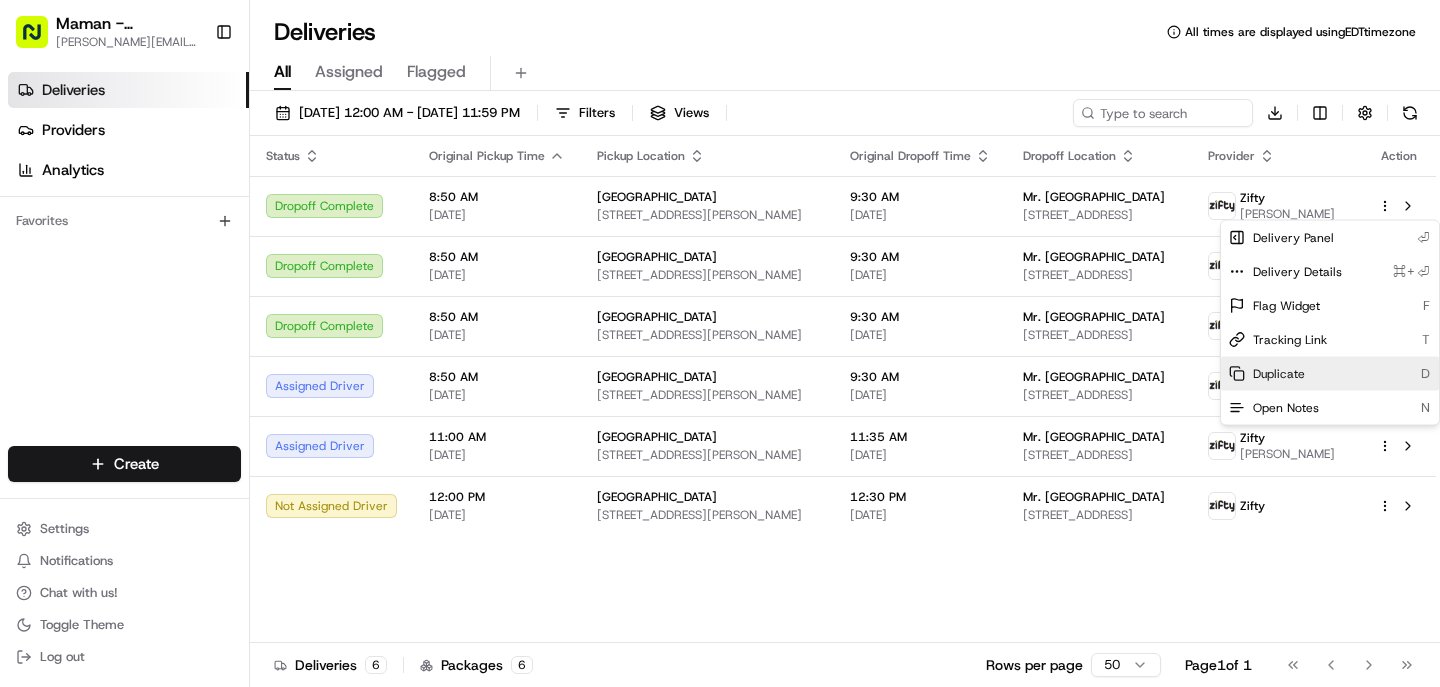 click on "Duplicate D" at bounding box center [1330, 374] 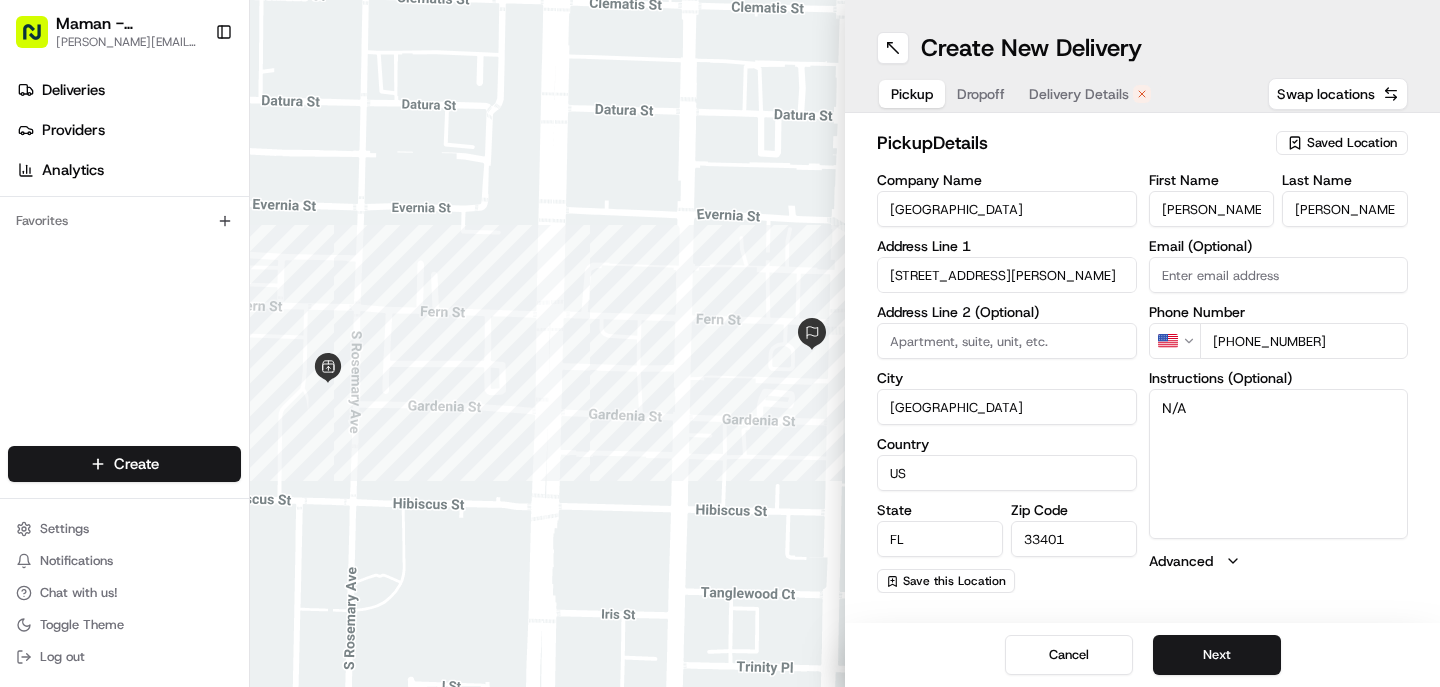 scroll, scrollTop: 0, scrollLeft: 0, axis: both 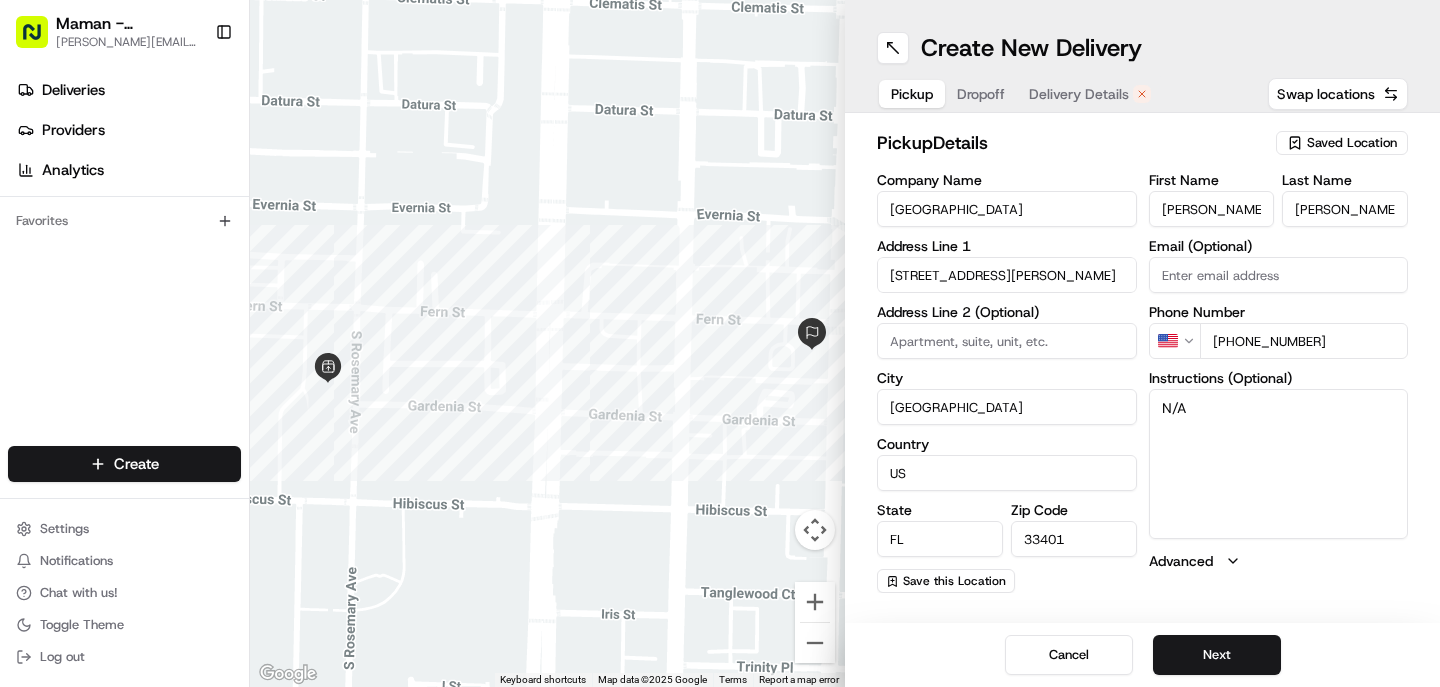 click on "Dropoff" at bounding box center (981, 94) 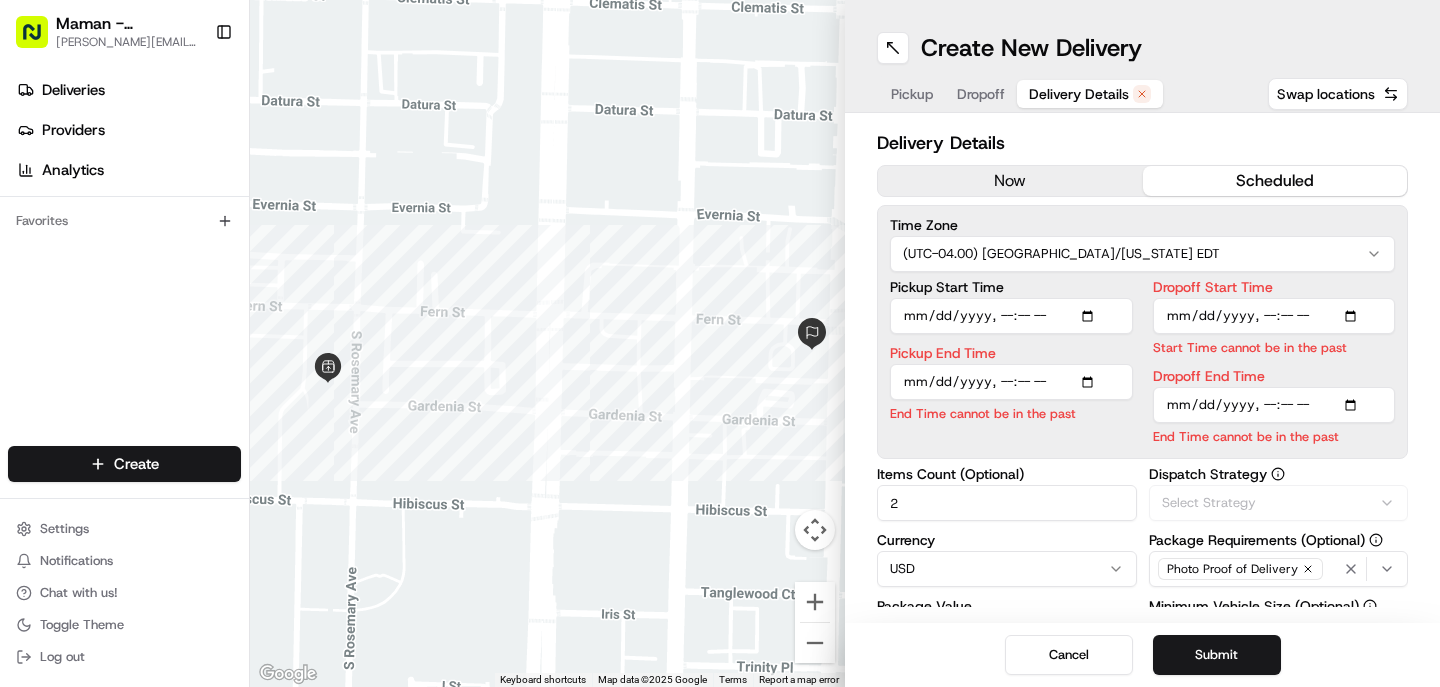 click on "Delivery Details" at bounding box center (1079, 94) 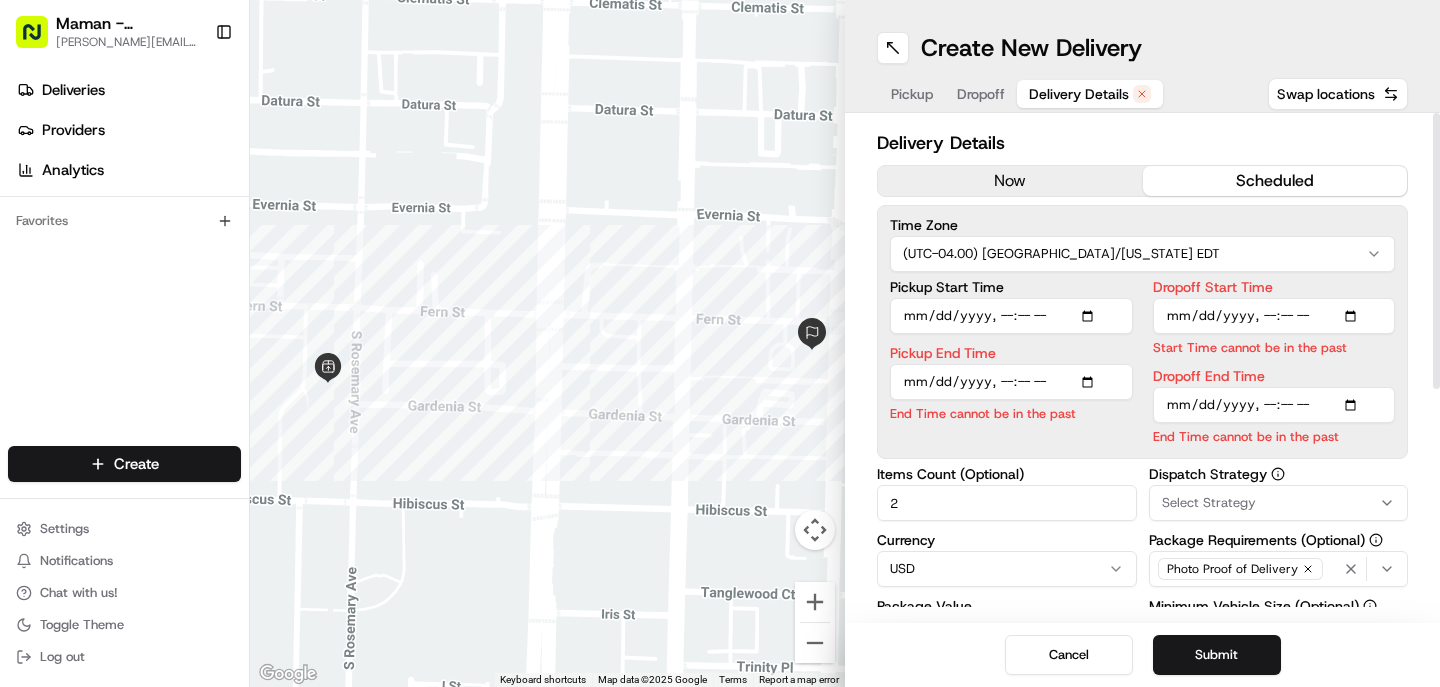 click on "Pickup Start Time" at bounding box center (1011, 316) 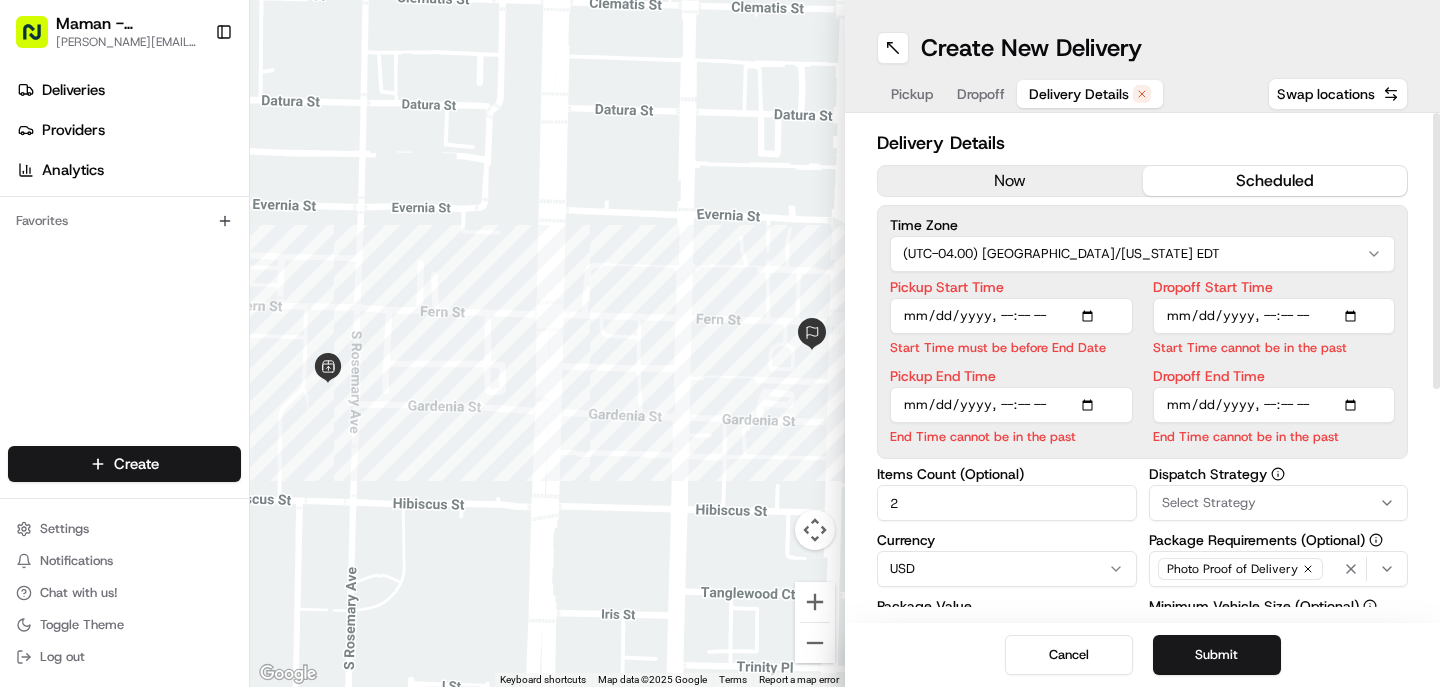 click on "Pickup End Time" at bounding box center (1011, 405) 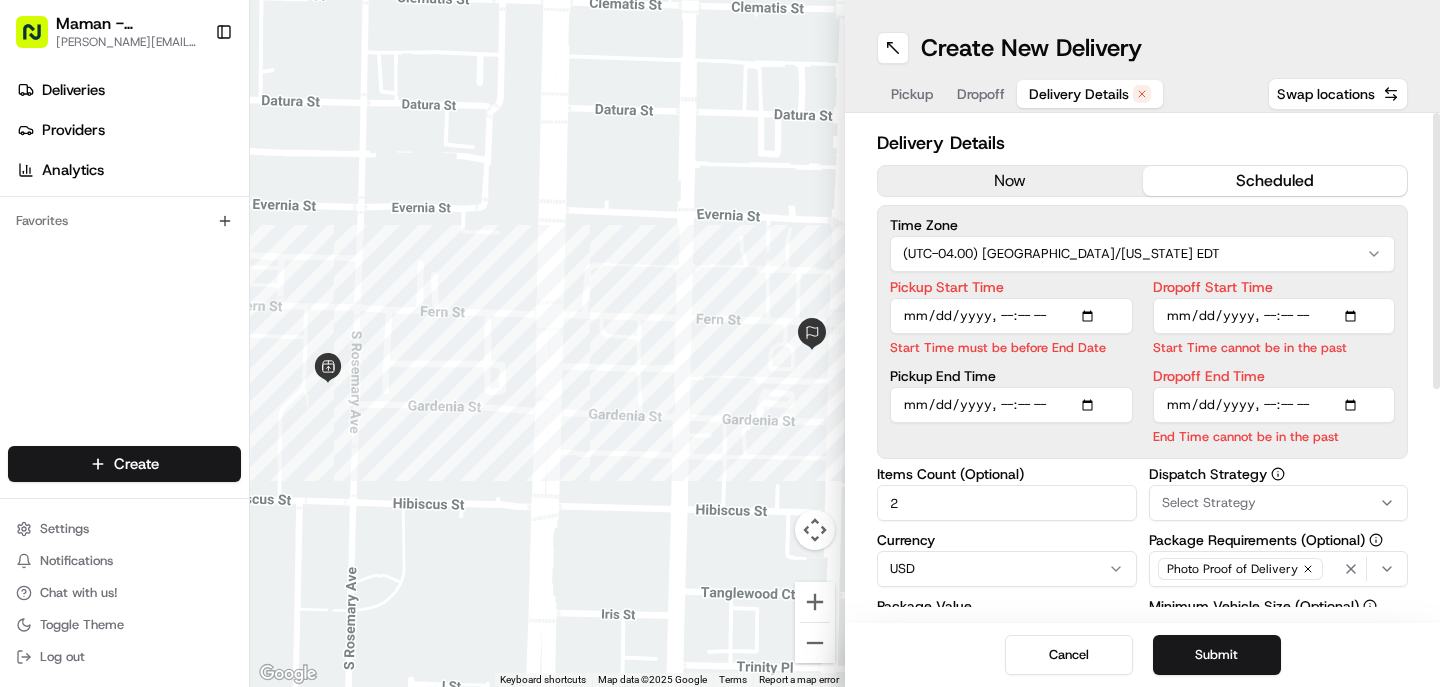 click on "Delivery Details now scheduled Time Zone (UTC-04.00) America/New York EDT Pickup Start Time Start Time must be before End Date Pickup End Time Dropoff Start Time Start Time cannot be in the past Dropoff End Time End Time cannot be in the past Items Count (Optional) 2 Currency USD Package Value 150 Package Identifier (Optional) Description (Optional) Dispatch Strategy Select Strategy Package Requirements (Optional) Photo Proof of Delivery Minimum Vehicle Size (Optional) Car Driver Tip (Optional) 5 $ 5 $ 10 $ 15 $ 30 $ 50 Package Items ( 0 ) Total Package Dimensions (Optional) Advanced (Optional)" at bounding box center (1142, 571) 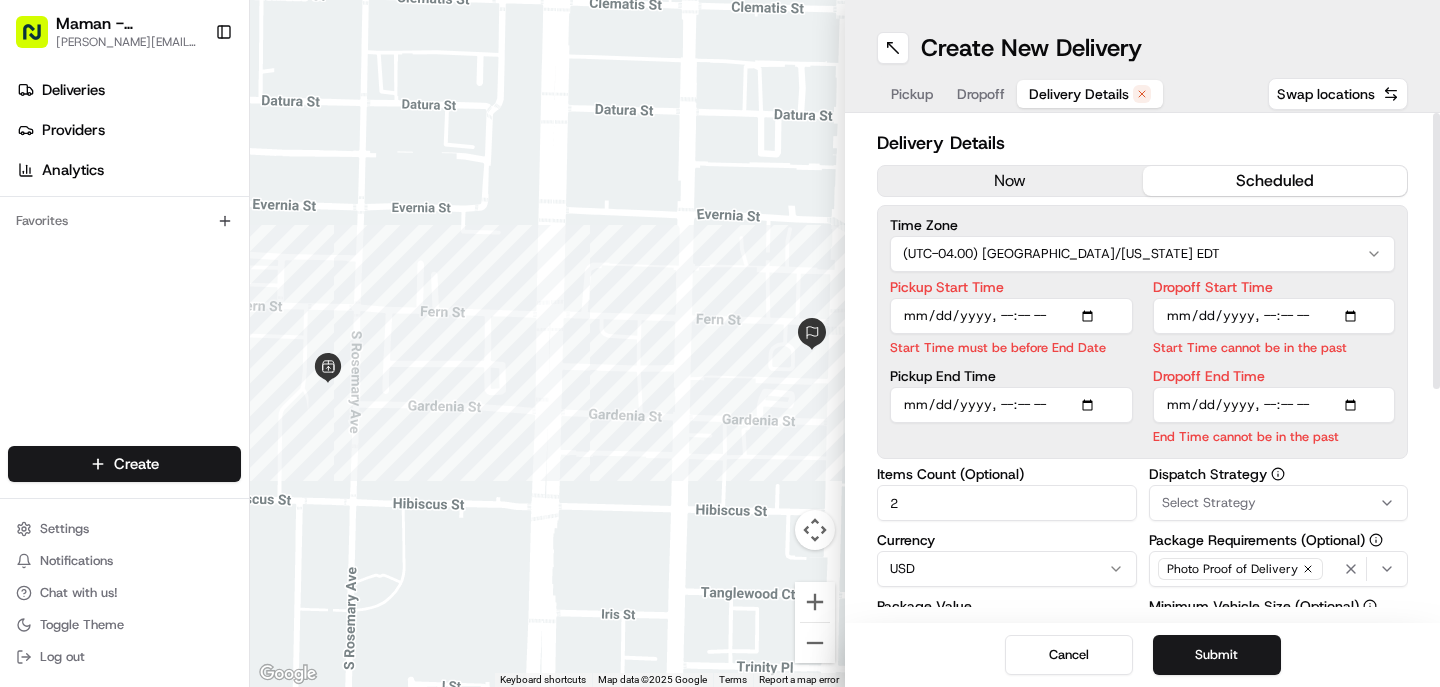 type on "2025-07-22T09:10" 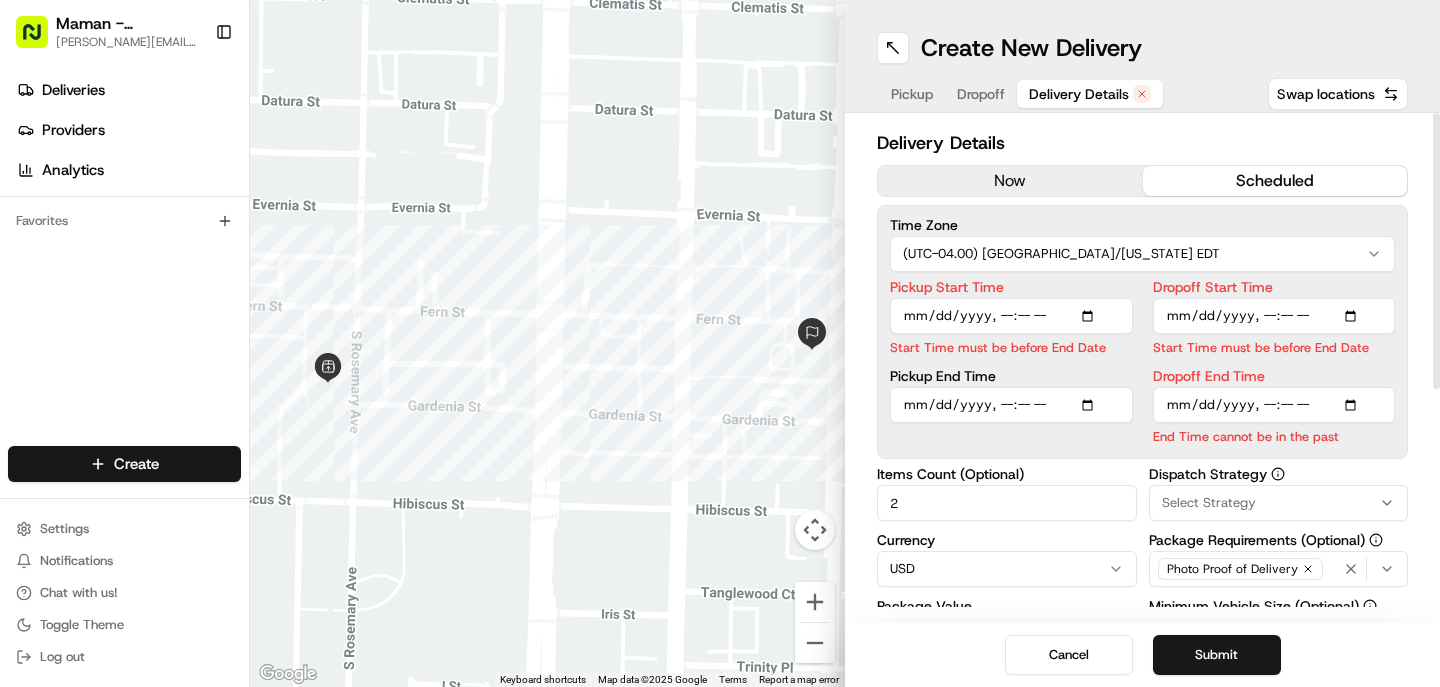 click on "Delivery Details now scheduled Time Zone (UTC-04.00) [GEOGRAPHIC_DATA]/[US_STATE] EDT Pickup Start Time Start Time must be before End Date Pickup End Time Dropoff Start Time Start Time must be before End Date Dropoff End Time End Time cannot be in the past Items Count (Optional) 2 Currency USD Package Value 150 Package Identifier (Optional) Description (Optional) Dispatch Strategy Select Strategy Package Requirements (Optional) Photo Proof of Delivery Minimum Vehicle Size (Optional) Car Driver Tip (Optional) 5 $ 5 $ 10 $ 15 $ 30 $ 50 Package Items ( 0 ) Total Package Dimensions (Optional) Advanced (Optional)" at bounding box center [1142, 368] 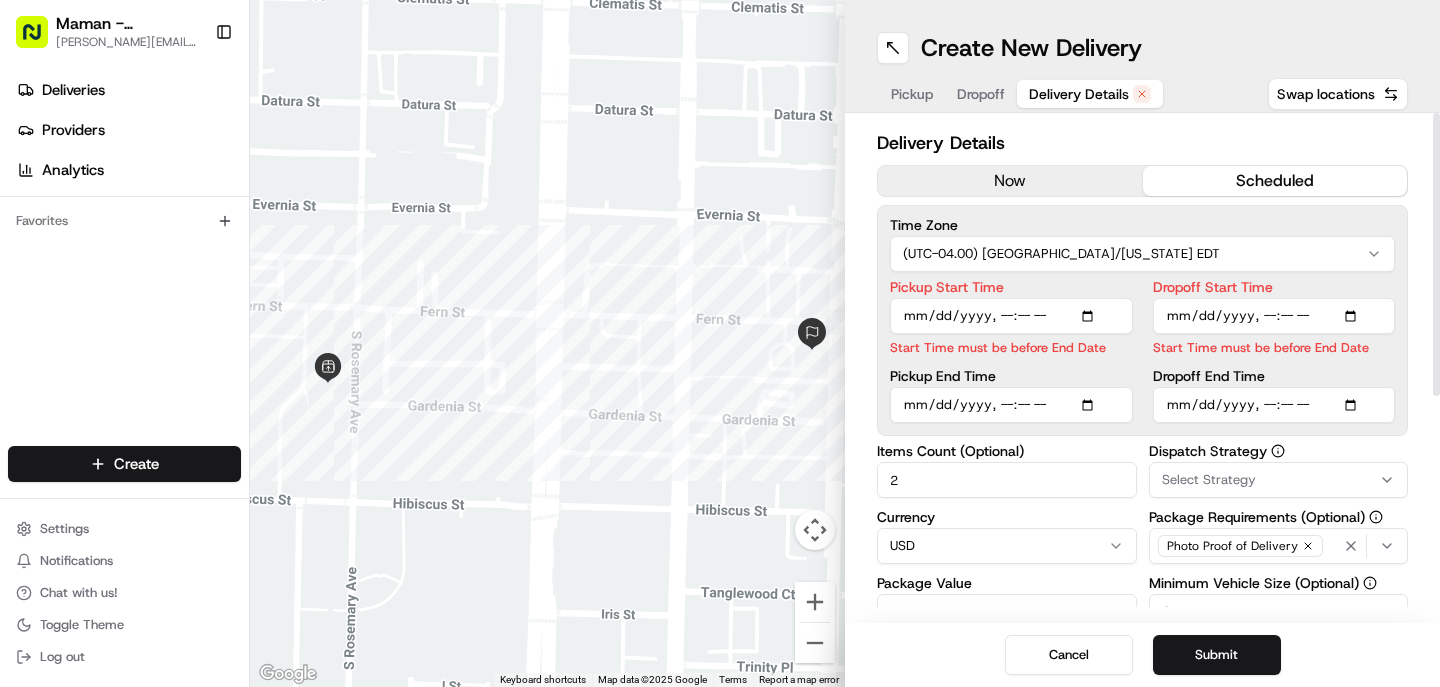 click on "Delivery Details now scheduled Time Zone (UTC-04.00) America/New York EDT Pickup Start Time Start Time must be before End Date Pickup End Time Dropoff Start Time Start Time must be before End Date Dropoff End Time Items Count (Optional) 2 Currency USD Package Value 150 Package Identifier (Optional) Description (Optional) Dispatch Strategy Select Strategy Package Requirements (Optional) Photo Proof of Delivery Minimum Vehicle Size (Optional) Car Driver Tip (Optional) 5 $ 5 $ 10 $ 15 $ 30 $ 50 Package Items ( 0 ) Total Package Dimensions (Optional) Advanced (Optional)" at bounding box center (1142, 559) 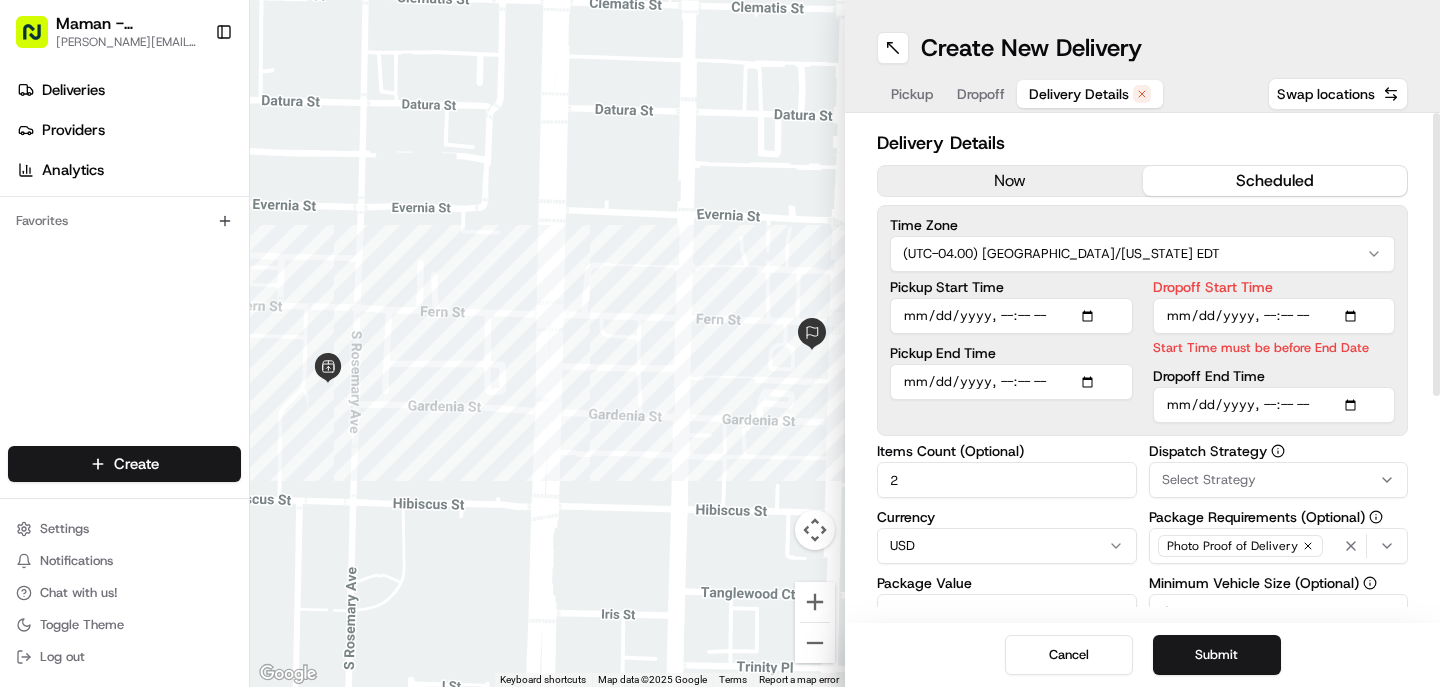 click on "Dropoff Start Time" at bounding box center [1274, 316] 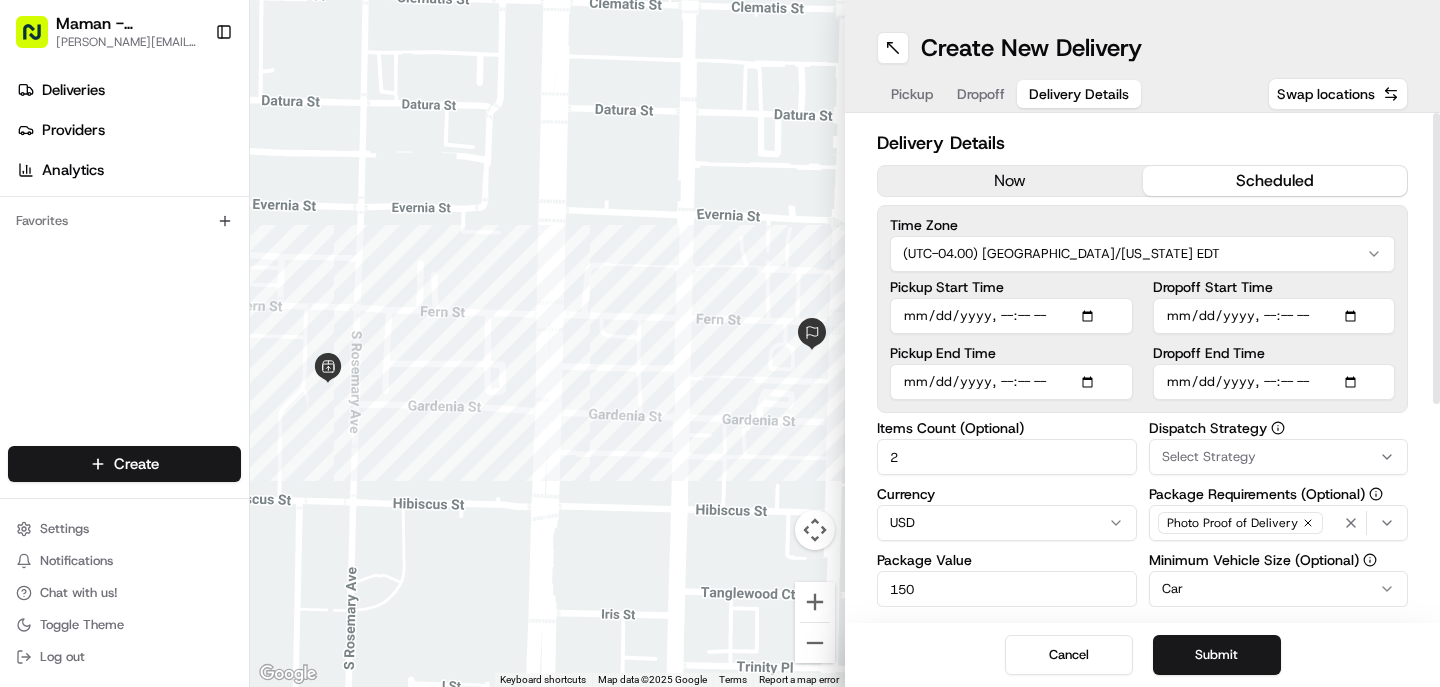 click on "Time Zone (UTC-04.00) America/New York EDT Pickup Start Time Pickup End Time Dropoff Start Time Dropoff End Time" at bounding box center [1142, 309] 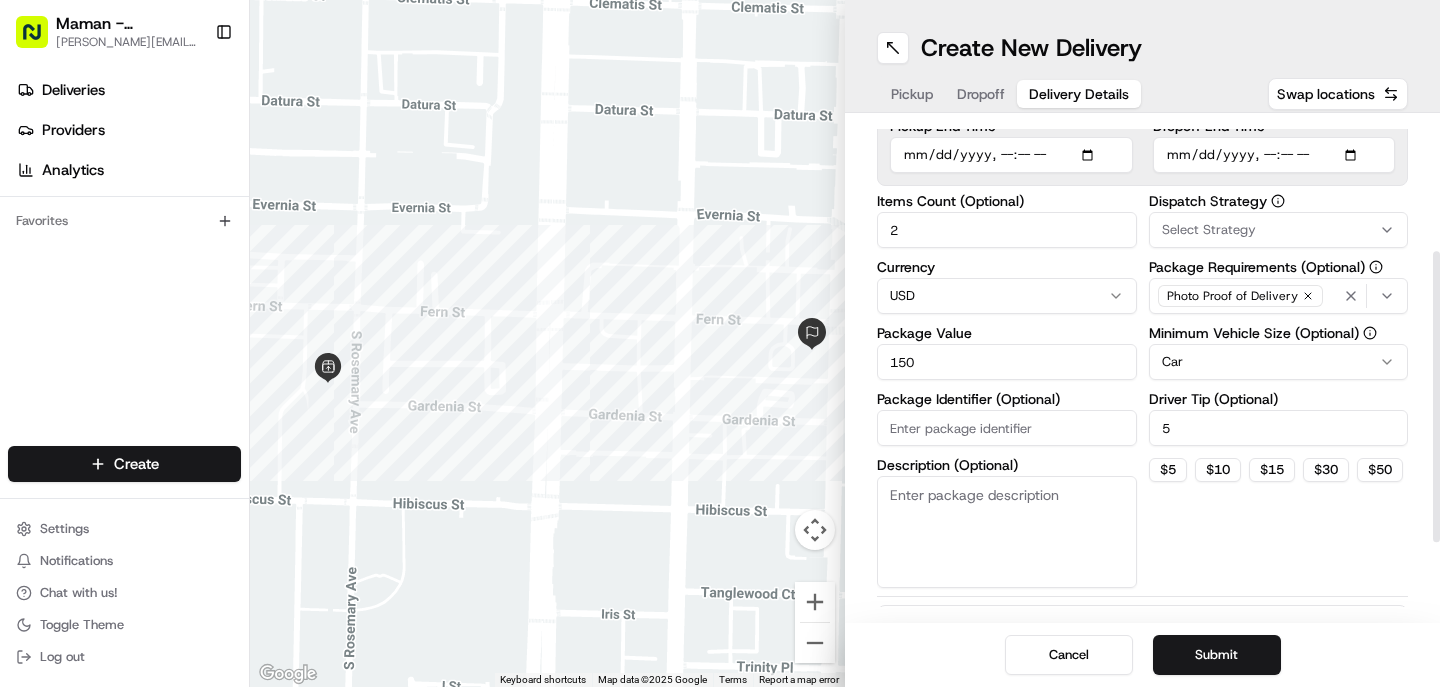 scroll, scrollTop: 246, scrollLeft: 0, axis: vertical 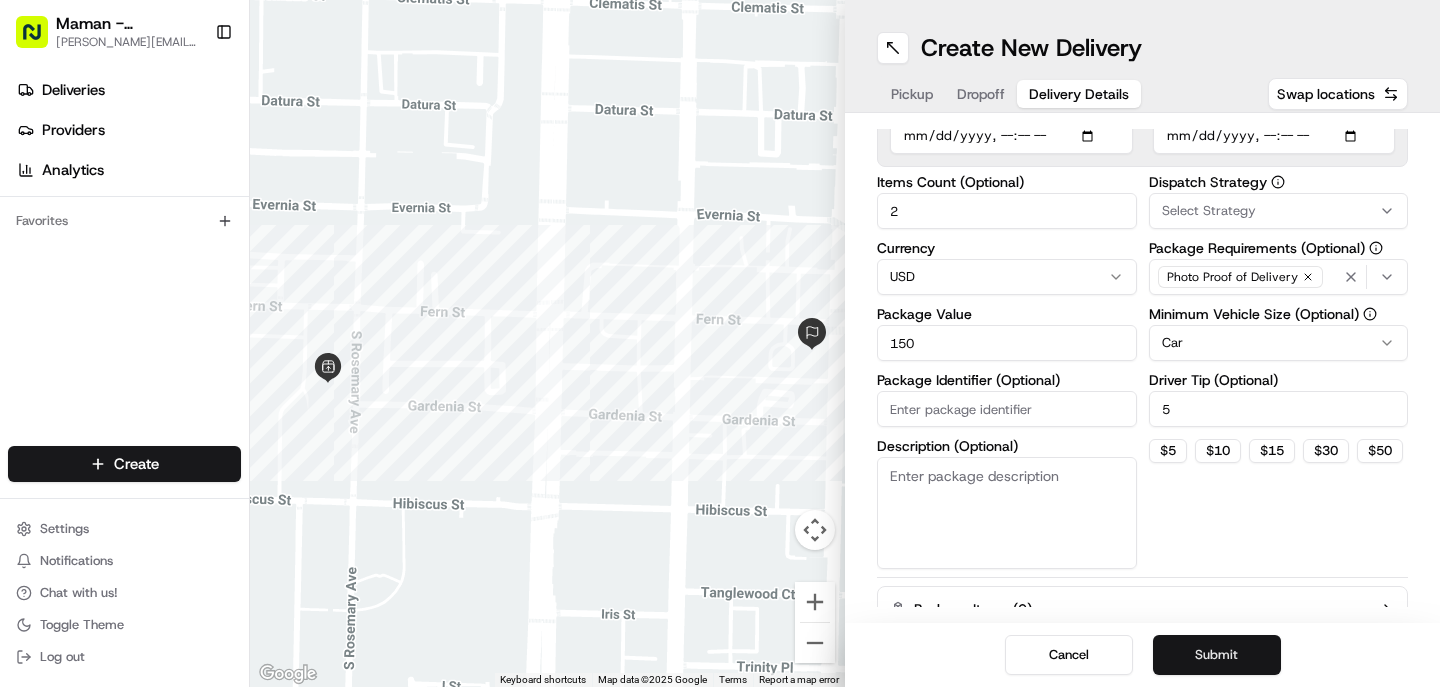 click on "Submit" at bounding box center (1217, 655) 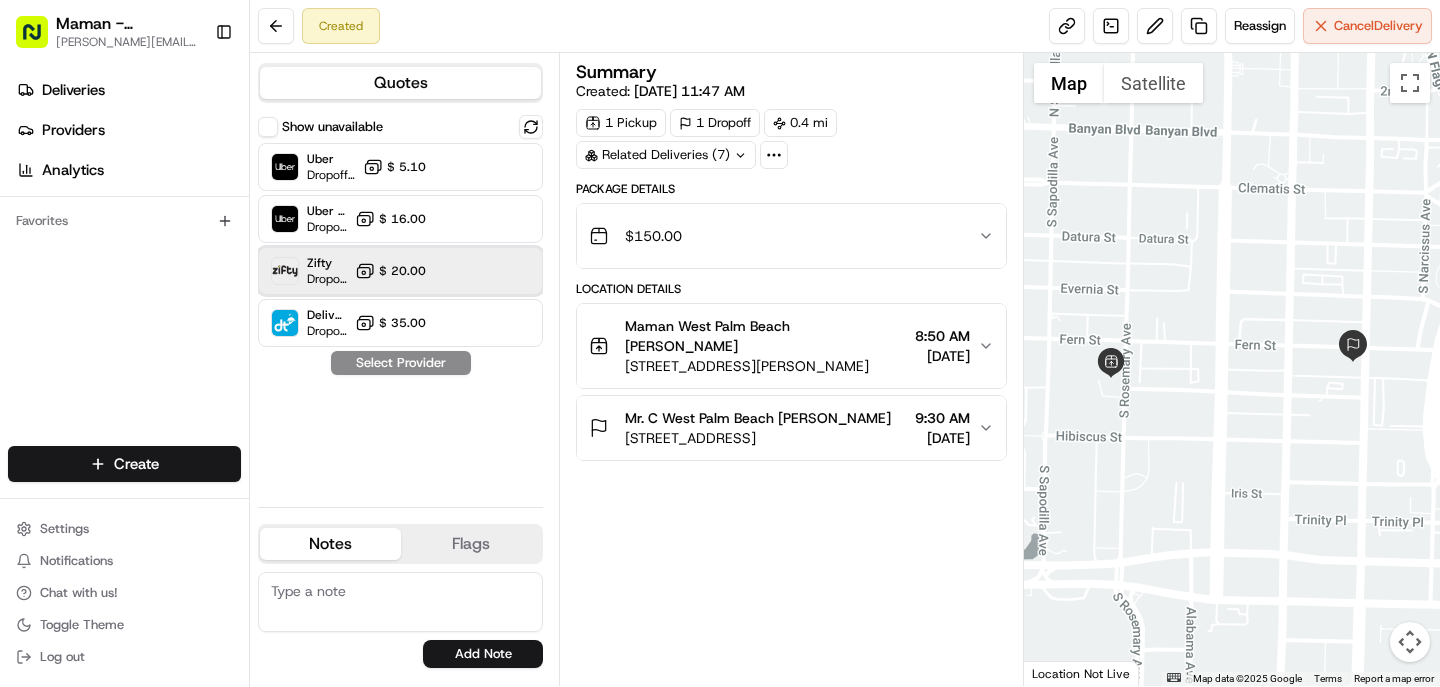 click on "Zifty" at bounding box center [327, 263] 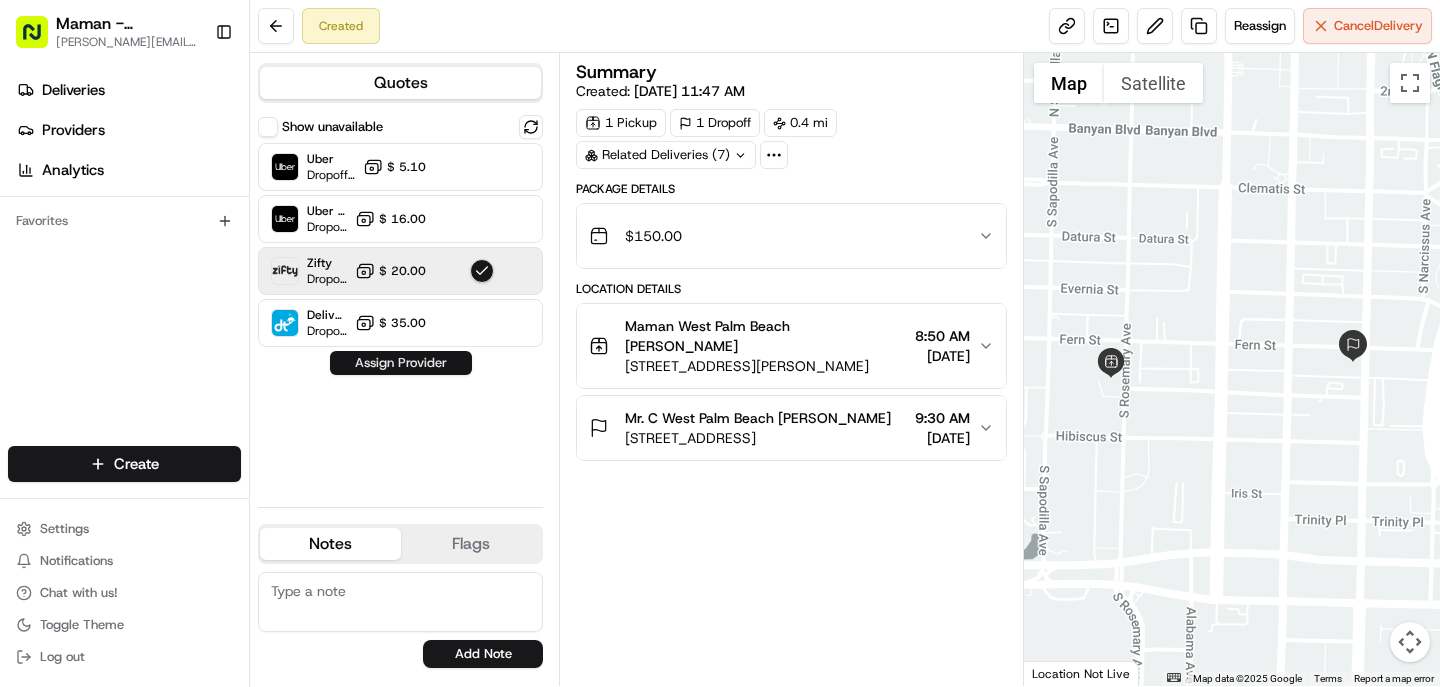 click on "Assign Provider" at bounding box center (401, 363) 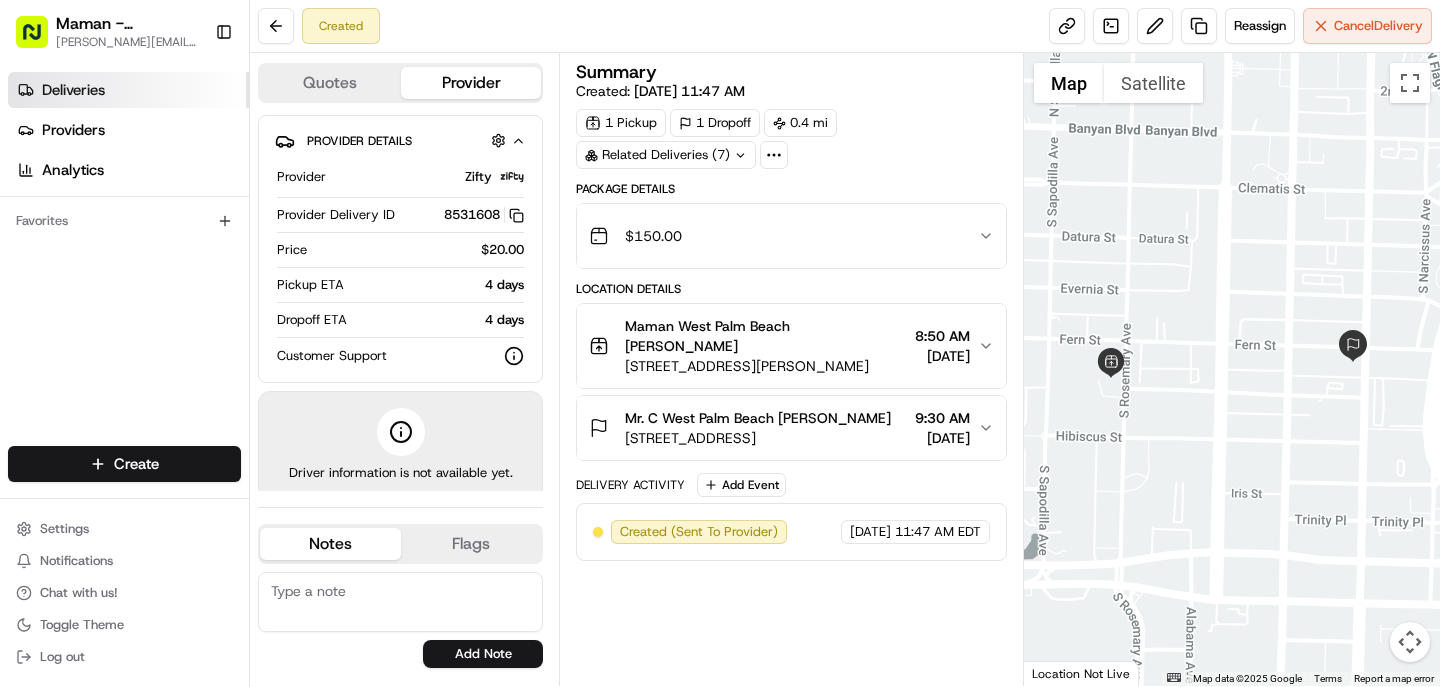 click on "Deliveries" at bounding box center [73, 90] 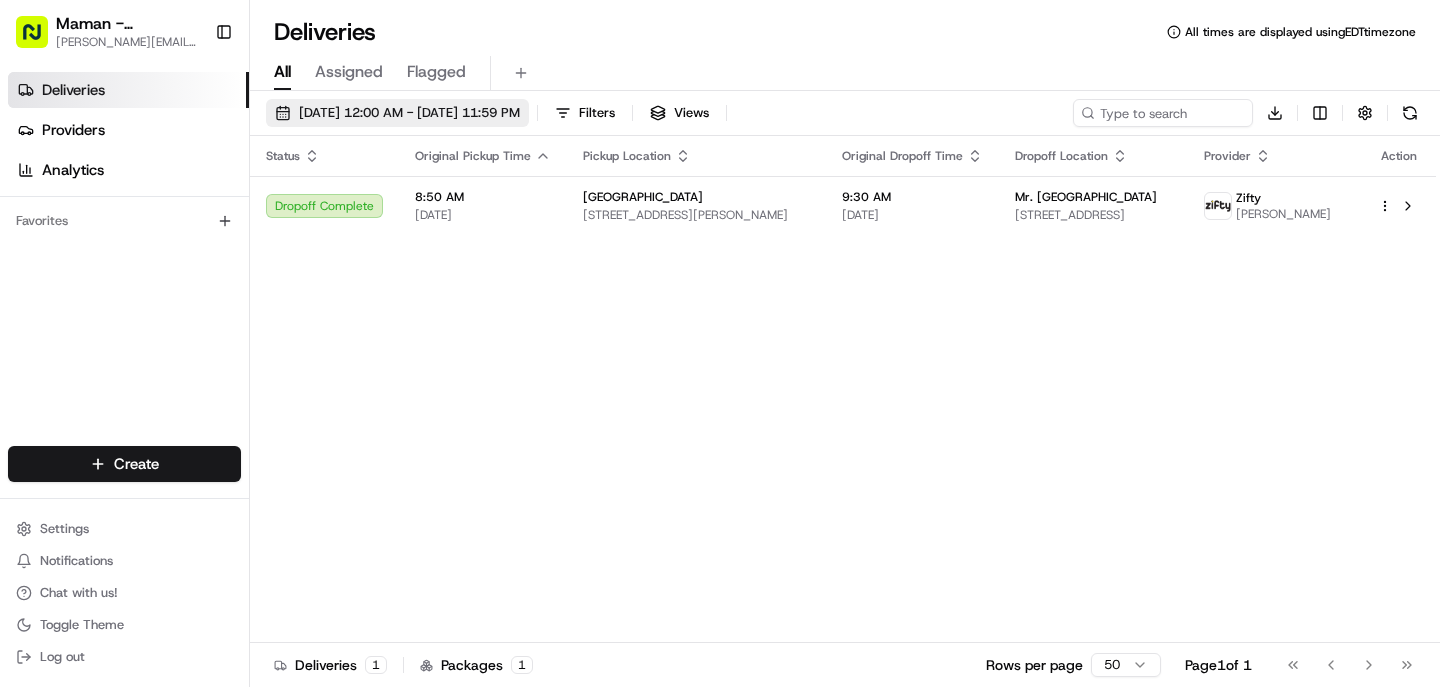 click on "07/17/2025 12:00 AM - 07/17/2025 11:59 PM" at bounding box center (409, 113) 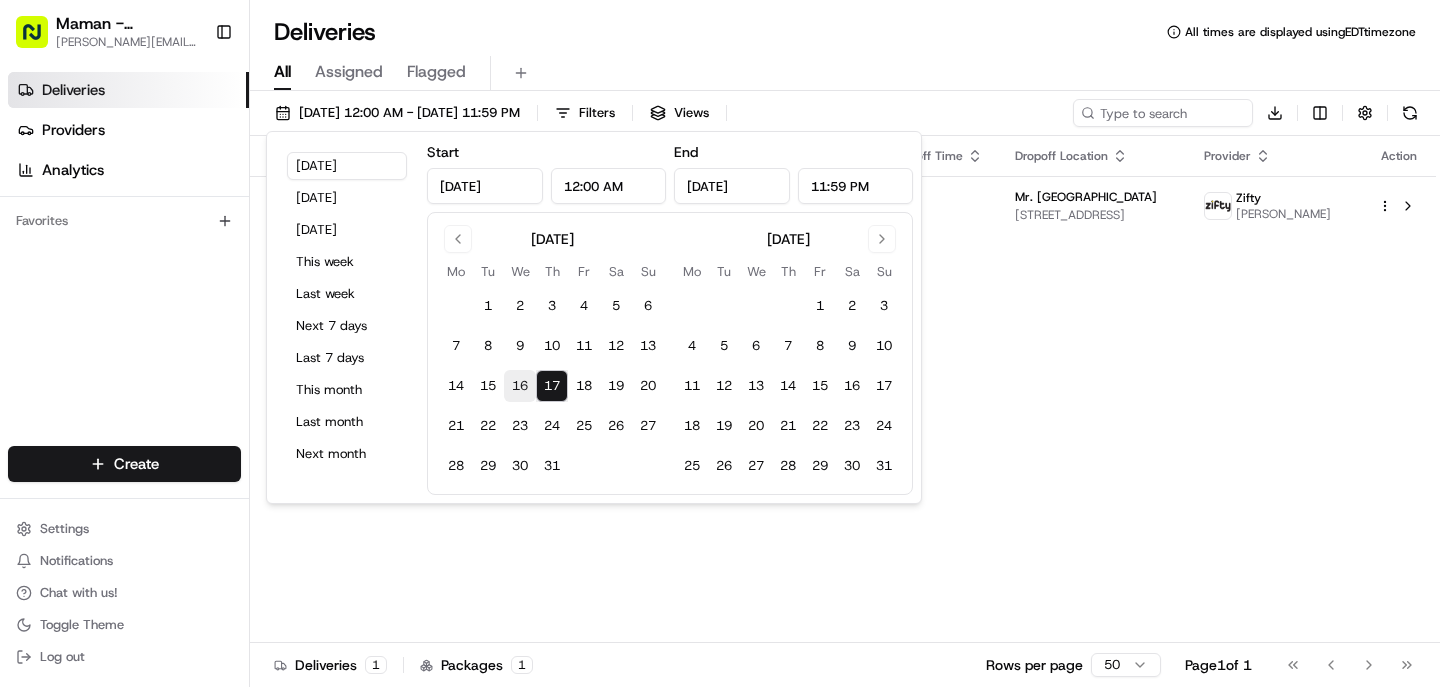 click on "16" at bounding box center [520, 386] 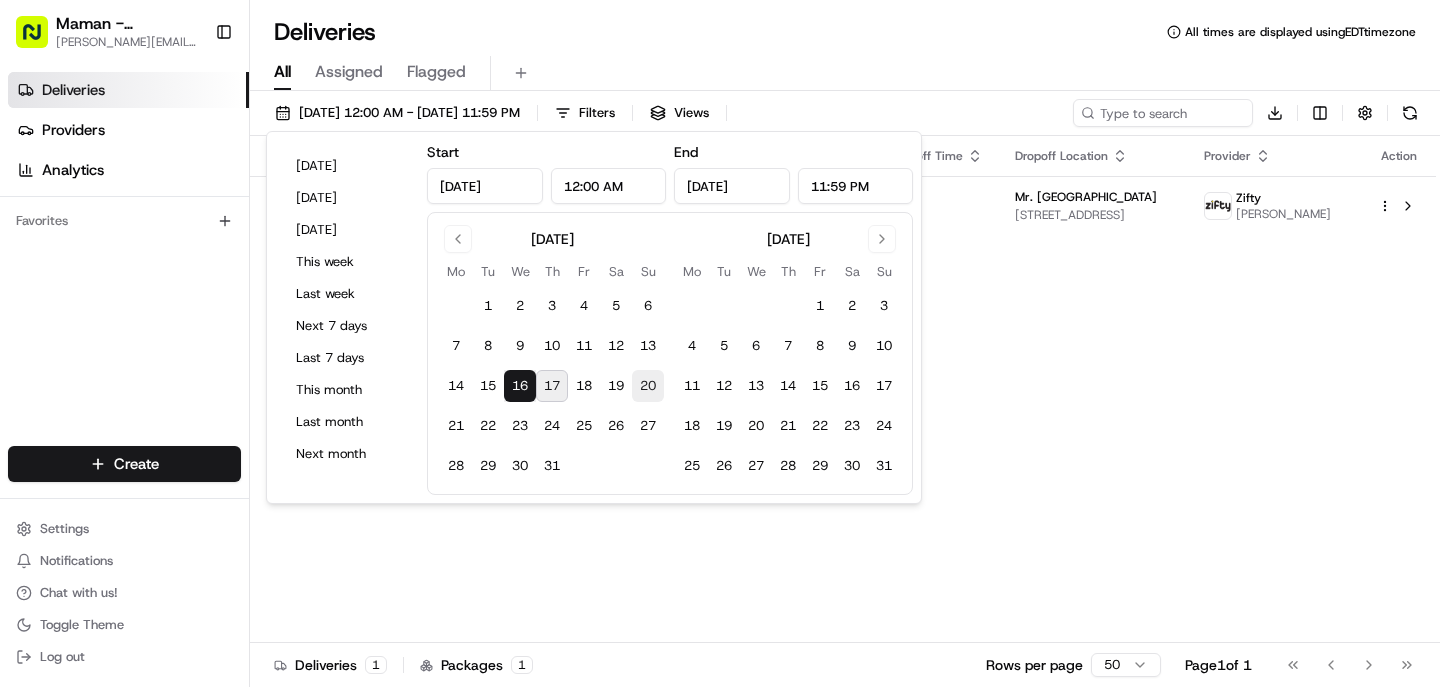 click on "20" at bounding box center (648, 386) 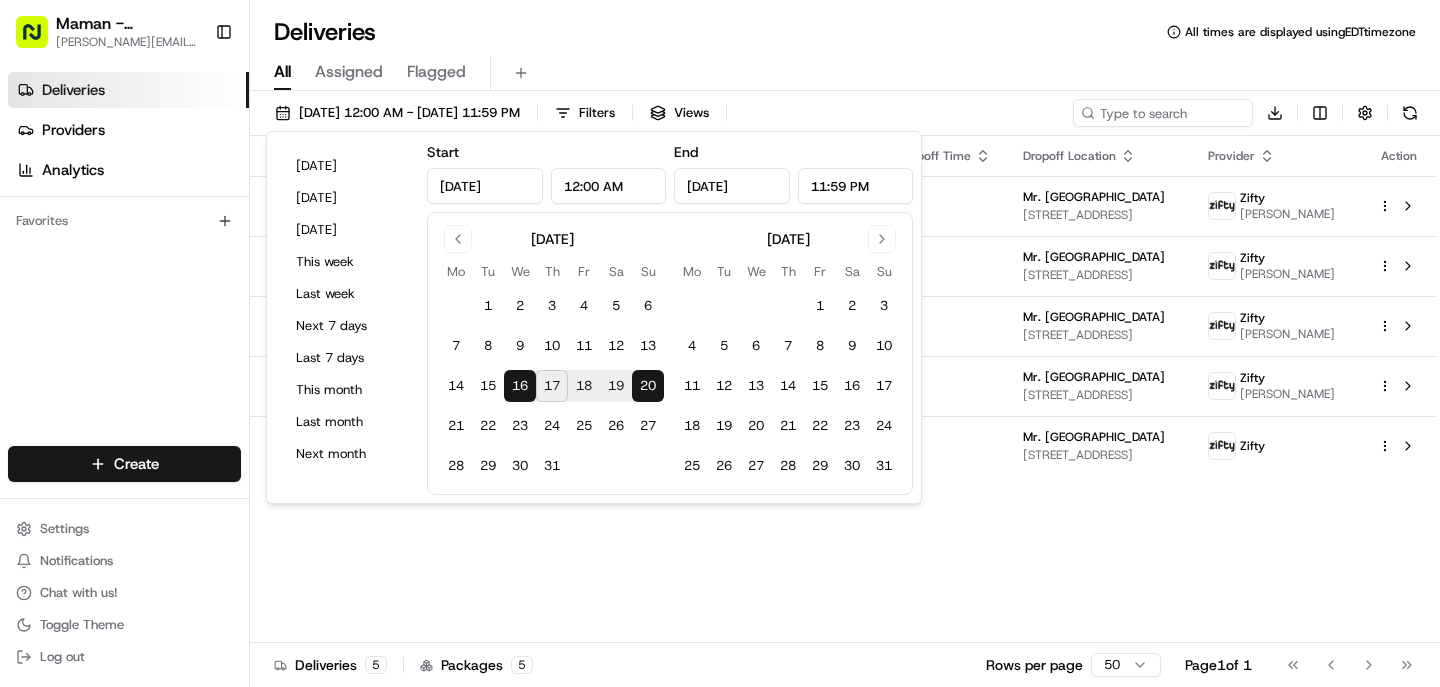 click on "Status Original Pickup Time Pickup Location Original Dropoff Time Dropoff Location Provider Action Dropoff Complete 8:50 AM 07/16/2025 Maman West Palm Beach 473 S Rosemary Ave, West Palm Beach, FL 33401, USA 9:30 AM 07/16/2025 Mr. C West Palm Beach 401 S Olive Ave, West Palm Beach, FL 33401, USA Zifty Mark Suess Dropoff Complete 8:50 AM 07/17/2025 Maman West Palm Beach 473 S Rosemary Ave, West Palm Beach, FL 33401, USA 9:30 AM 07/17/2025 Mr. C West Palm Beach 401 S Olive Ave, West Palm Beach, FL 33401, USA Zifty Claudia Rejon Assigned Driver 8:50 AM 07/18/2025 Maman West Palm Beach 473 S Rosemary Ave, West Palm Beach, FL 33401, USA 9:30 AM 07/18/2025 Mr. C West Palm Beach 401 S Olive Ave, West Palm Beach, FL 33401, USA Zifty Yorleny Moreno Assigned Driver 11:00 AM 07/19/2025 Maman West Palm Beach 473 S Rosemary Ave, West Palm Beach, FL 33401, USA 11:35 AM 07/19/2025 Mr. C West Palm Beach 401 S Olive Ave, West Palm Beach, FL 33401, USA Zifty Yorleny Moreno Not Assigned Driver 12:00 PM 07/20/2025 12:30 PM Zifty" at bounding box center [843, 389] 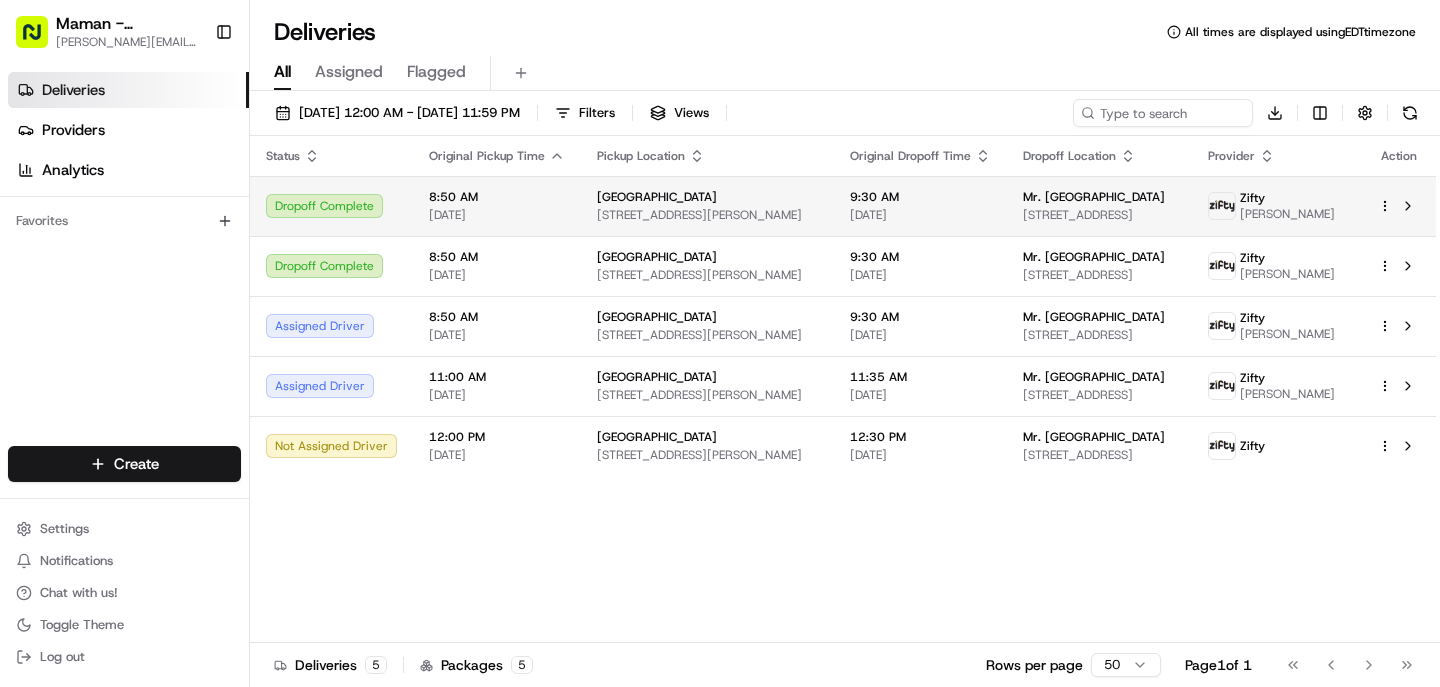 click on "Maman West Palm Beach 473 S Rosemary Ave, West Palm Beach, FL 33401, USA" at bounding box center (707, 206) 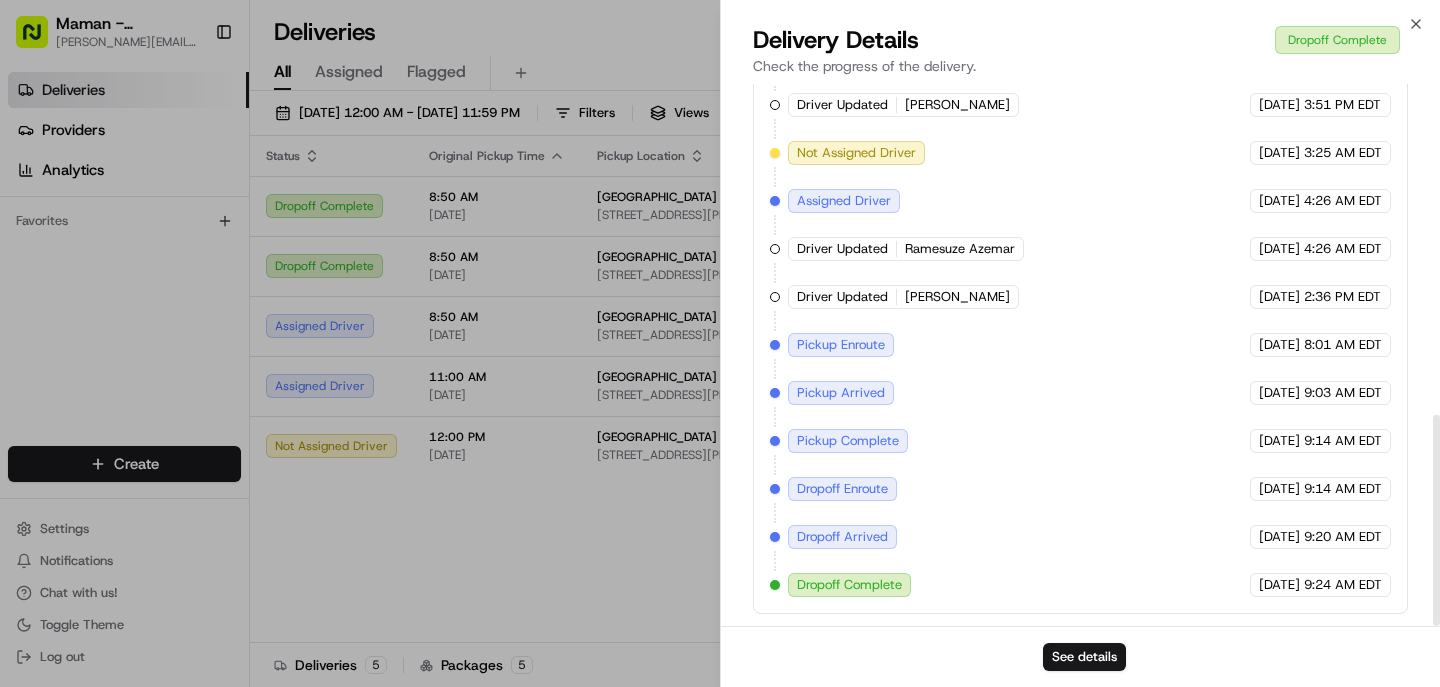 scroll, scrollTop: 0, scrollLeft: 0, axis: both 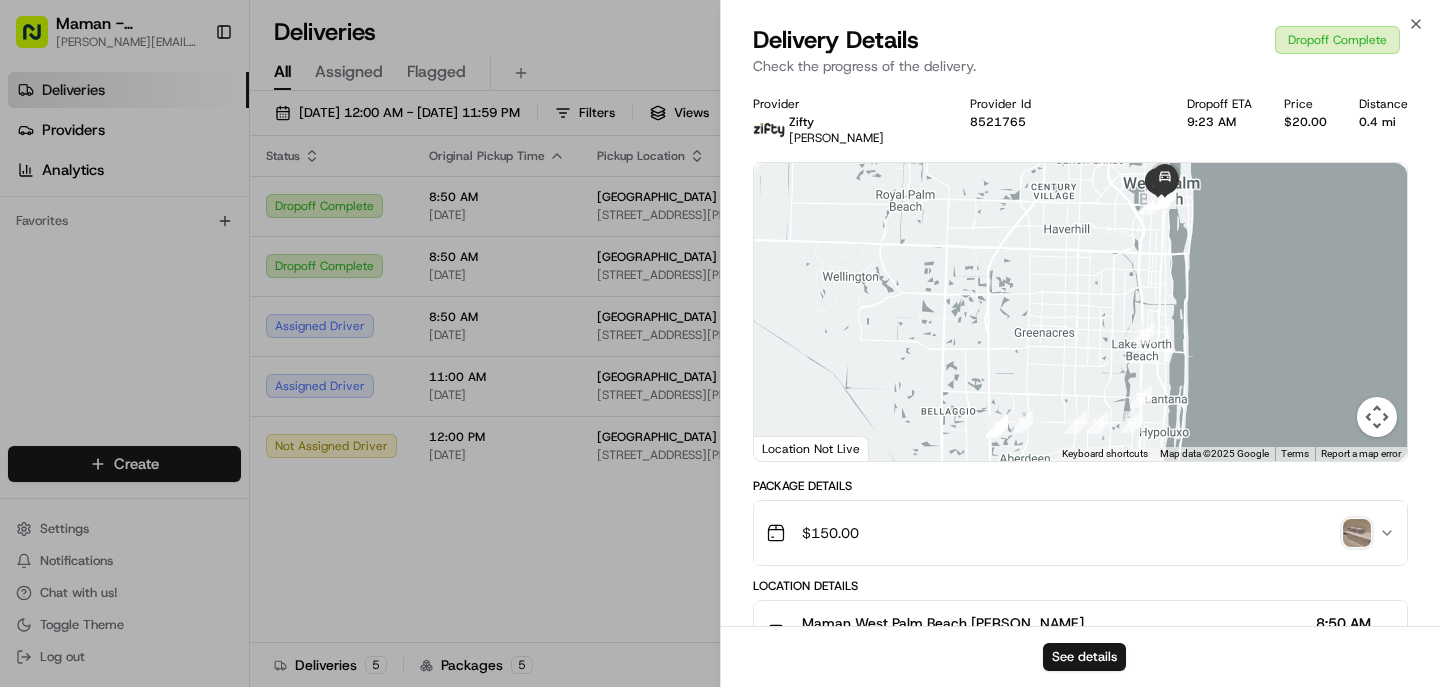 click on "Close Delivery Details Dropoff Complete Check the progress of the delivery. Provider Zifty Mark Suess Provider Id 8521765 Dropoff ETA 9:23 AM Price $20.00 Distance 0.4 mi ← Move left → Move right ↑ Move up ↓ Move down + Zoom in - Zoom out Home Jump left by 75% End Jump right by 75% Page Up Jump up by 75% Page Down Jump down by 75% 1 2 3 4 5 6 7 8 10 11 12 13 14 15 16 17 18 19 20 21 22 9 Keyboard shortcuts Map Data Map data ©2025 Google Map data ©2025 Google 5 km  Click to toggle between metric and imperial units Terms Report a map error Location Not Live Package Details $ 150.00 Location Details Maman West Palm Beach Amy Caron 473 S Rosemary Ave, West Palm Beach, FL 33401, USA 8:50 AM 07/16/2025 Mr. C West Palm Beach Jordy Goorman 401 S Olive Ave, West Palm Beach, FL 33401, USA 9:30 AM 07/16/2025 Delivery Activity Add Event Created (Sent To Provider) Zifty 07/11/2025 3:04 PM EDT Not Assigned Driver Zifty 07/11/2025 4:04 PM EDT Assigned Driver Zifty 07/13/2025 3:50 PM EDT Driver Updated John Foss" at bounding box center [1080, 343] 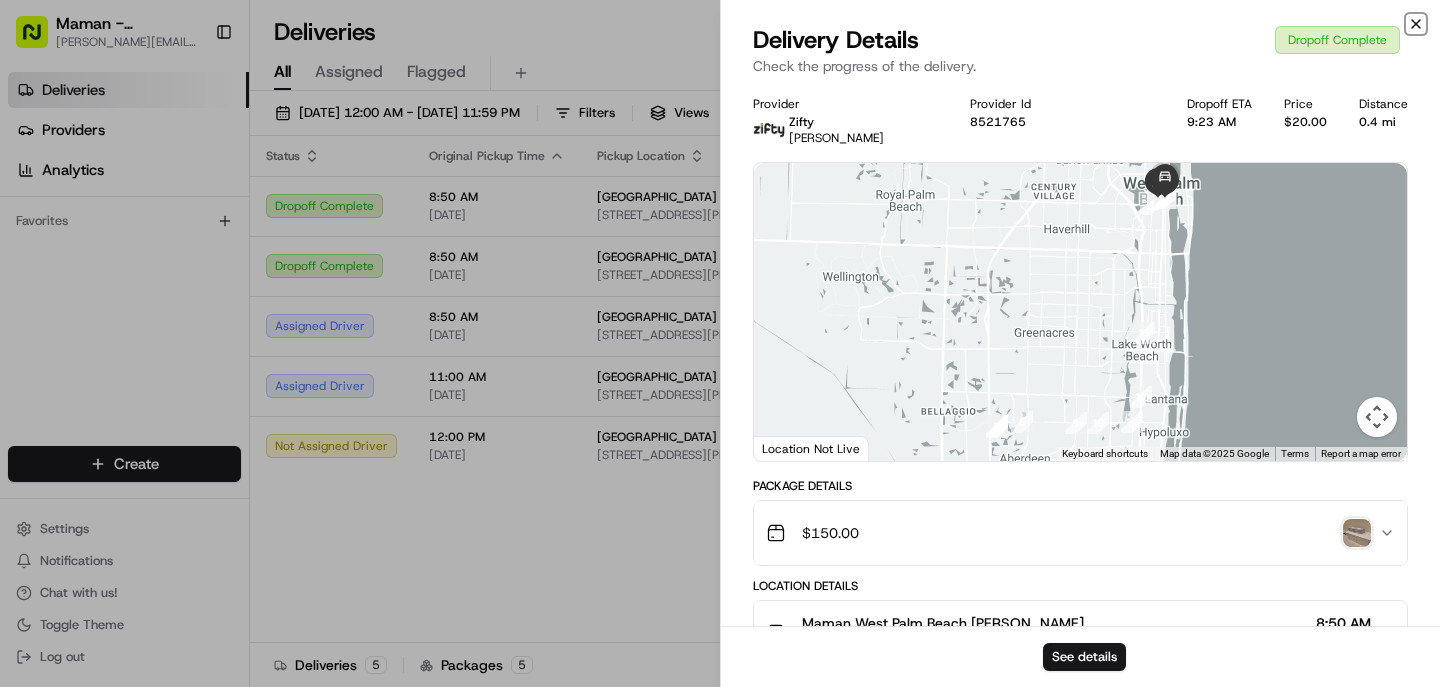 click 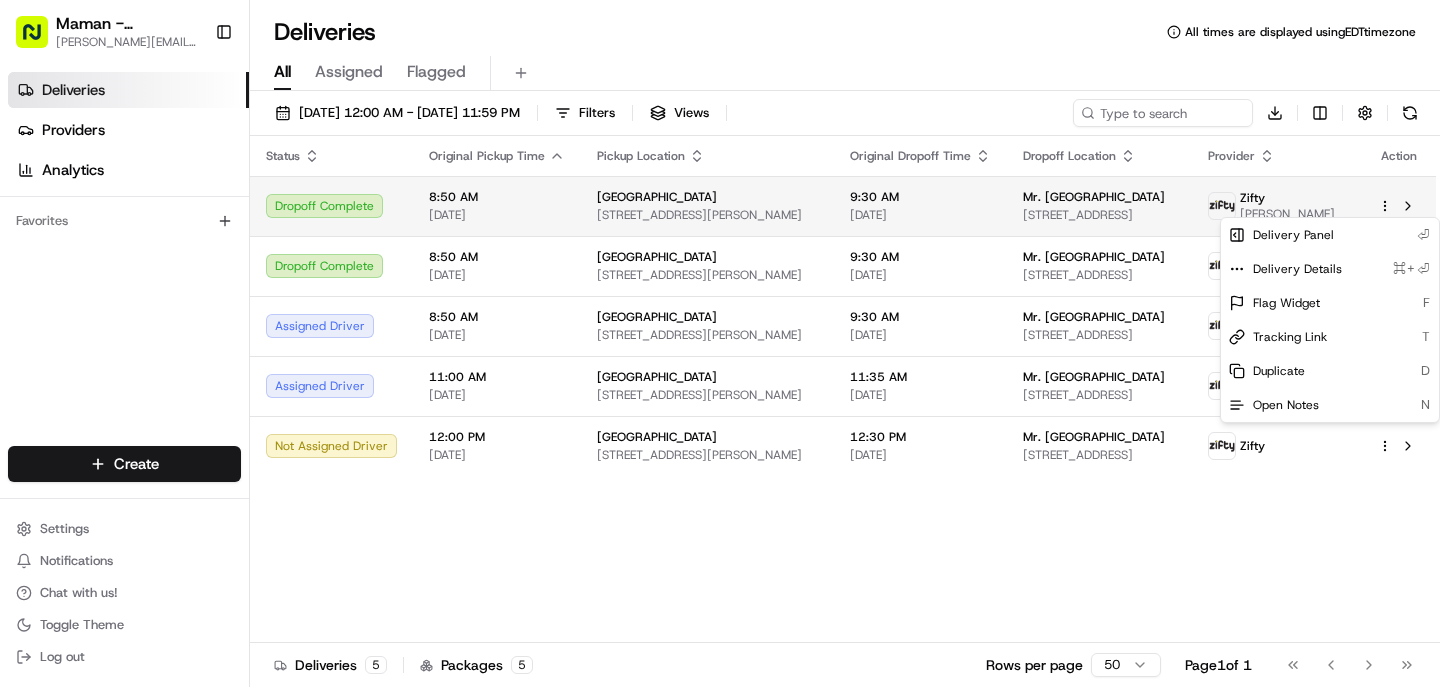 click on "Maman - Wynwood charlotte@mamannyc.com Toggle Sidebar Deliveries Providers Analytics Favorites Main Menu Members & Organization Organization Users Roles Preferences Customization Tracking Orchestration Automations Dispatch Strategy Locations Pickup Locations Dropoff Locations Billing Billing Refund Requests Integrations Notification Triggers Webhooks API Keys Request Logs Create Settings Notifications Chat with us! Toggle Theme Log out Deliveries All times are displayed using  EDT  timezone All Assigned Flagged 07/16/2025 12:00 AM - 07/20/2025 11:59 PM Filters Views Download Status Original Pickup Time Pickup Location Original Dropoff Time Dropoff Location Provider Action Dropoff Complete 8:50 AM 07/16/2025 Maman West Palm Beach 473 S Rosemary Ave, West Palm Beach, FL 33401, USA 9:30 AM 07/16/2025 Mr. C West Palm Beach 401 S Olive Ave, West Palm Beach, FL 33401, USA Zifty Mark Suess Dropoff Complete 8:50 AM 07/17/2025 Maman West Palm Beach 473 S Rosemary Ave, West Palm Beach, FL 33401, USA 5 5" at bounding box center (720, 343) 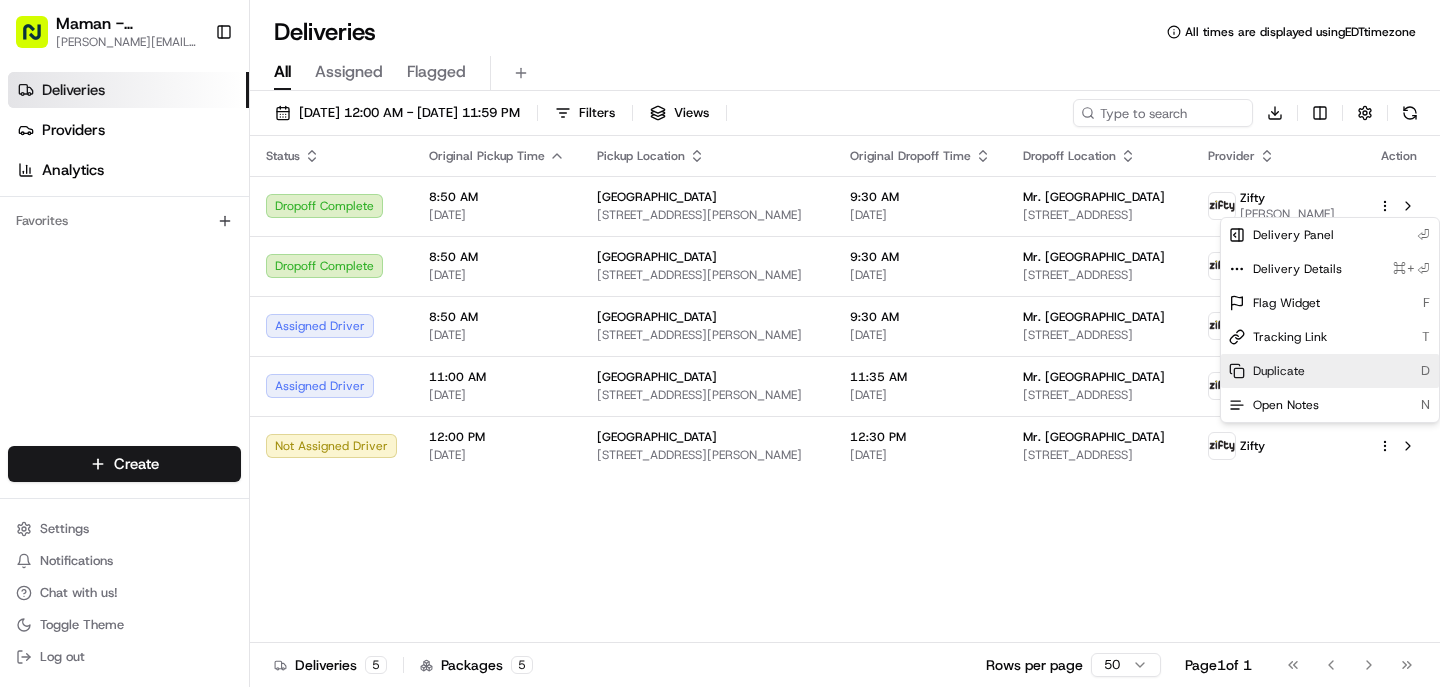 click on "Duplicate D" at bounding box center [1330, 371] 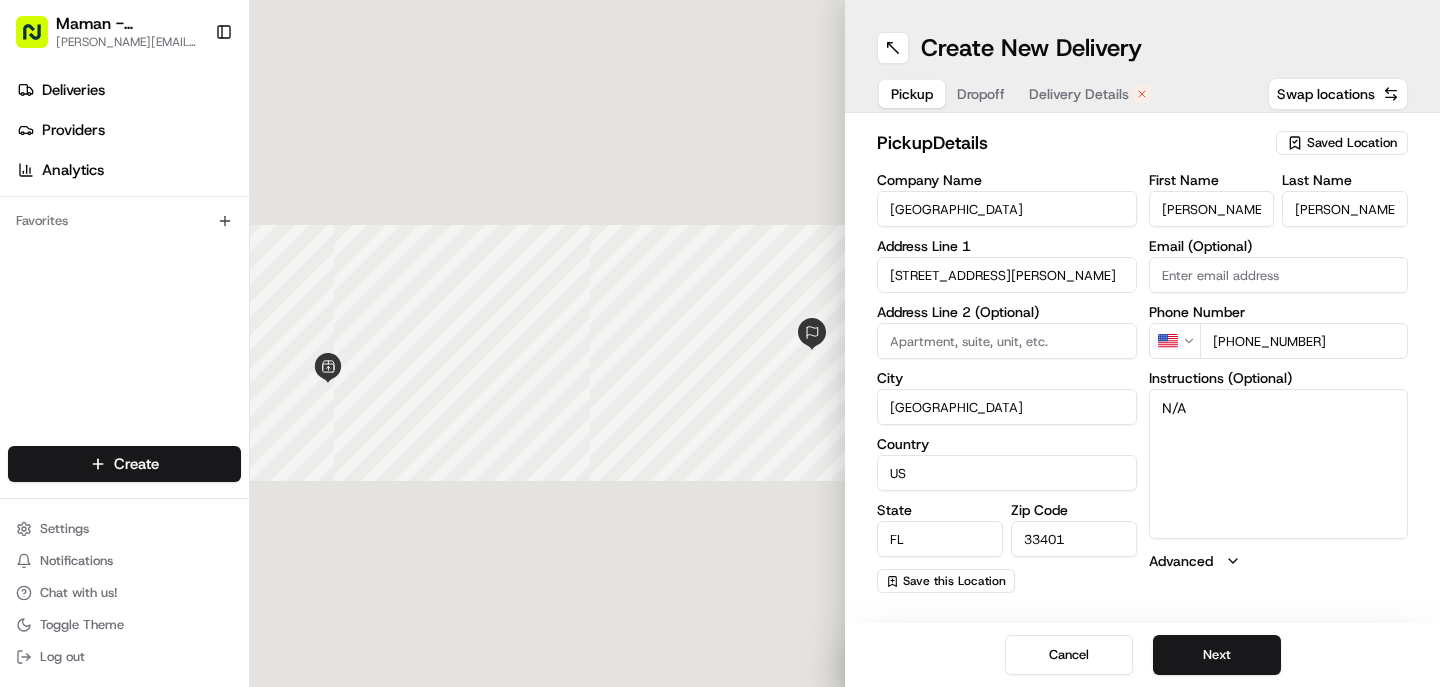 scroll, scrollTop: 0, scrollLeft: 0, axis: both 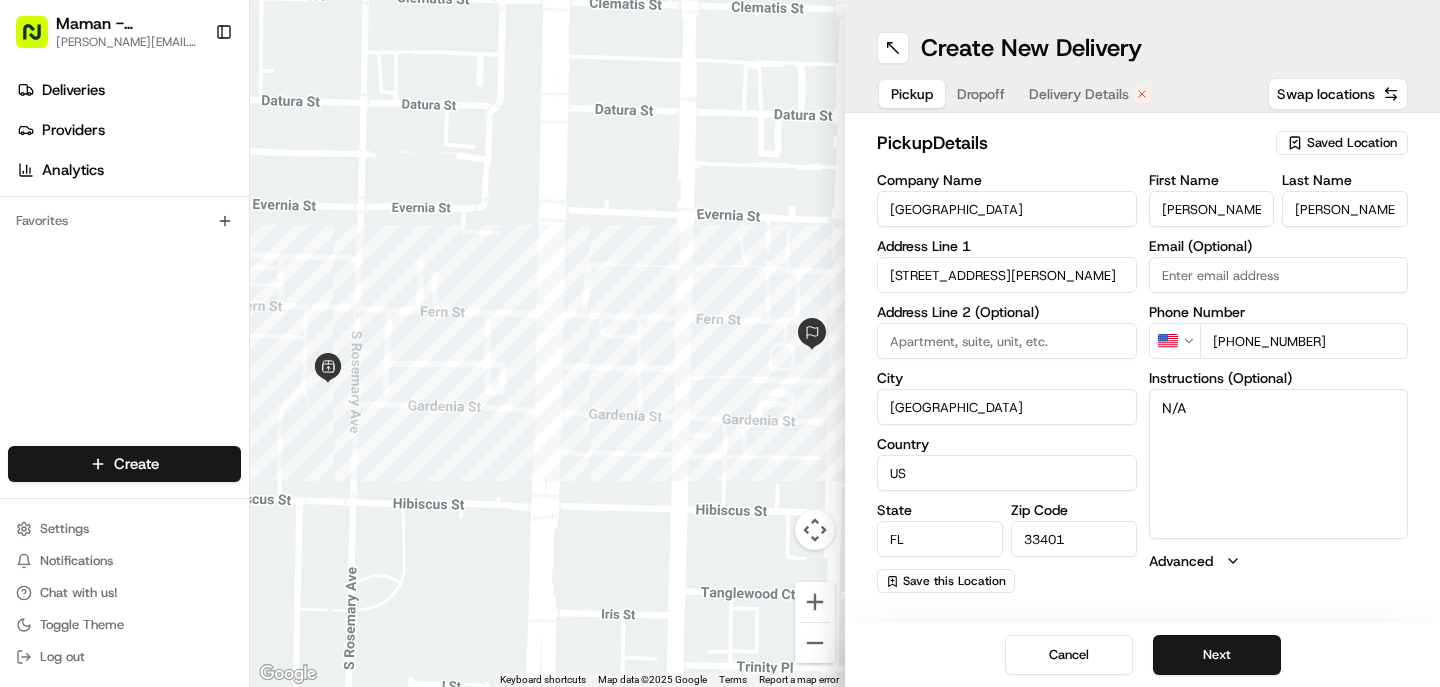 click on "Dropoff" at bounding box center (981, 94) 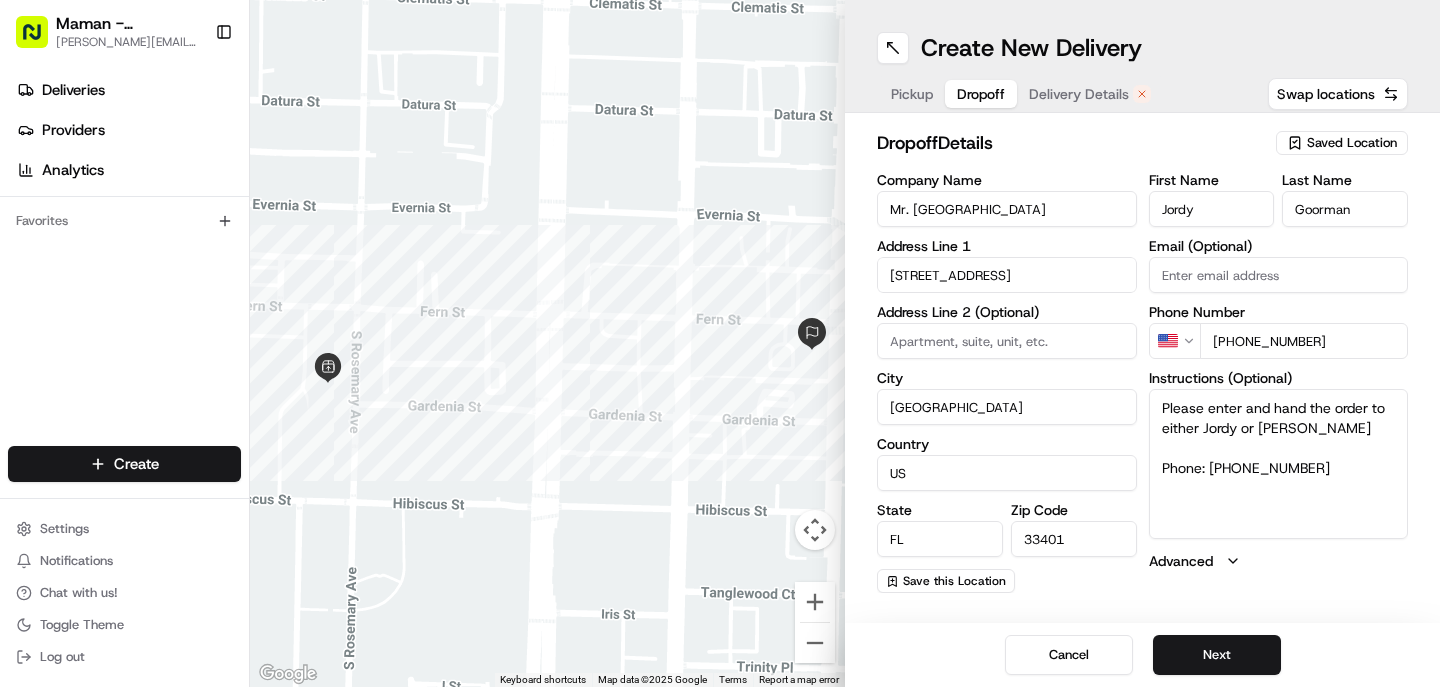 click on "Delivery Details" at bounding box center [1079, 94] 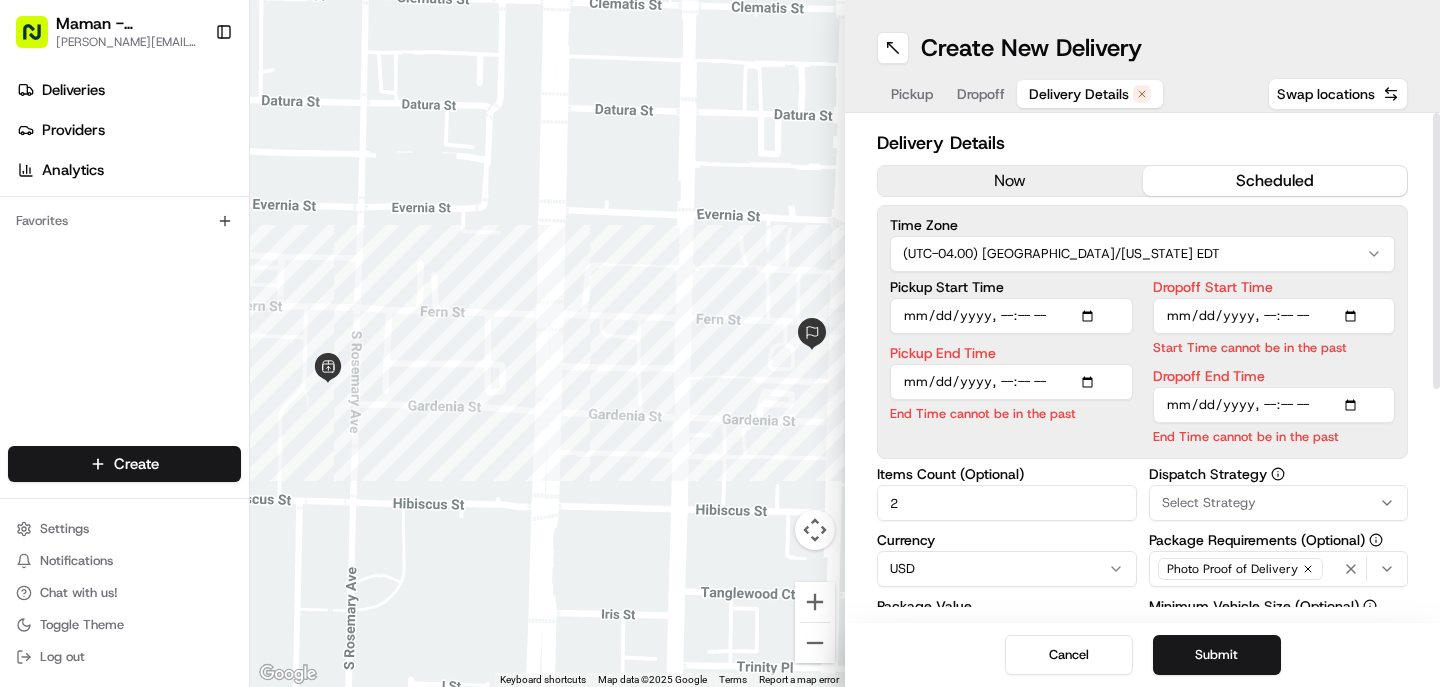 click on "Pickup Start Time" at bounding box center [1011, 316] 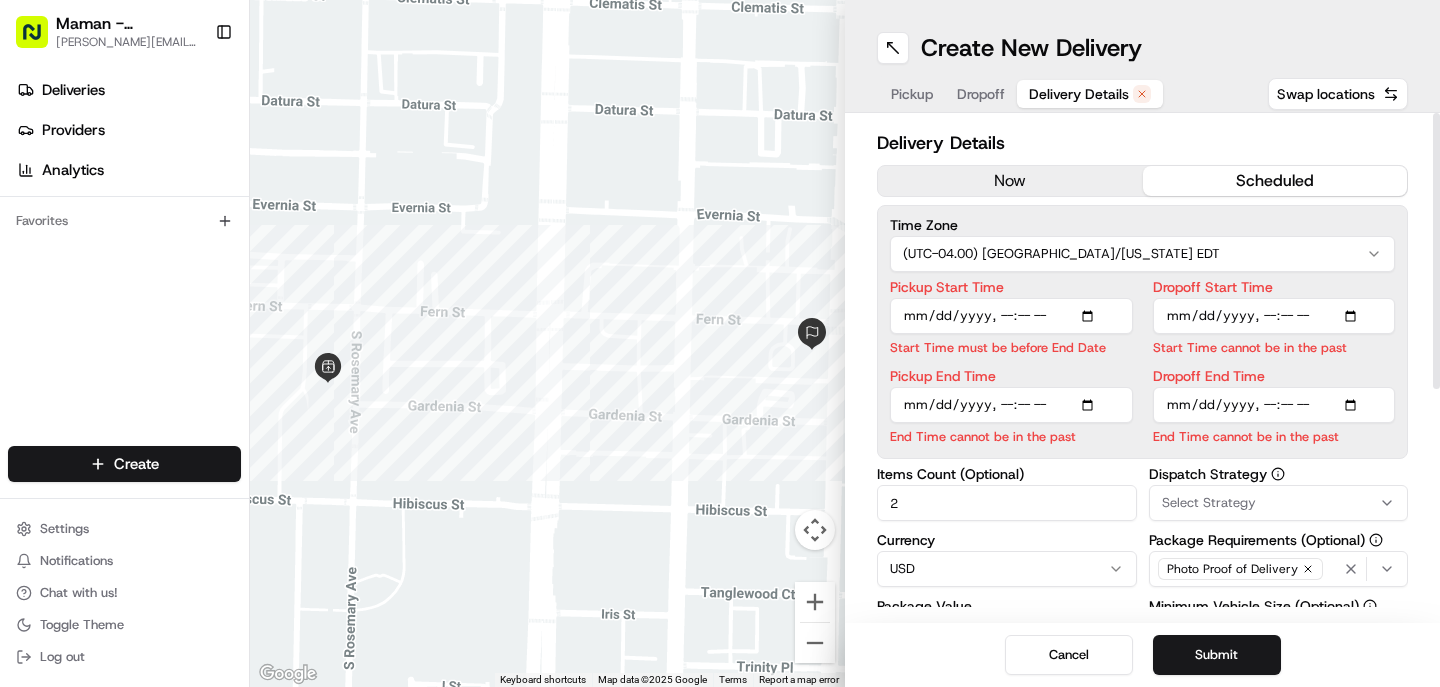 click on "Pickup End Time" at bounding box center (1011, 405) 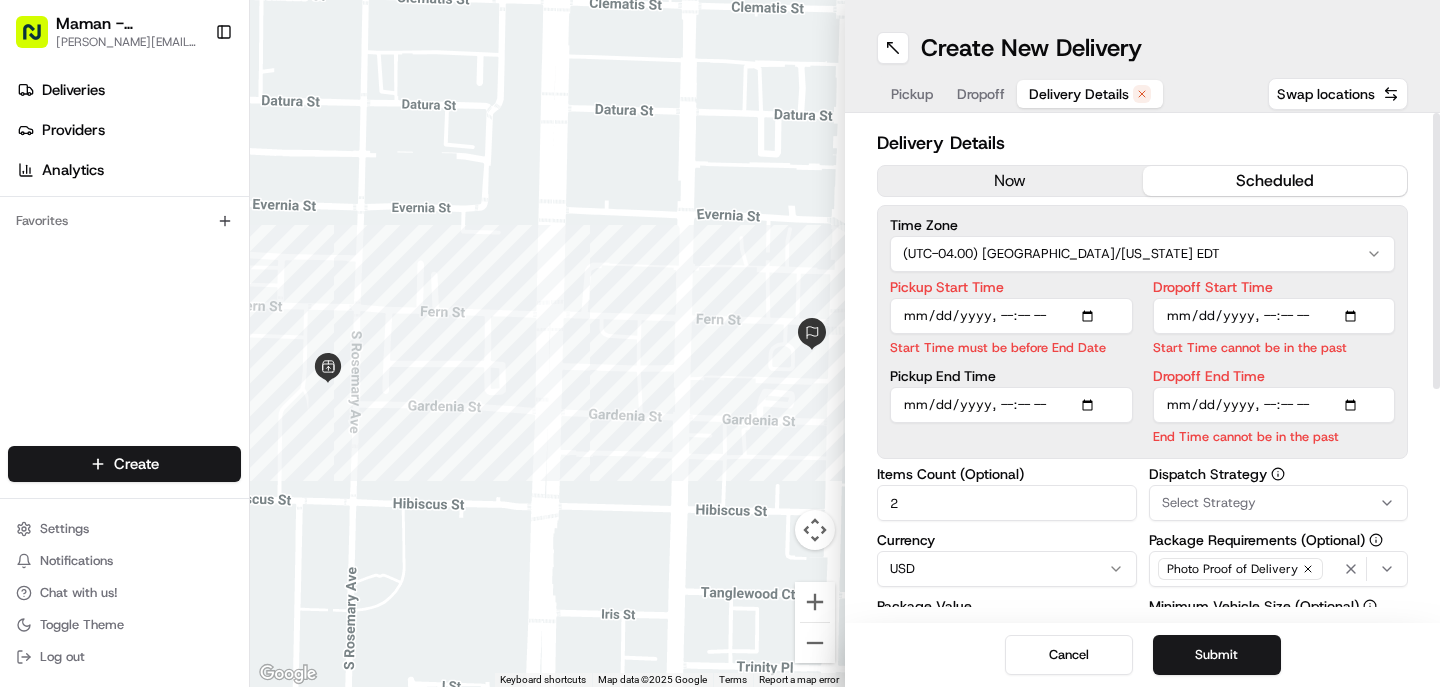 click on "Pickup Start Time" at bounding box center [1011, 316] 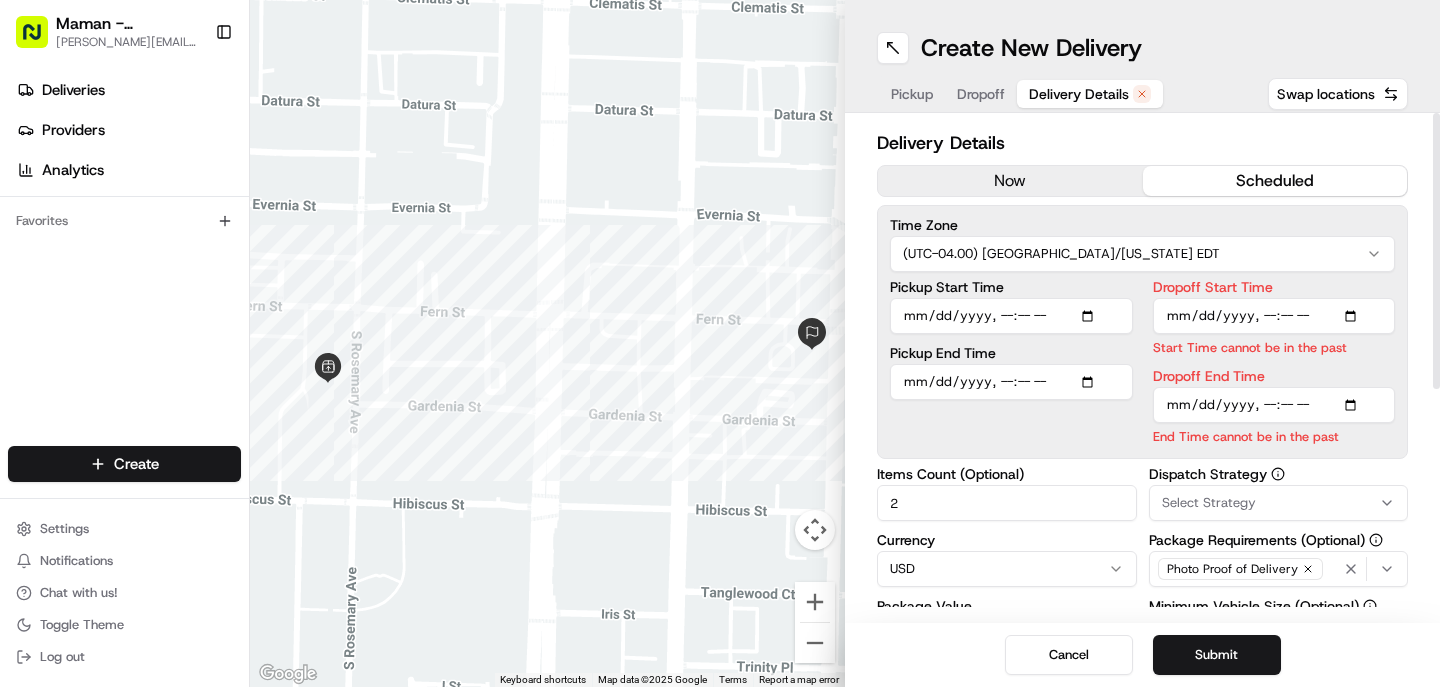 click on "Pickup Start Time Pickup End Time Dropoff Start Time Start Time cannot be in the past Dropoff End Time End Time cannot be in the past" at bounding box center [1142, 363] 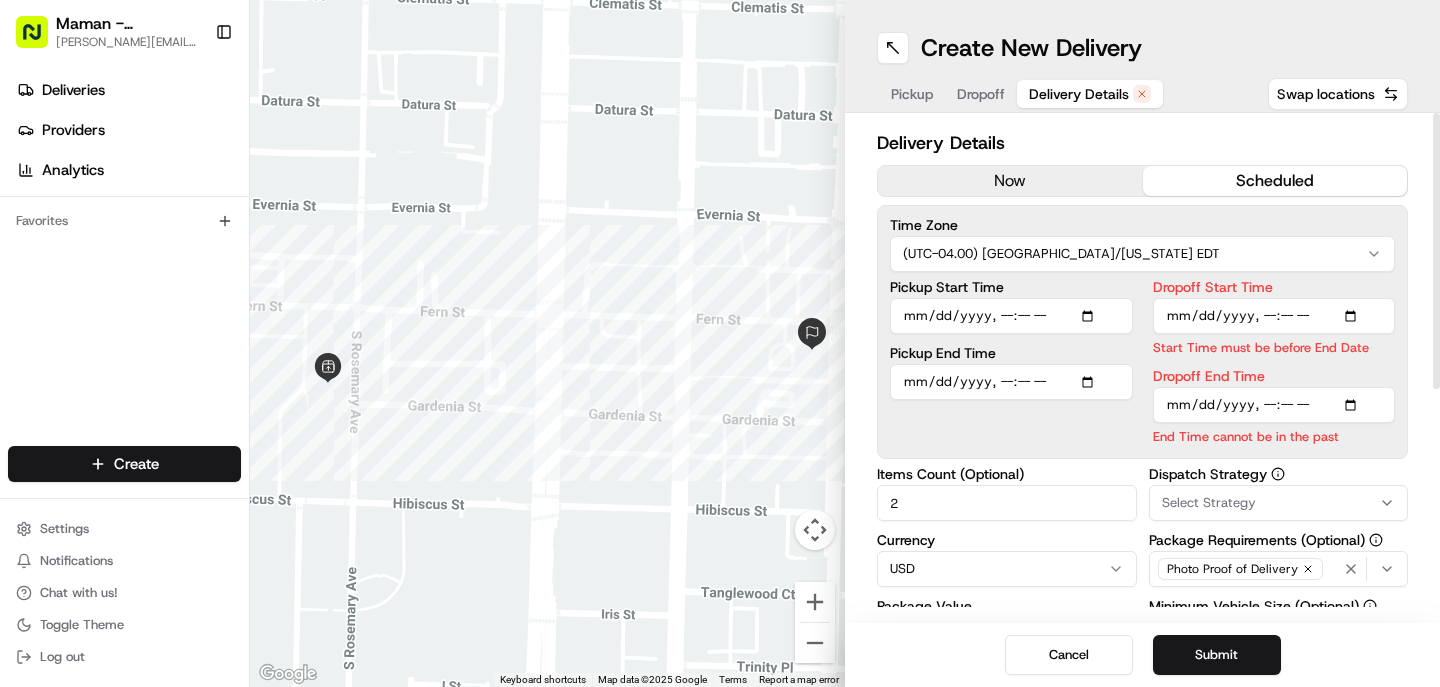 click on "Dropoff End Time" at bounding box center [1274, 405] 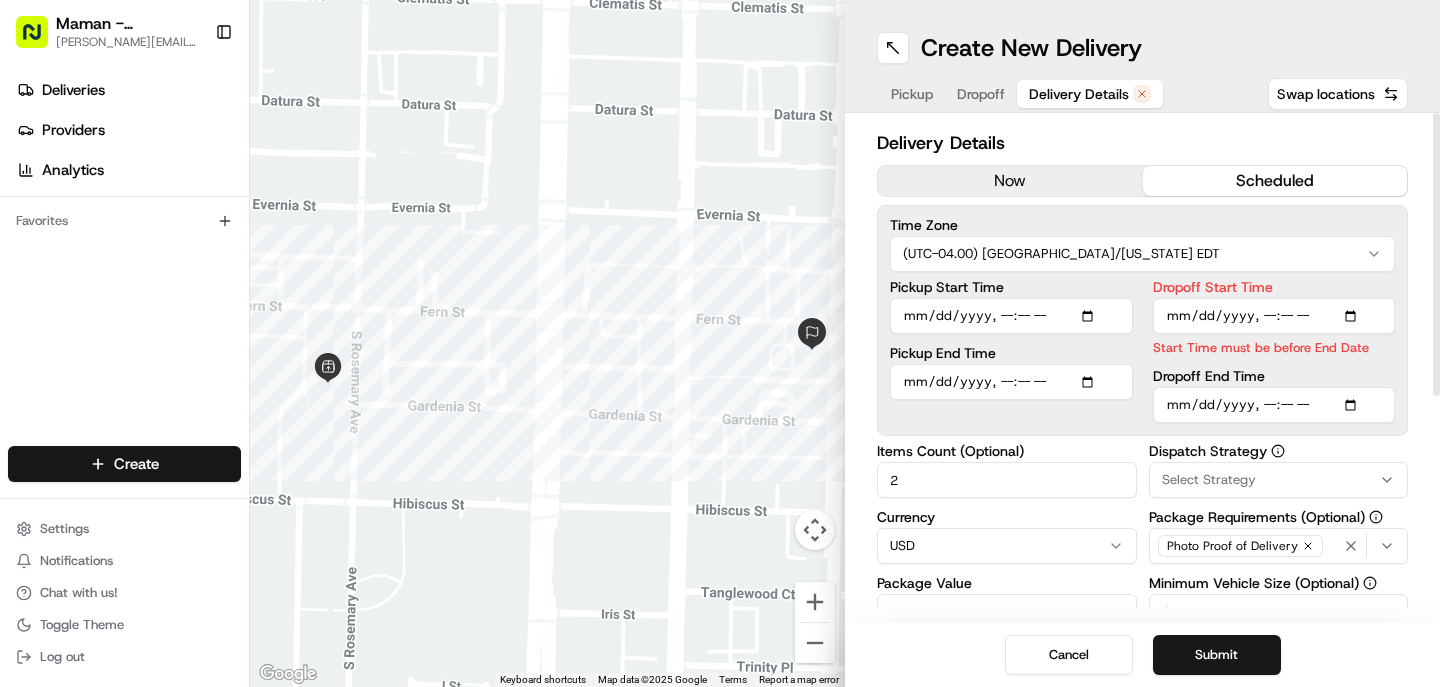 click on "Dropoff Start Time" at bounding box center (1274, 316) 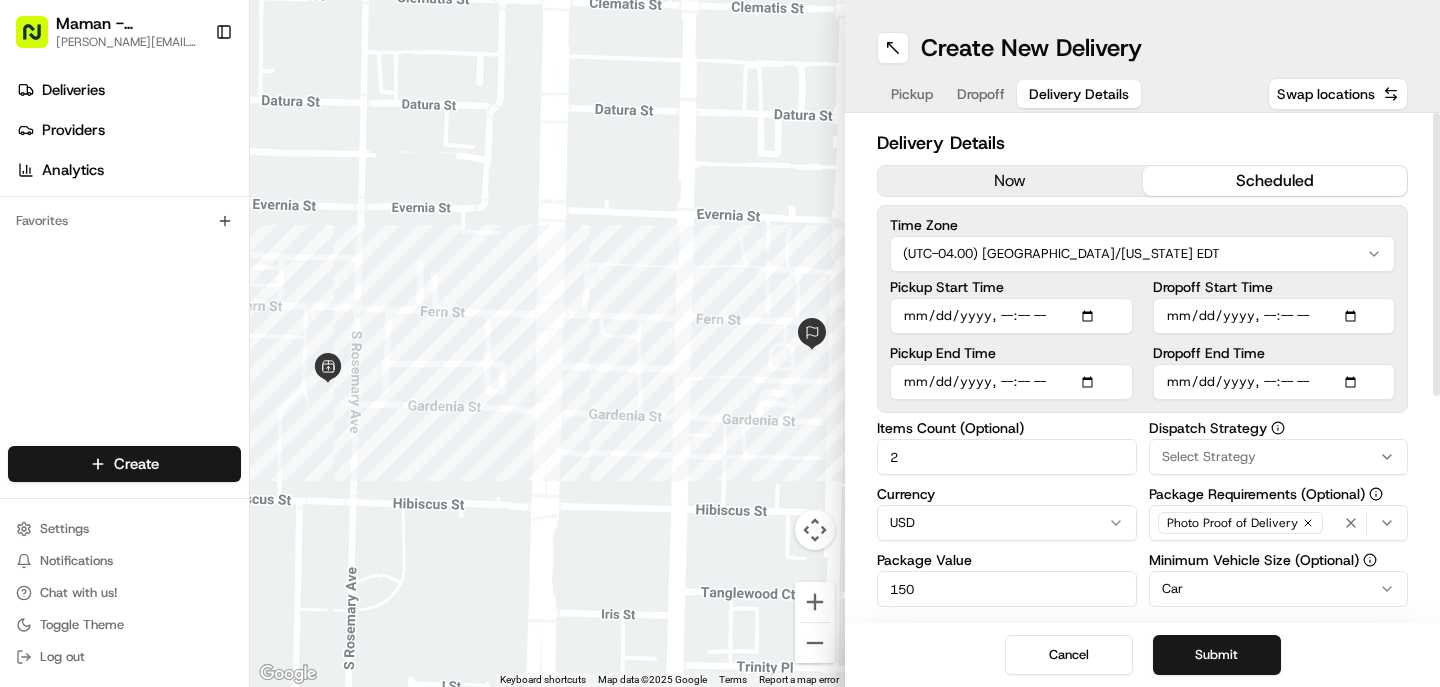 click on "Time Zone (UTC-04.00) America/New York EDT Pickup Start Time Pickup End Time Dropoff Start Time Dropoff End Time" at bounding box center [1142, 309] 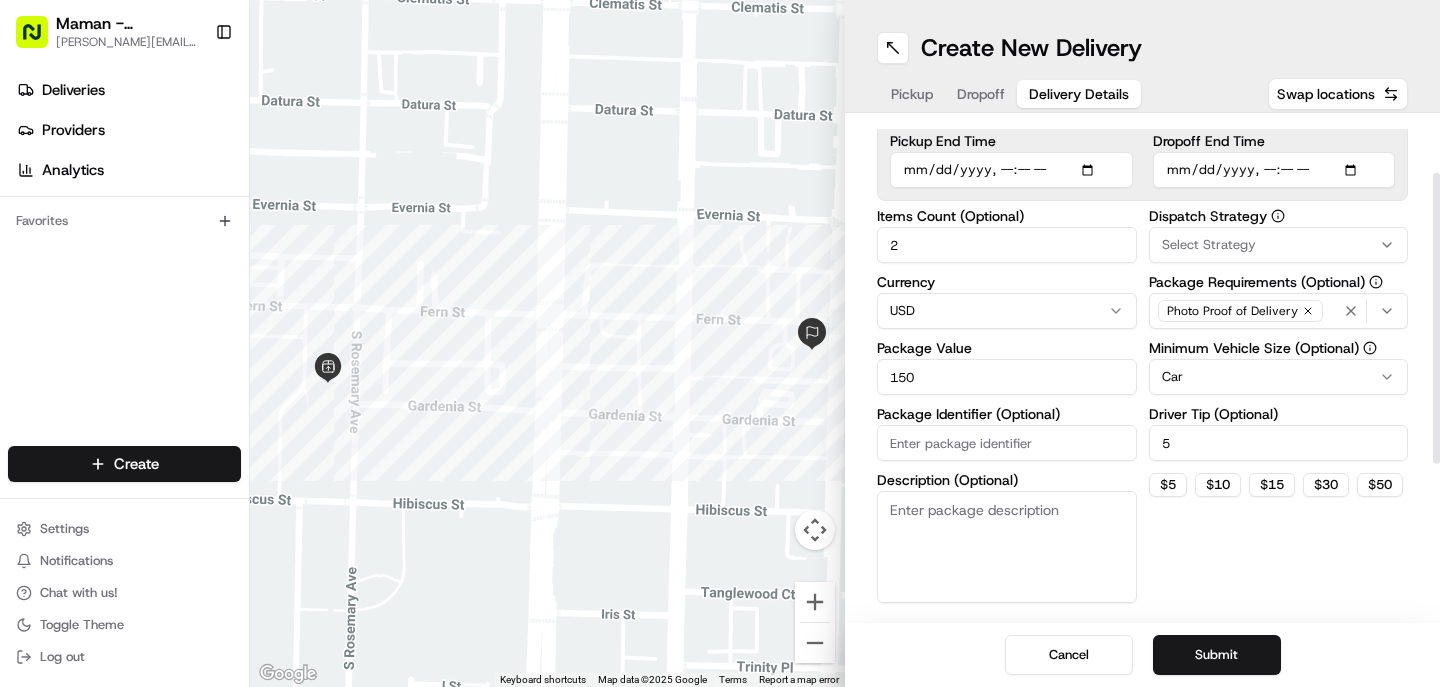 scroll, scrollTop: 350, scrollLeft: 0, axis: vertical 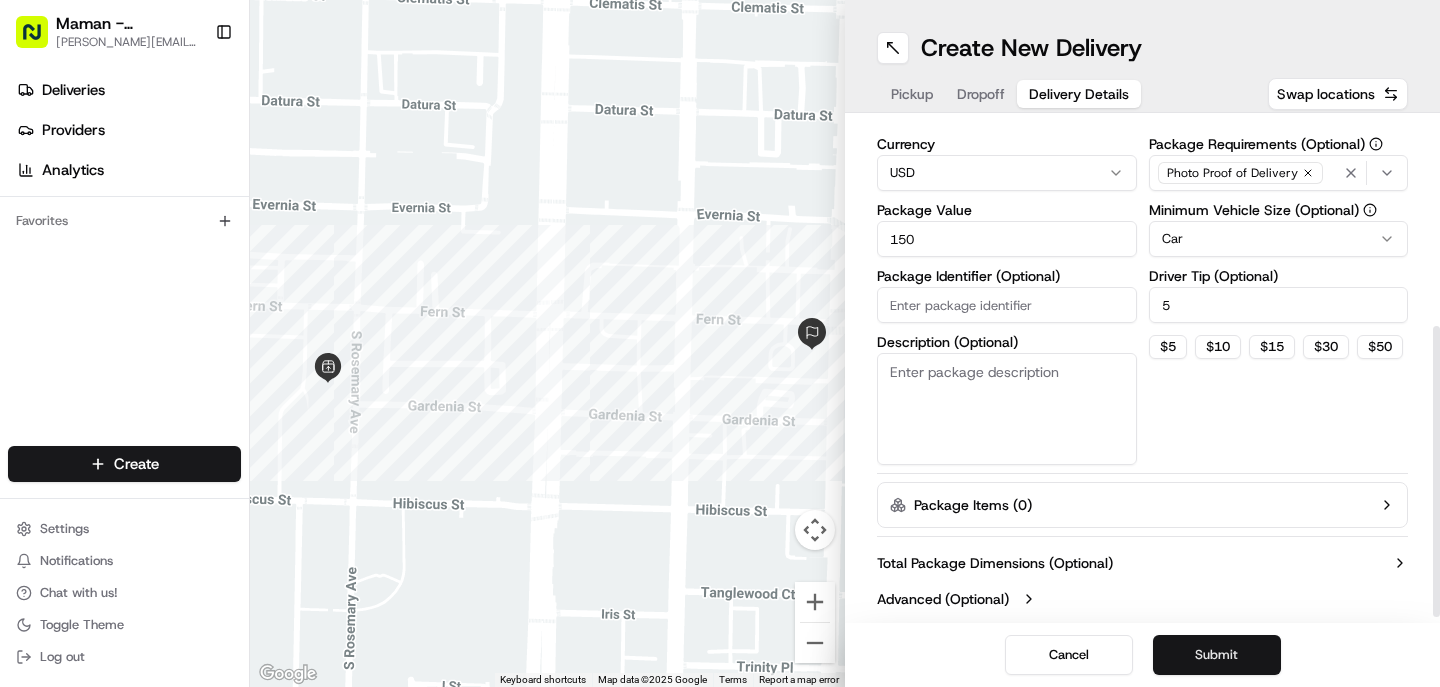 click on "Submit" at bounding box center (1217, 655) 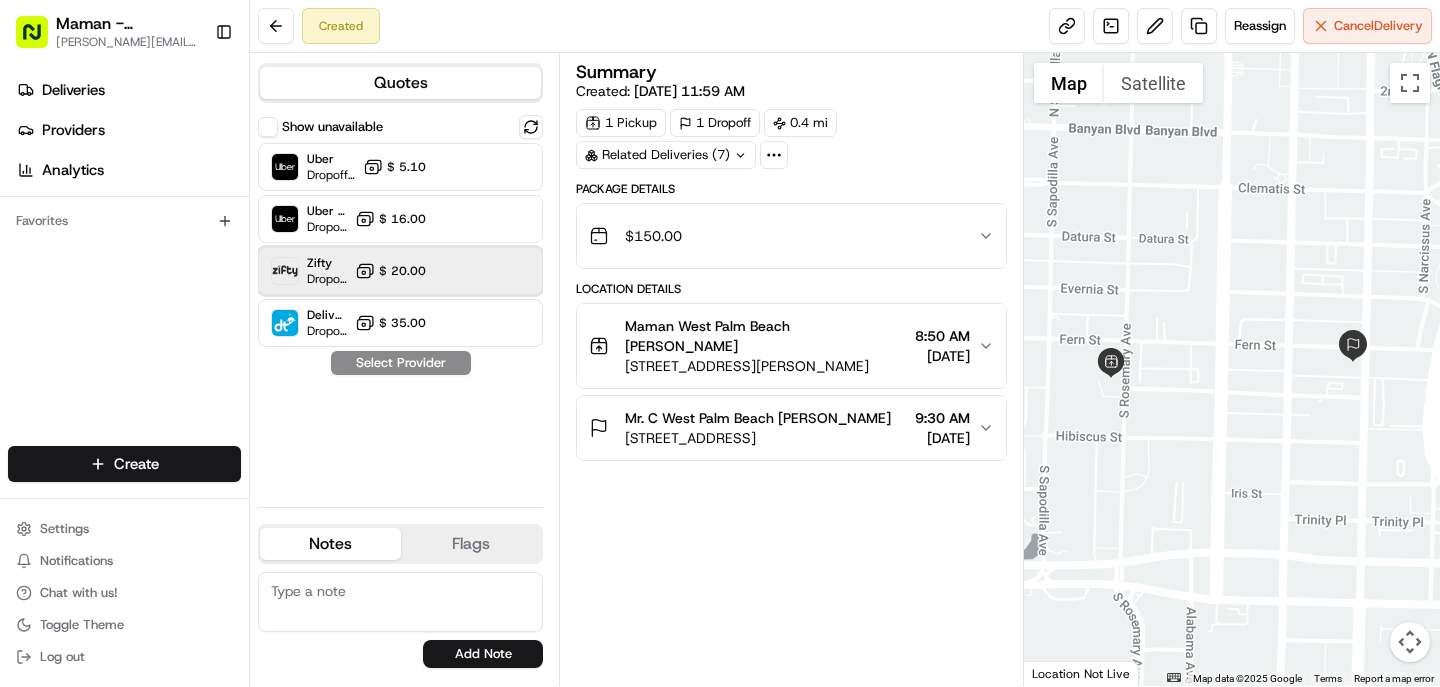 click at bounding box center [482, 271] 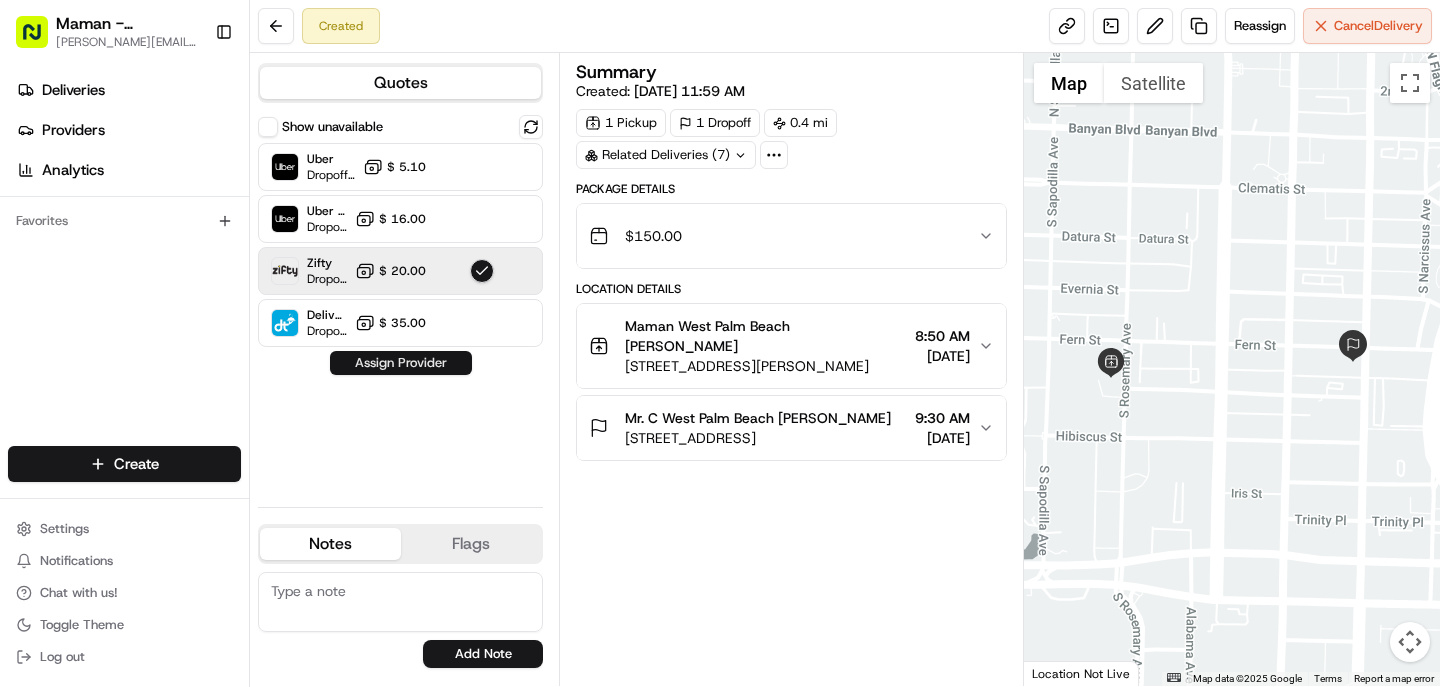 click on "Assign Provider" at bounding box center [401, 363] 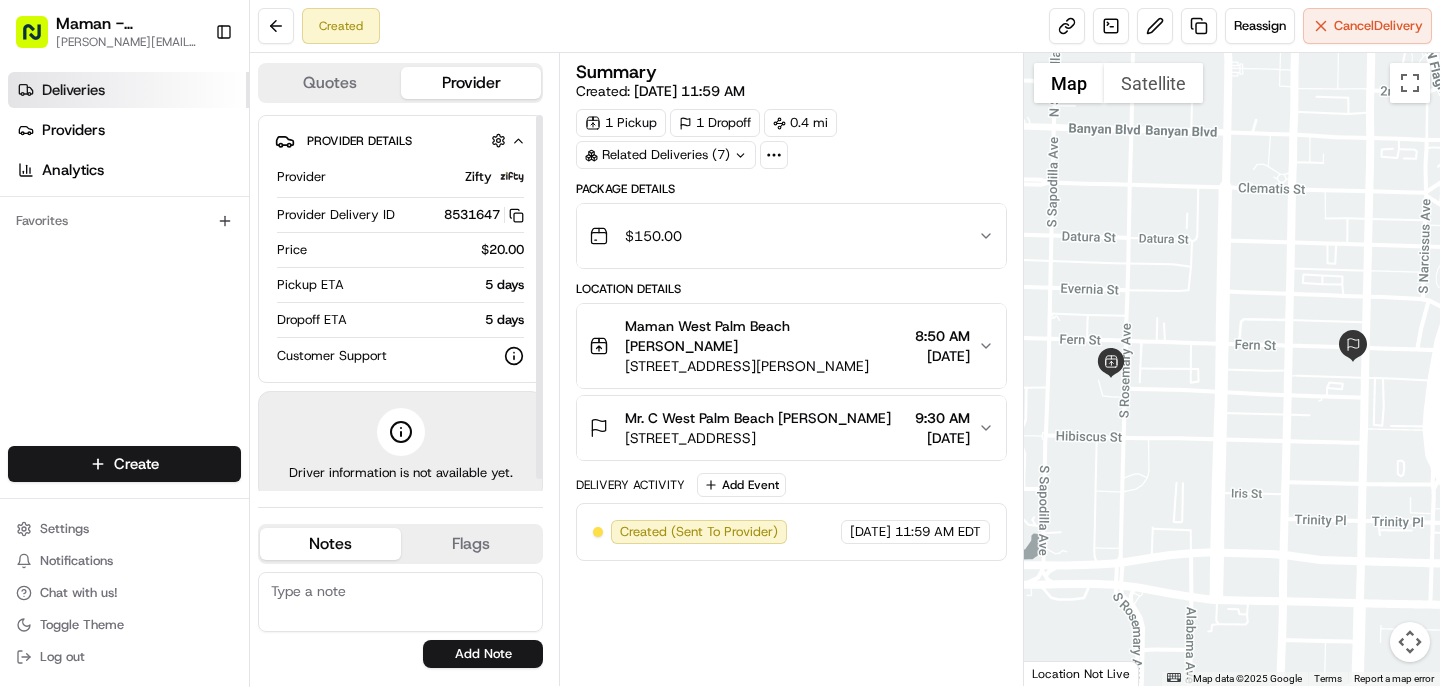 click on "Deliveries" at bounding box center (128, 90) 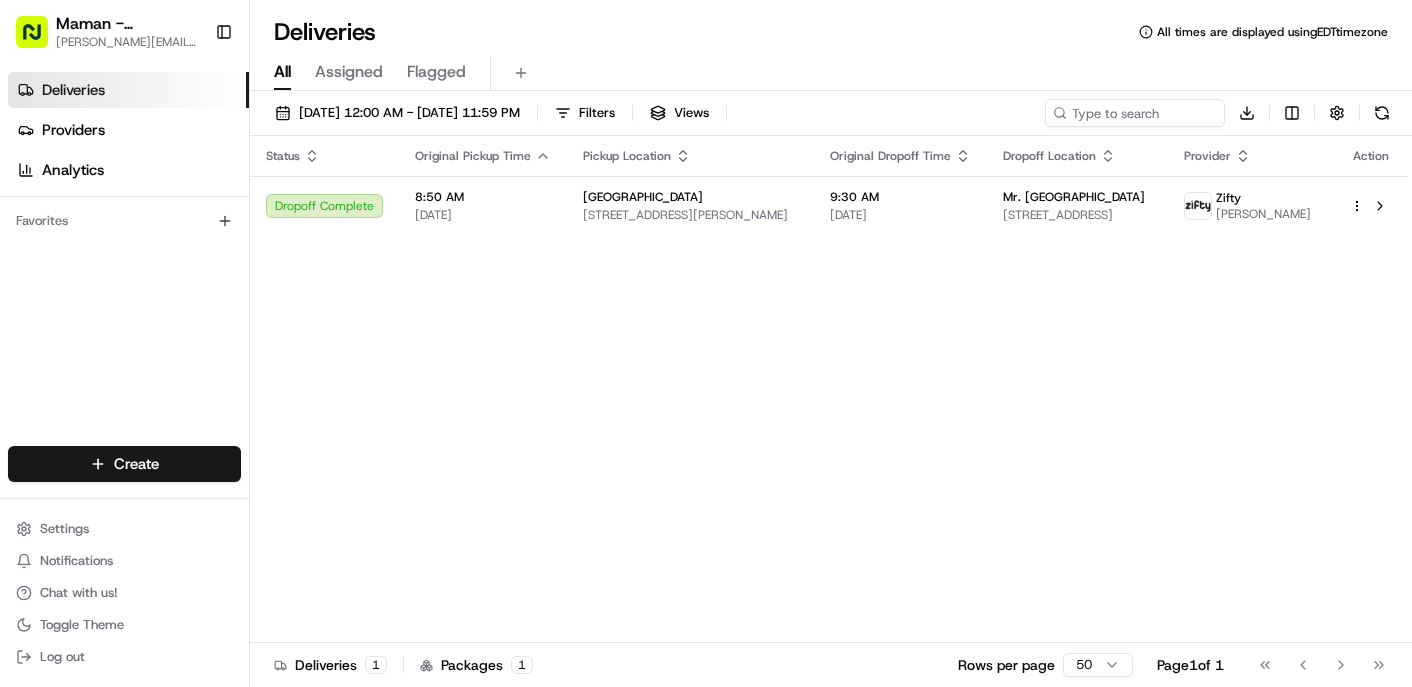 scroll, scrollTop: 0, scrollLeft: 0, axis: both 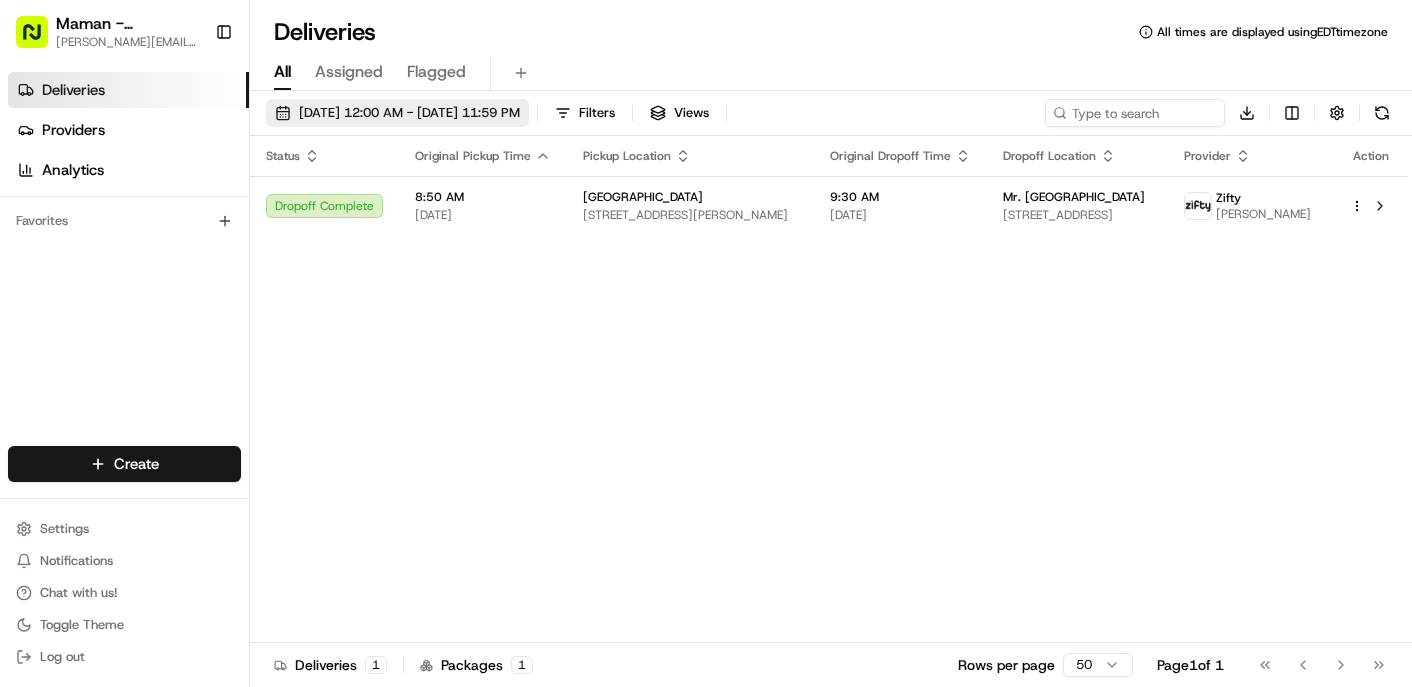 click on "[DATE] 12:00 AM - [DATE] 11:59 PM" at bounding box center [409, 113] 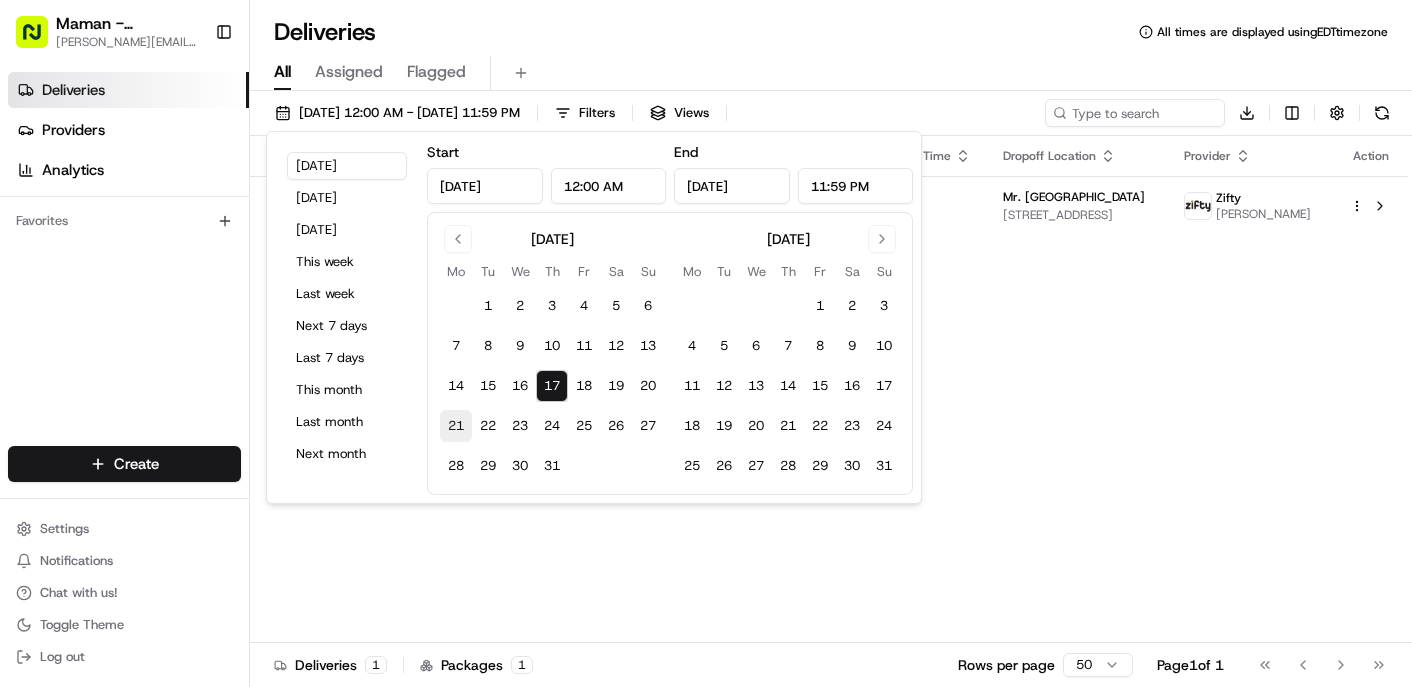 click on "21" at bounding box center (456, 426) 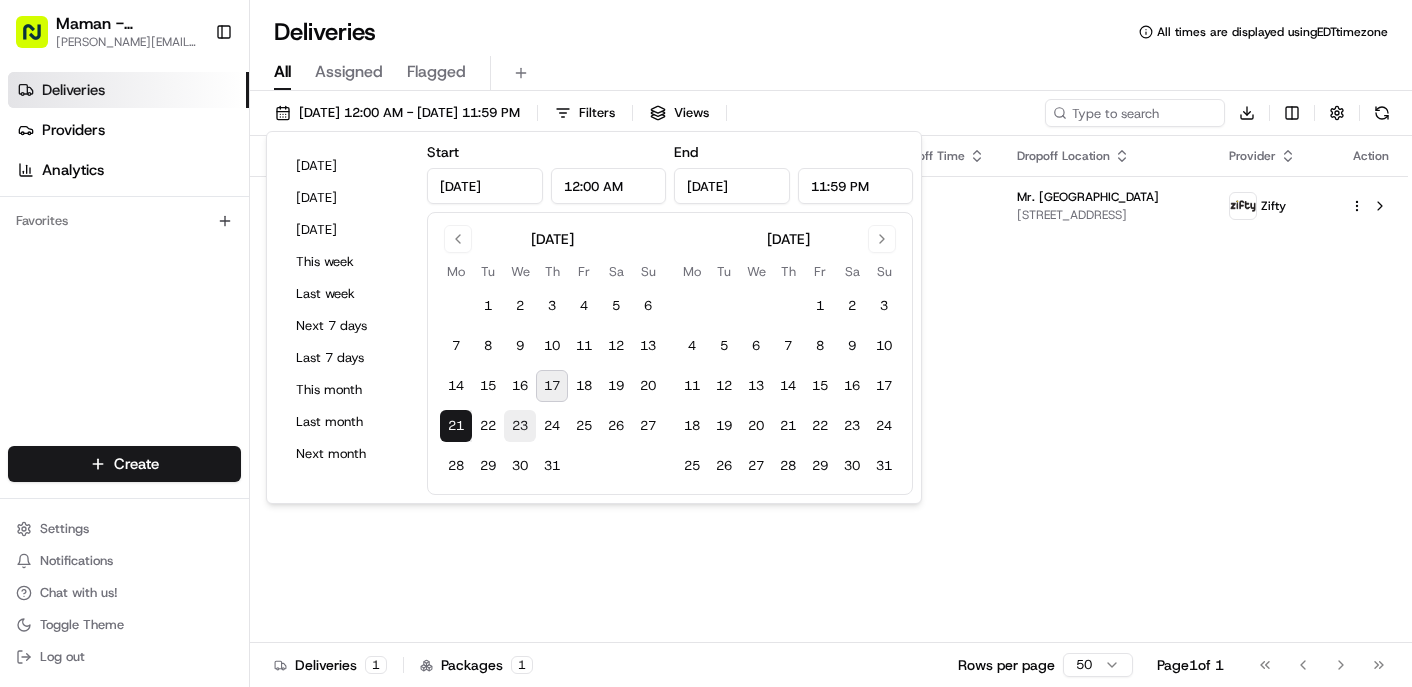 click on "23" at bounding box center (520, 426) 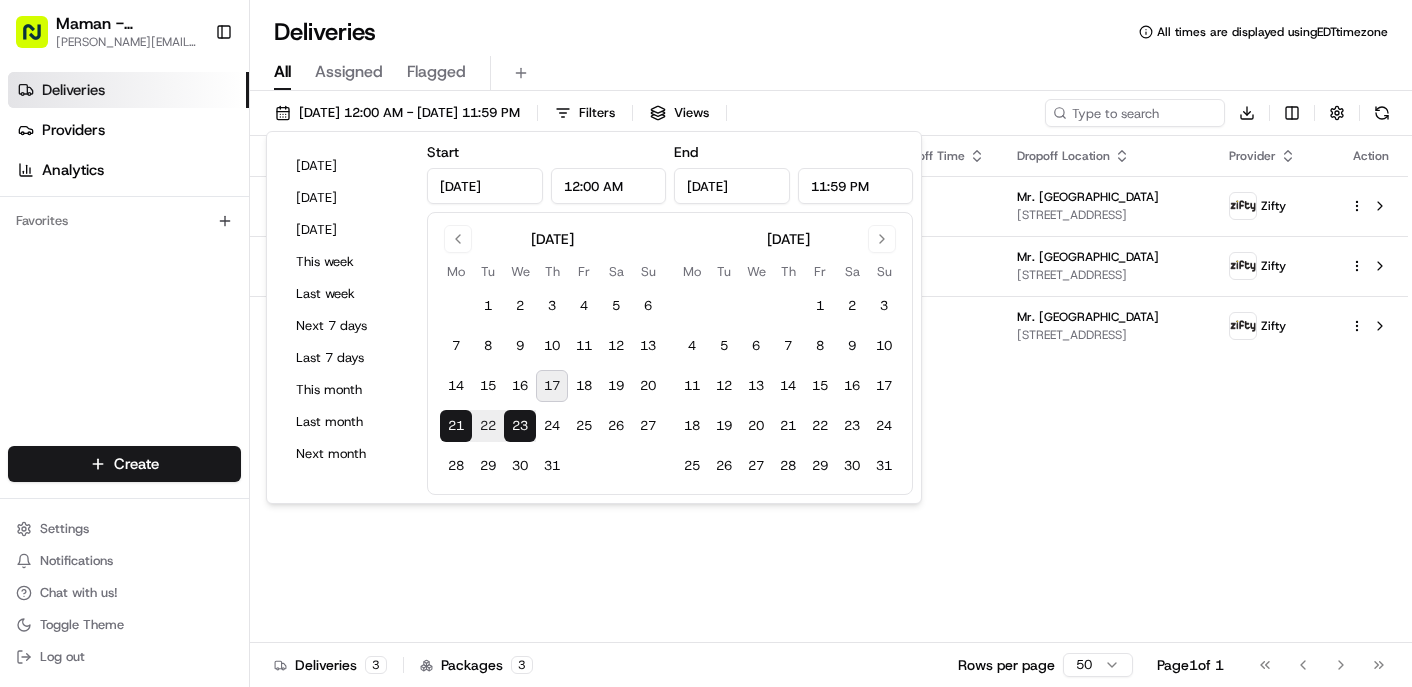 click on "Status Original Pickup Time Pickup Location Original Dropoff Time Dropoff Location Provider Action Created 8:50 AM 07/21/2025 Maman West Palm Beach 473 S Rosemary Ave, West Palm Beach, FL 33401, USA 9:30 AM 07/21/2025 Mr. C West Palm Beach 401 S Olive Ave, West Palm Beach, FL 33401, USA Zifty Created 8:50 AM 07/22/2025 Maman West Palm Beach 473 S Rosemary Ave, West Palm Beach, FL 33401, USA 9:30 AM 07/22/2025 Mr. C West Palm Beach 401 S Olive Ave, West Palm Beach, FL 33401, USA Zifty Created 8:50 AM 07/23/2025 Maman West Palm Beach 473 S Rosemary Ave, West Palm Beach, FL 33401, USA 9:30 AM 07/23/2025 Mr. C West Palm Beach 401 S Olive Ave, West Palm Beach, FL 33401, USA Zifty" at bounding box center [829, 389] 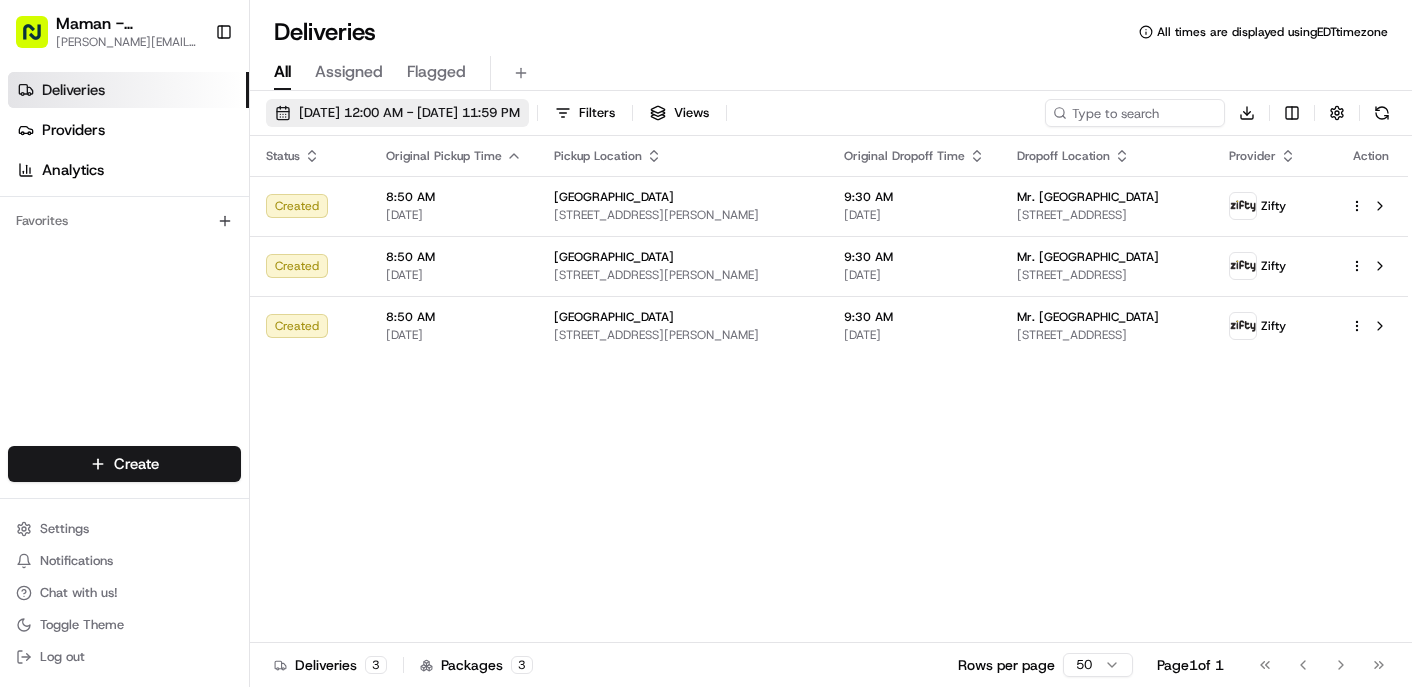 click on "07/21/2025 12:00 AM - 07/23/2025 11:59 PM" at bounding box center (409, 113) 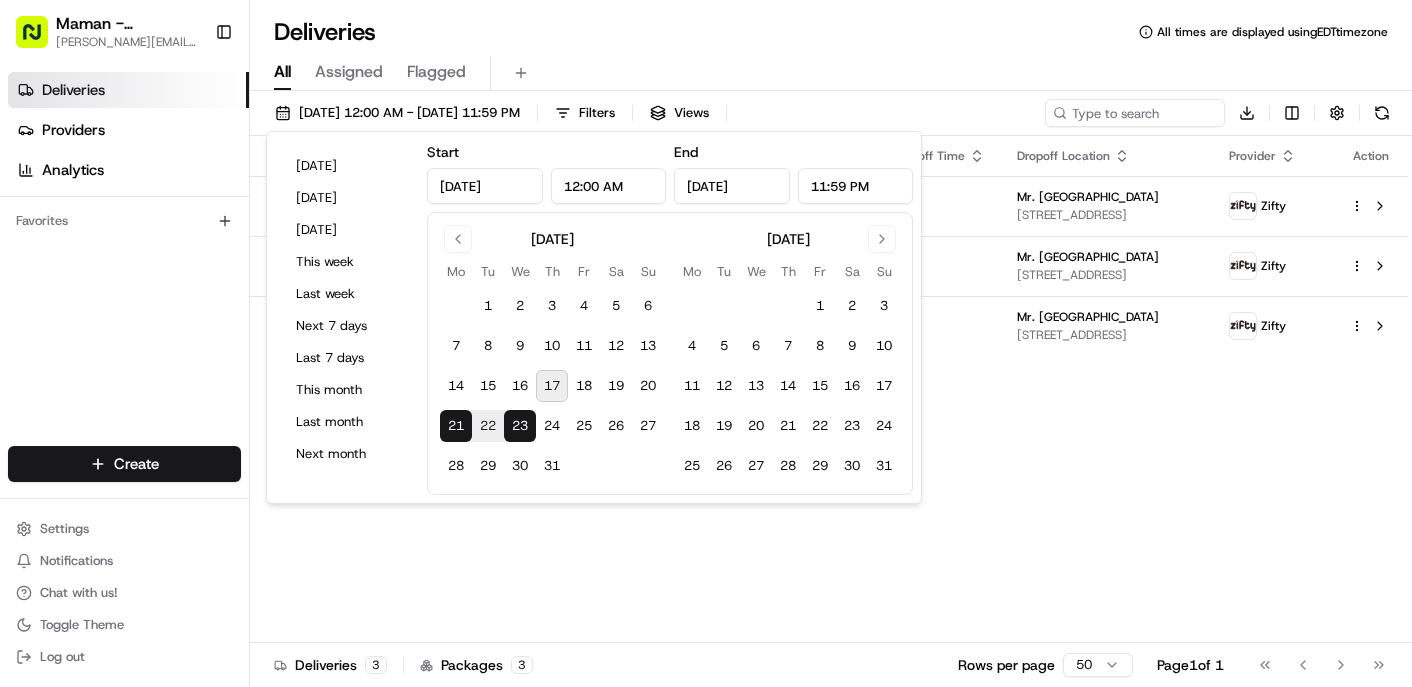 click on "17" at bounding box center [552, 386] 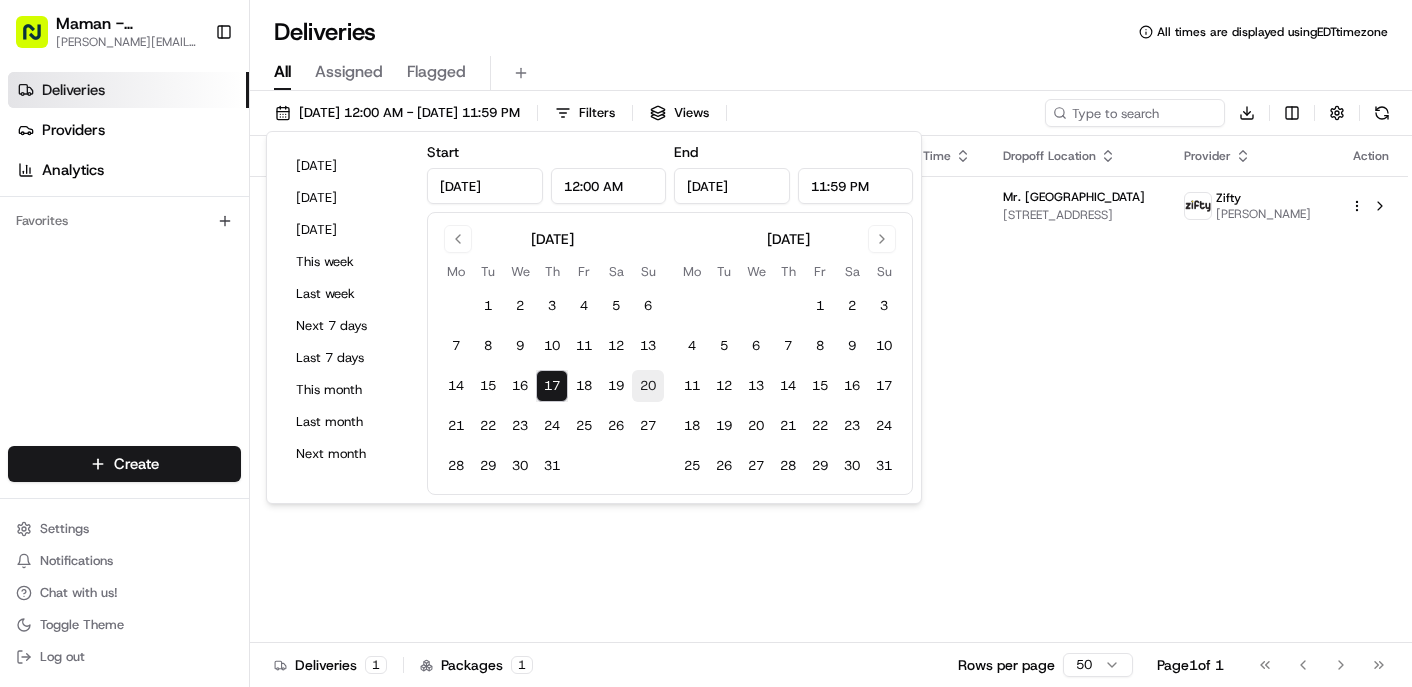 click on "20" at bounding box center (648, 386) 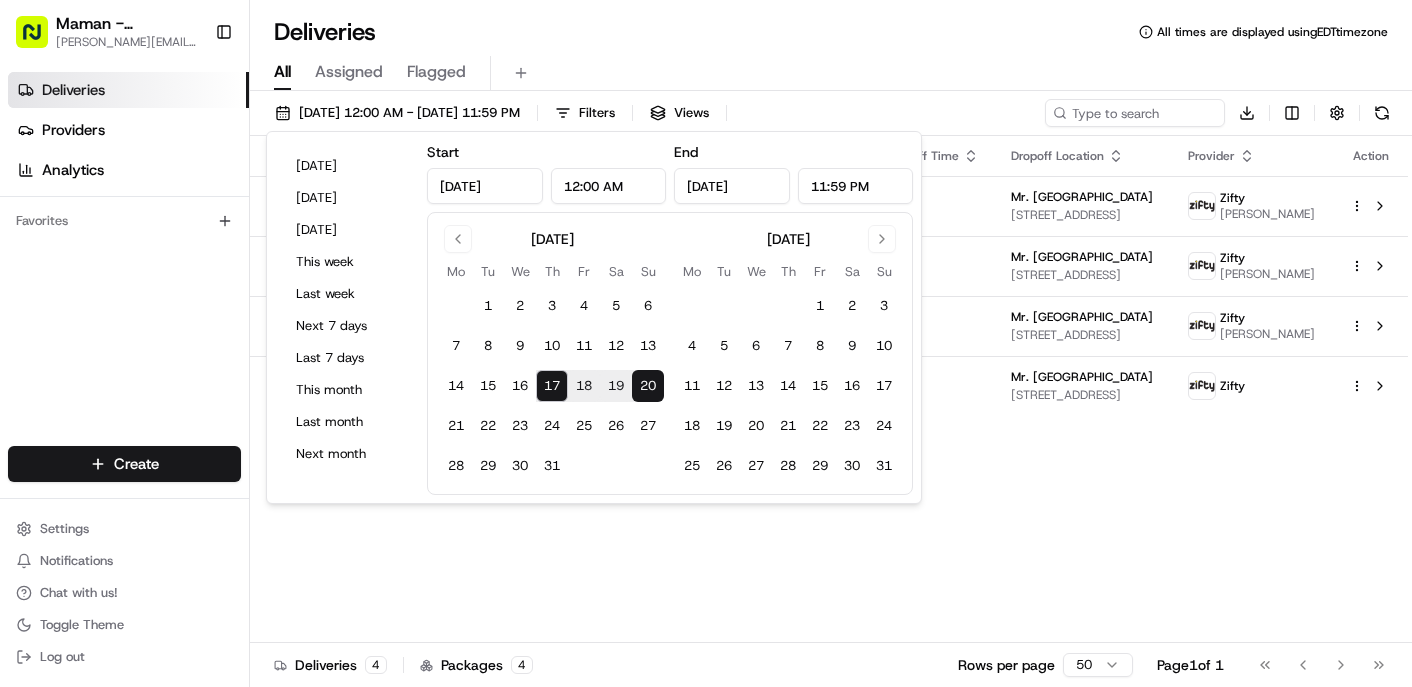 click on "Status Original Pickup Time Pickup Location Original Dropoff Time Dropoff Location Provider Action Dropoff Complete 8:50 AM 07/17/2025 Maman West Palm Beach 473 S Rosemary Ave, West Palm Beach, FL 33401, USA 9:30 AM 07/17/2025 Mr. C West Palm Beach 401 S Olive Ave, West Palm Beach, FL 33401, USA Zifty Claudia Rejon Assigned Driver 8:50 AM 07/18/2025 Maman West Palm Beach 473 S Rosemary Ave, West Palm Beach, FL 33401, USA 9:30 AM 07/18/2025 Mr. C West Palm Beach 401 S Olive Ave, West Palm Beach, FL 33401, USA Zifty Yorleny Moreno Assigned Driver 11:00 AM 07/19/2025 Maman West Palm Beach 473 S Rosemary Ave, West Palm Beach, FL 33401, USA 11:35 AM 07/19/2025 Mr. C West Palm Beach 401 S Olive Ave, West Palm Beach, FL 33401, USA Zifty Yorleny Moreno Not Assigned Driver 12:00 PM 07/20/2025 Maman West Palm Beach 473 S Rosemary Ave, West Palm Beach, FL 33401, USA 12:30 PM 07/20/2025 Mr. C West Palm Beach 401 S Olive Ave, West Palm Beach, FL 33401, USA Zifty" at bounding box center [829, 389] 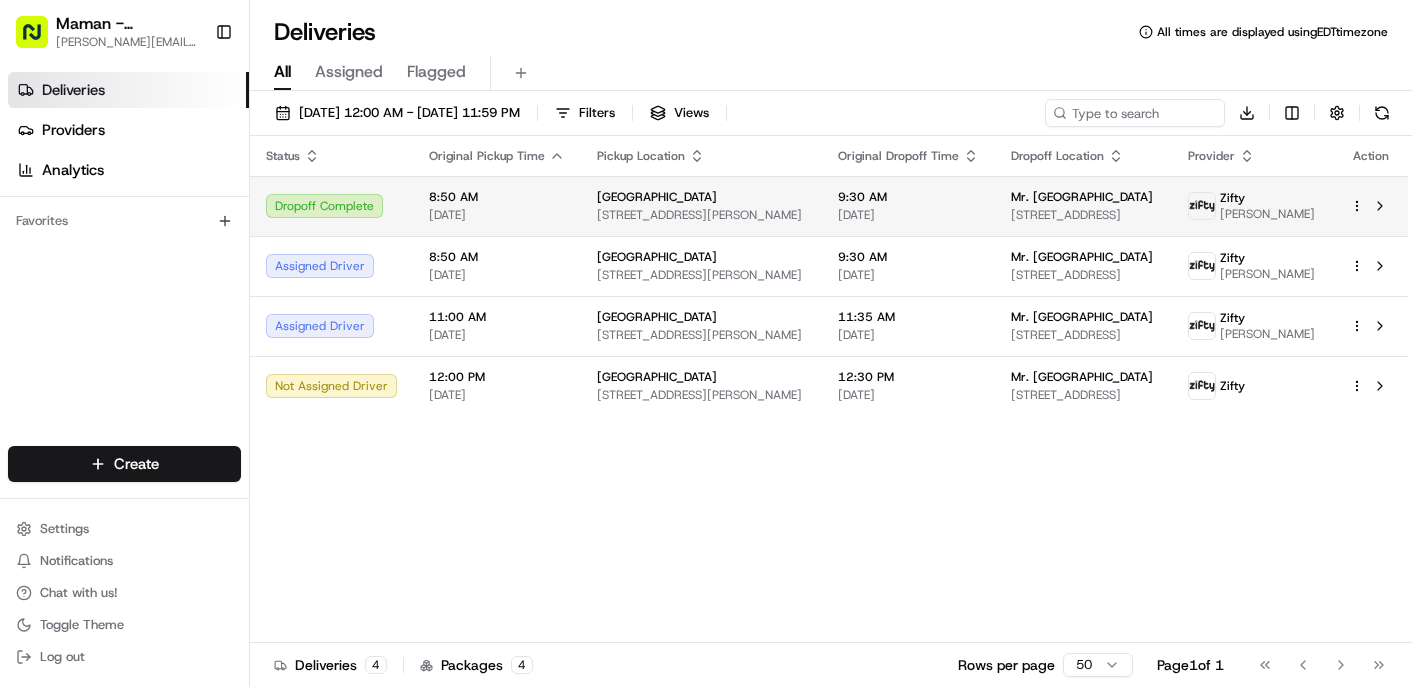 click on "Maman West Palm Beach 473 S Rosemary Ave, West Palm Beach, FL 33401, USA" at bounding box center (701, 206) 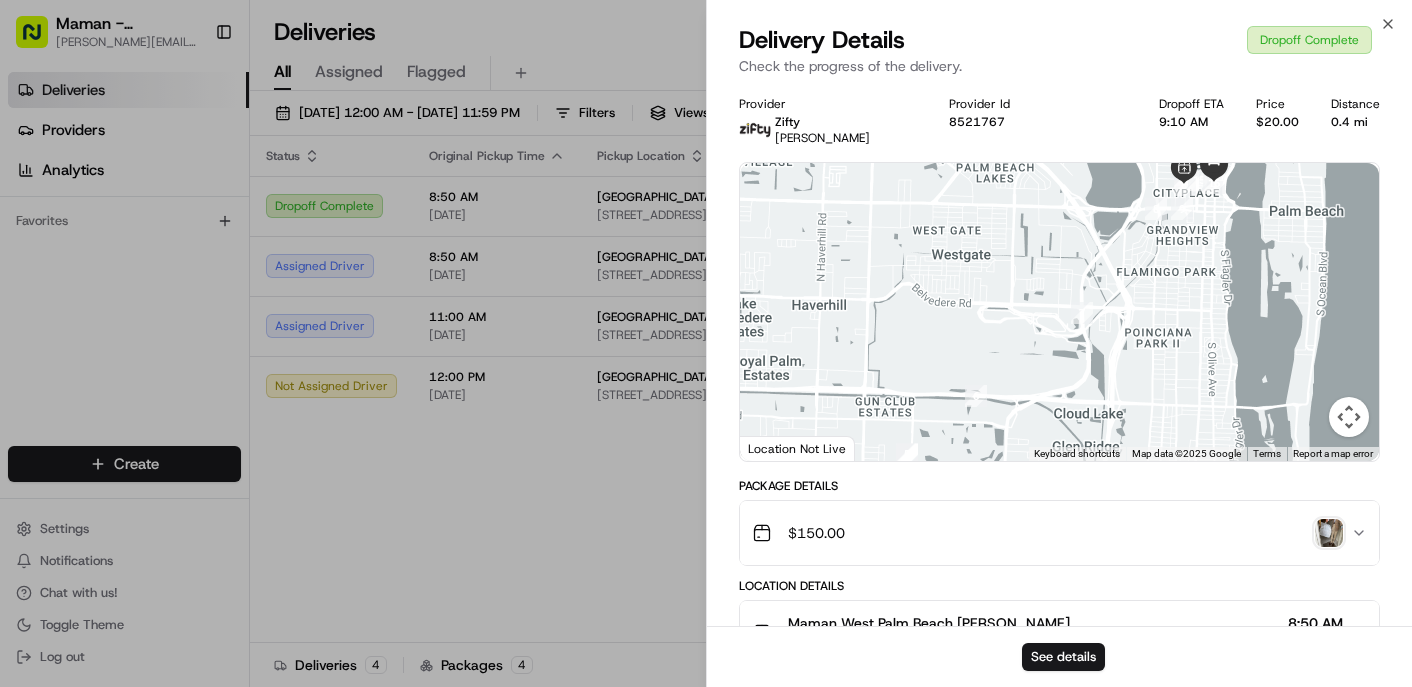 click on "Close Delivery Details Dropoff Complete Check the progress of the delivery. Provider Zifty Claudia Rejon Provider Id 8521767 Dropoff ETA 9:10 AM Price $20.00 Distance 0.4 mi ← Move left → Move right ↑ Move up ↓ Move down + Zoom in - Zoom out Home Jump left by 75% End Jump right by 75% Page Up Jump up by 75% Page Down Jump down by 75% 1 2 3 4 5 6 7 8 9 10 11 12 13 14 15 16 Keyboard shortcuts Map Data Map data ©2025 Google Map data ©2025 Google 1 km  Click to toggle between metric and imperial units Terms Report a map error Location Not Live Package Details $ 150.00 Location Details Maman West Palm Beach Amy Caron 473 S Rosemary Ave, West Palm Beach, FL 33401, USA 8:50 AM 07/17/2025 Mr. C West Palm Beach Jordy Goorman 401 S Olive Ave, West Palm Beach, FL 33401, USA 9:30 AM 07/17/2025 Delivery Activity Add Event Created (Sent To Provider) Zifty 07/11/2025 3:04 PM EDT Not Assigned Driver Zifty 07/11/2025 4:05 PM EDT Assigned Driver Zifty 07/14/2025 3:15 PM EDT Driver Updated Claudia Rejon Zifty Zifty" at bounding box center (1059, 343) 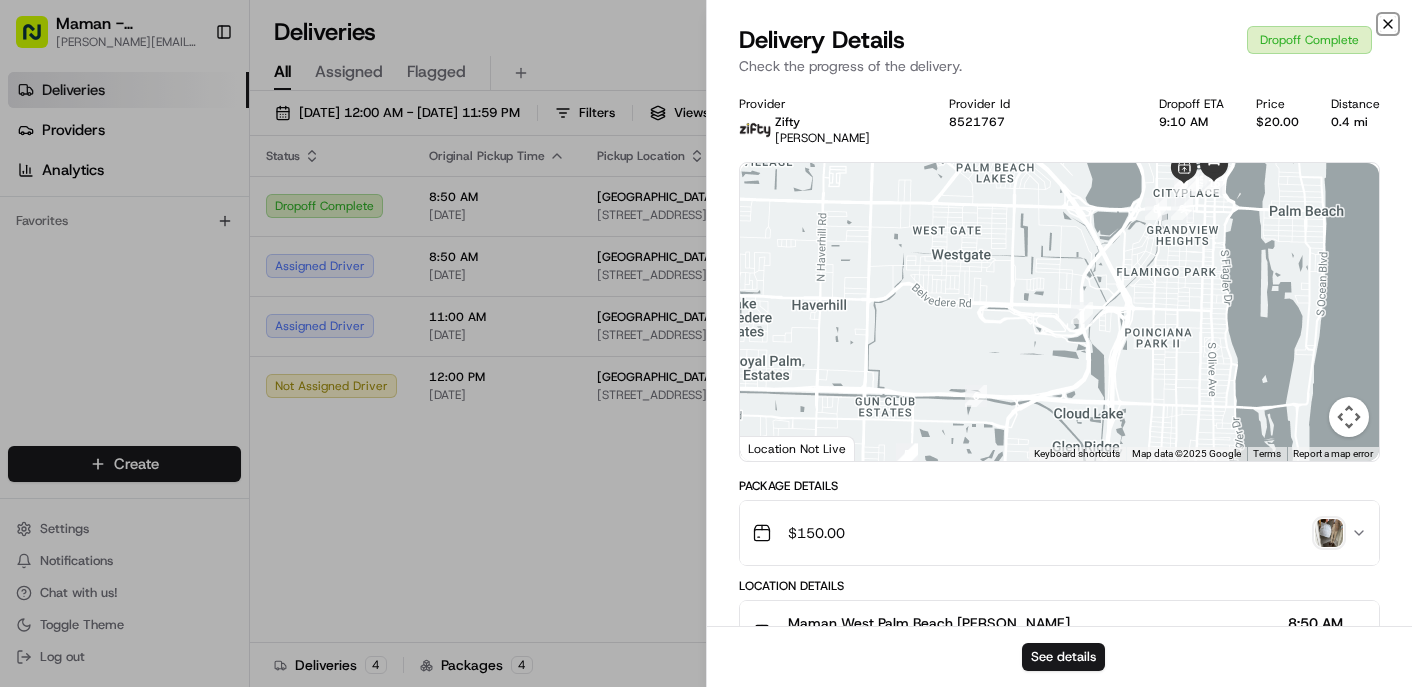 click 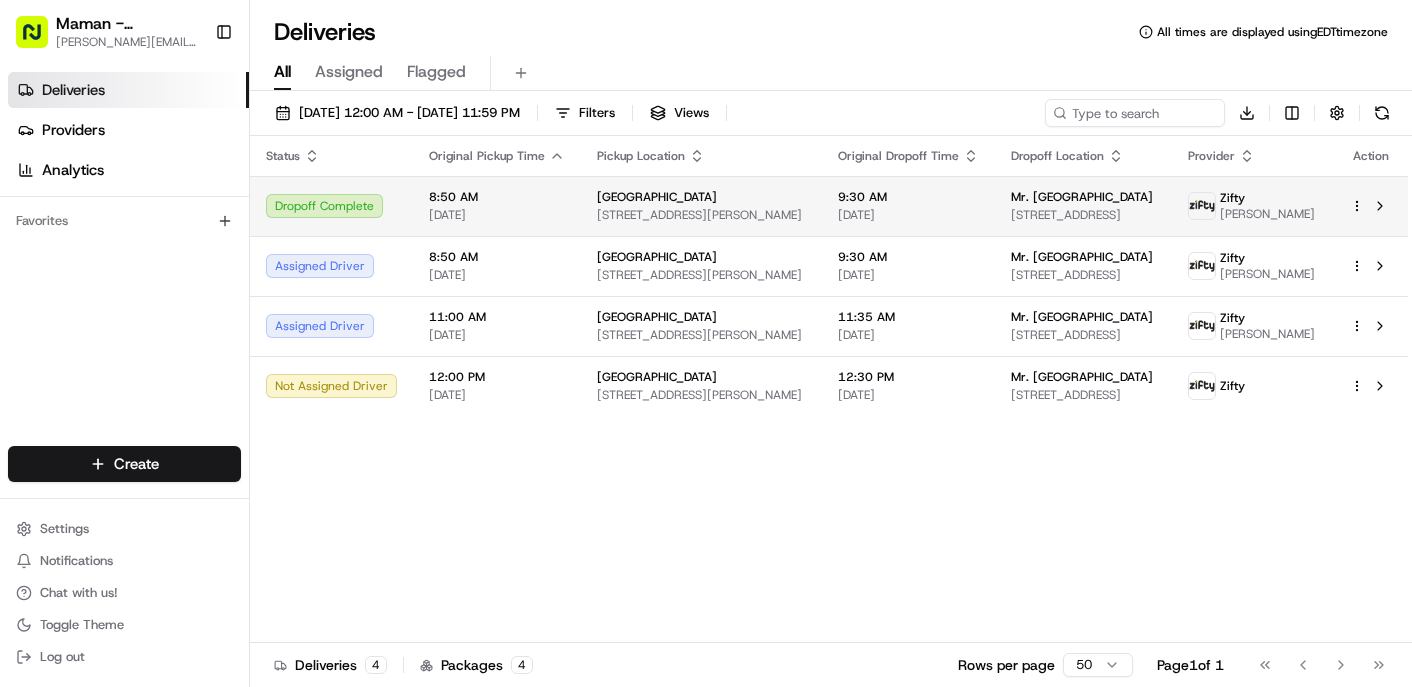 click on "Maman - Wynwood charlotte@mamannyc.com Toggle Sidebar Deliveries Providers Analytics Favorites Main Menu Members & Organization Organization Users Roles Preferences Customization Tracking Orchestration Automations Dispatch Strategy Locations Pickup Locations Dropoff Locations Billing Billing Refund Requests Integrations Notification Triggers Webhooks API Keys Request Logs Create Settings Notifications Chat with us! Toggle Theme Log out Deliveries All times are displayed using  EDT  timezone All Assigned Flagged 07/17/2025 12:00 AM - 07/20/2025 11:59 PM Filters Views Download Status Original Pickup Time Pickup Location Original Dropoff Time Dropoff Location Provider Action Dropoff Complete 8:50 AM 07/17/2025 Maman West Palm Beach 473 S Rosemary Ave, West Palm Beach, FL 33401, USA 9:30 AM 07/17/2025 Mr. C West Palm Beach 401 S Olive Ave, West Palm Beach, FL 33401, USA Zifty Claudia Rejon Assigned Driver 8:50 AM 07/18/2025 Maman West Palm Beach 473 S Rosemary Ave, West Palm Beach, FL 33401, USA 4" at bounding box center (706, 343) 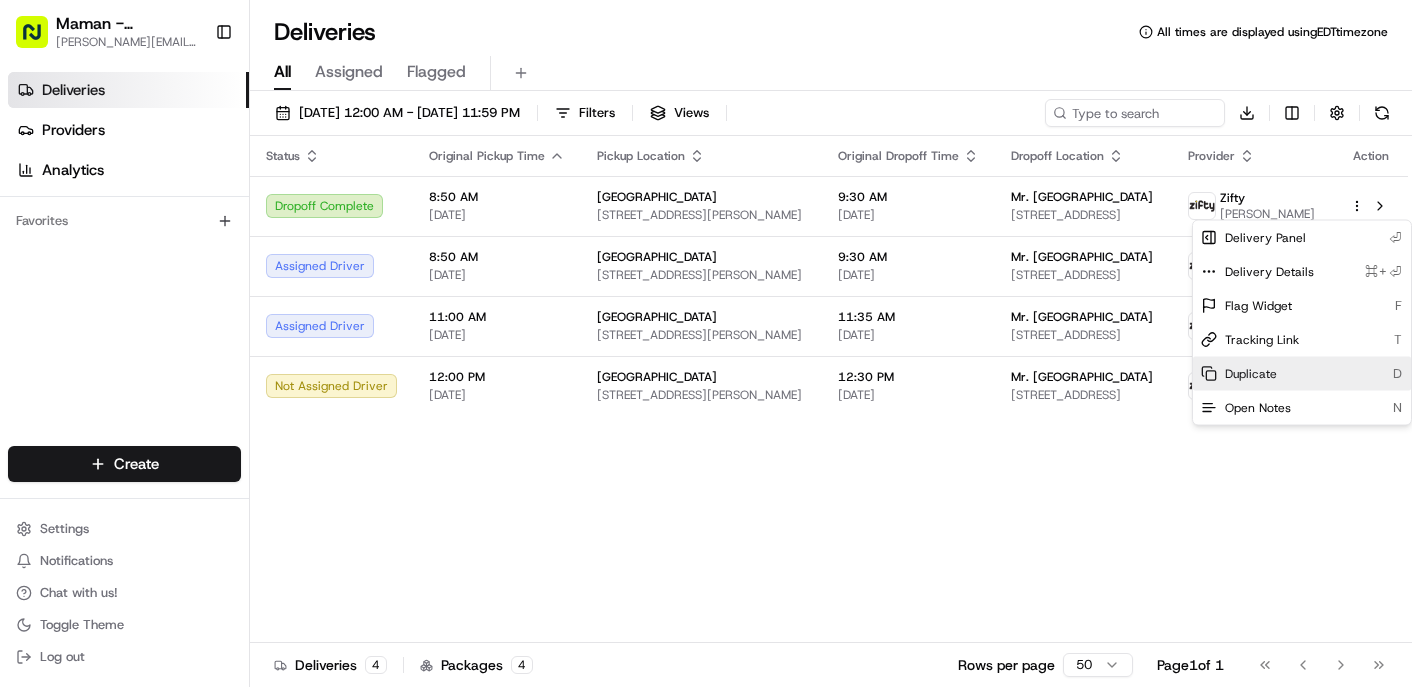 click on "Duplicate D" at bounding box center (1302, 374) 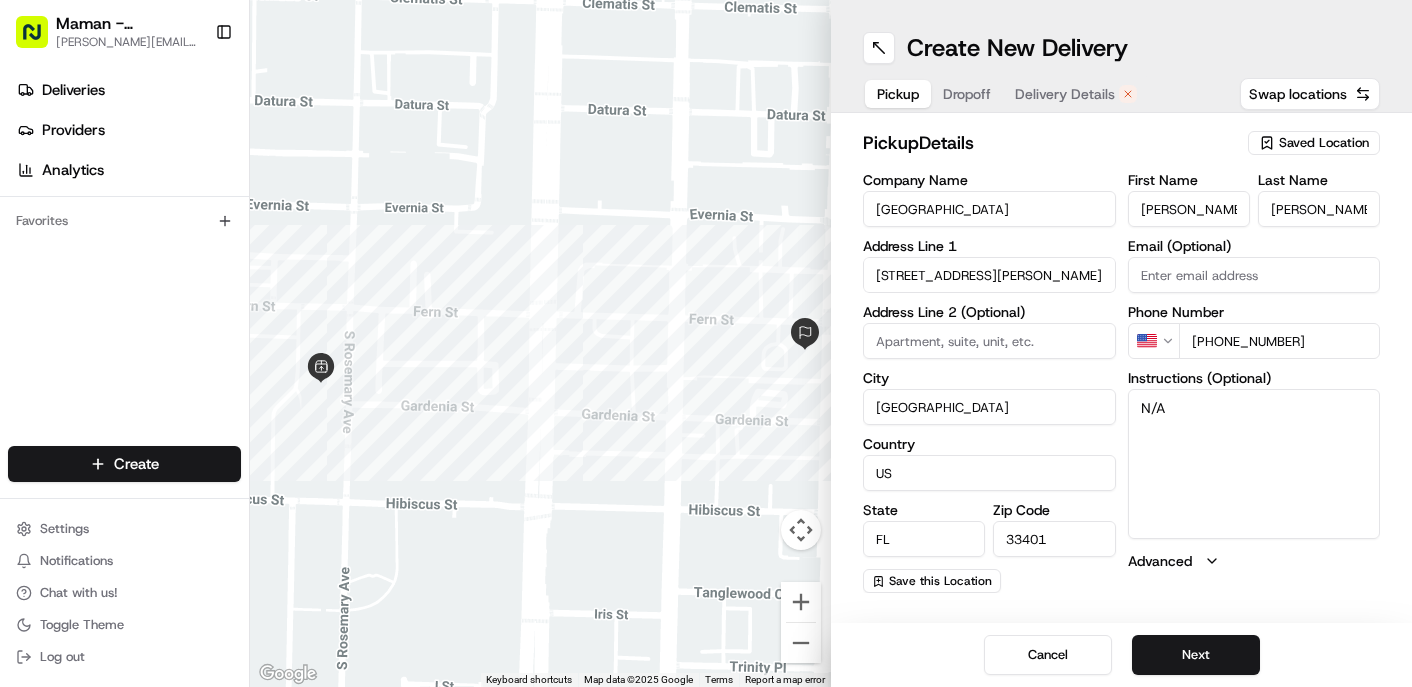 scroll, scrollTop: 0, scrollLeft: 0, axis: both 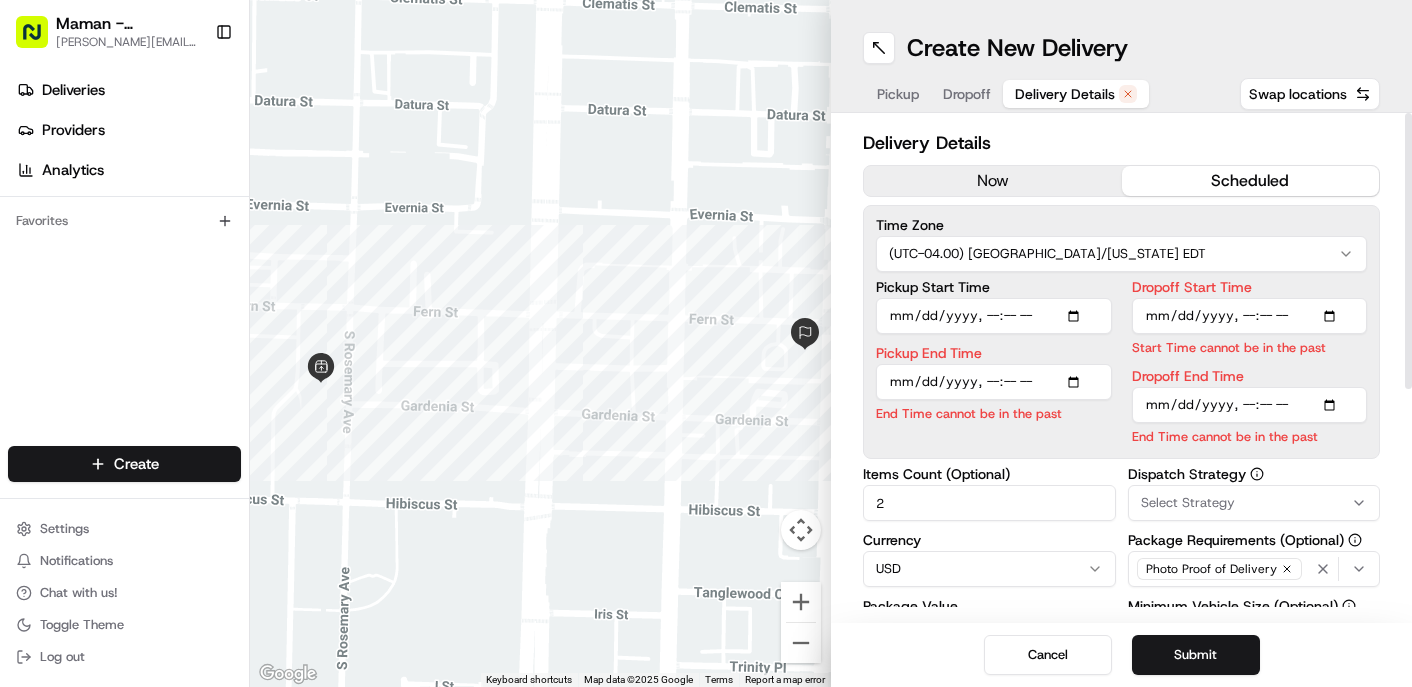 click on "Pickup Start Time" at bounding box center (994, 316) 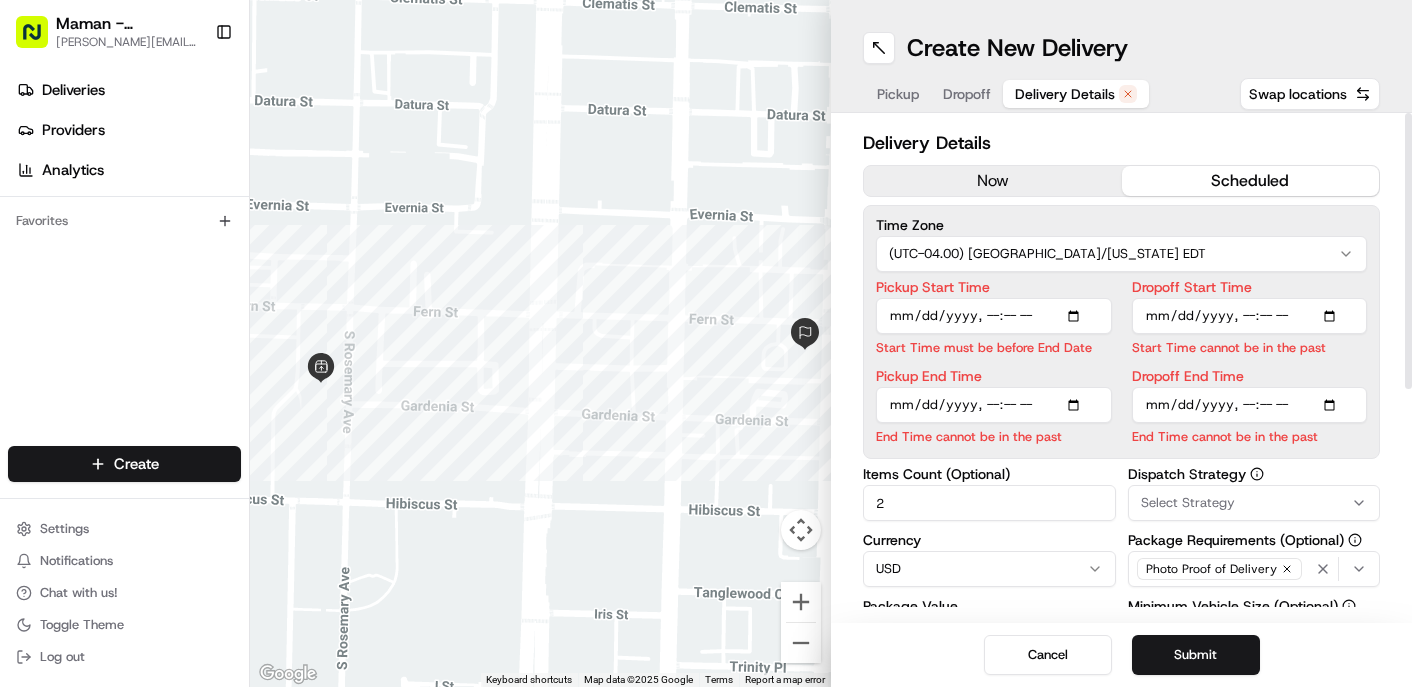 click on "Time Zone (UTC-04.00) [GEOGRAPHIC_DATA]/[US_STATE] EDT Pickup Start Time Start Time must be before End Date Pickup End Time End Time cannot be in the past Dropoff Start Time Start Time cannot be in the past Dropoff End Time End Time cannot be in the past" at bounding box center (1121, 332) 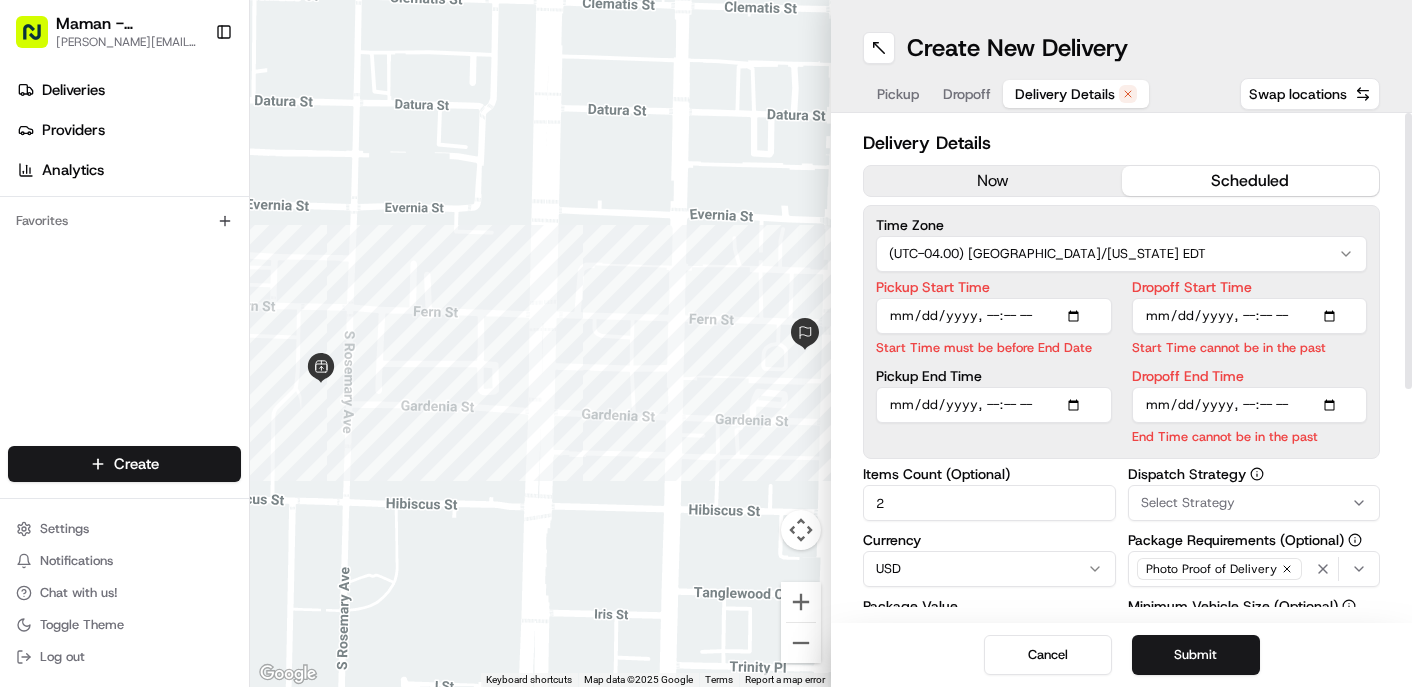 click on "Pickup Start Time" at bounding box center [994, 316] 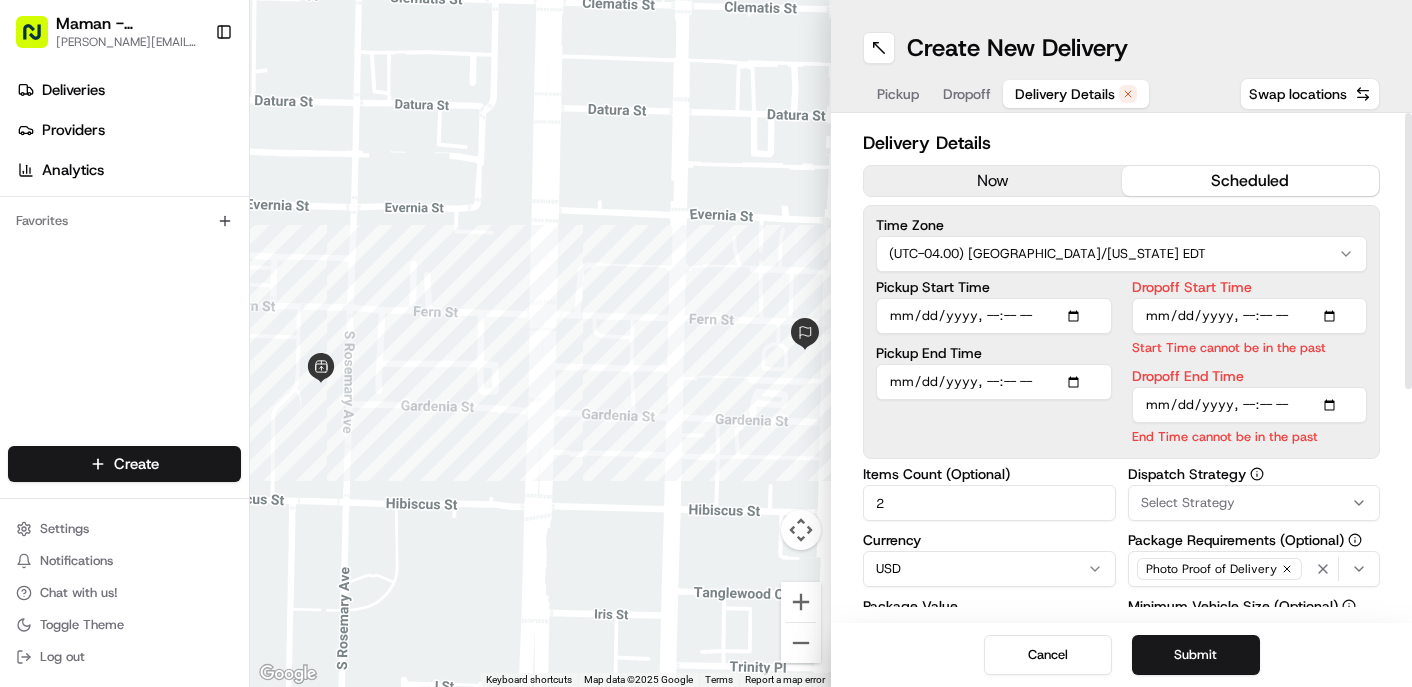 click on "Dropoff Start Time" at bounding box center (1250, 316) 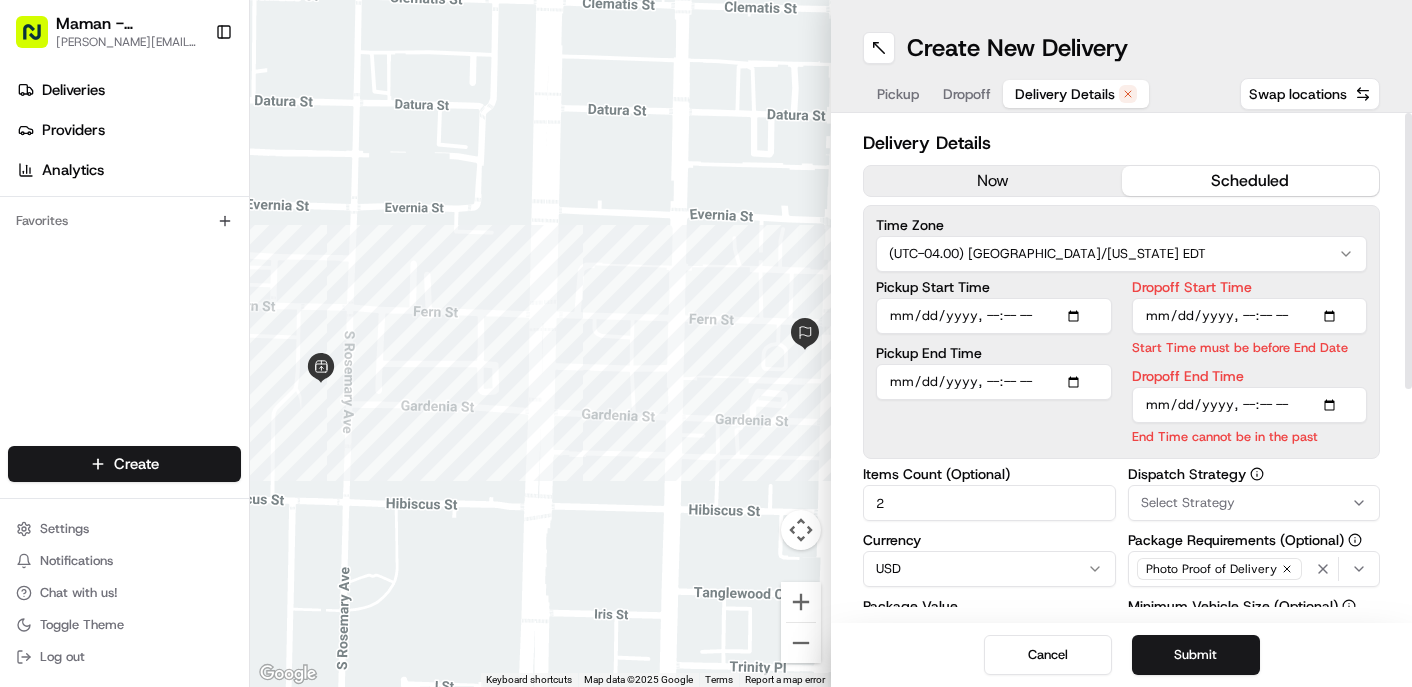 click on "Dropoff Start Time" at bounding box center (1250, 316) 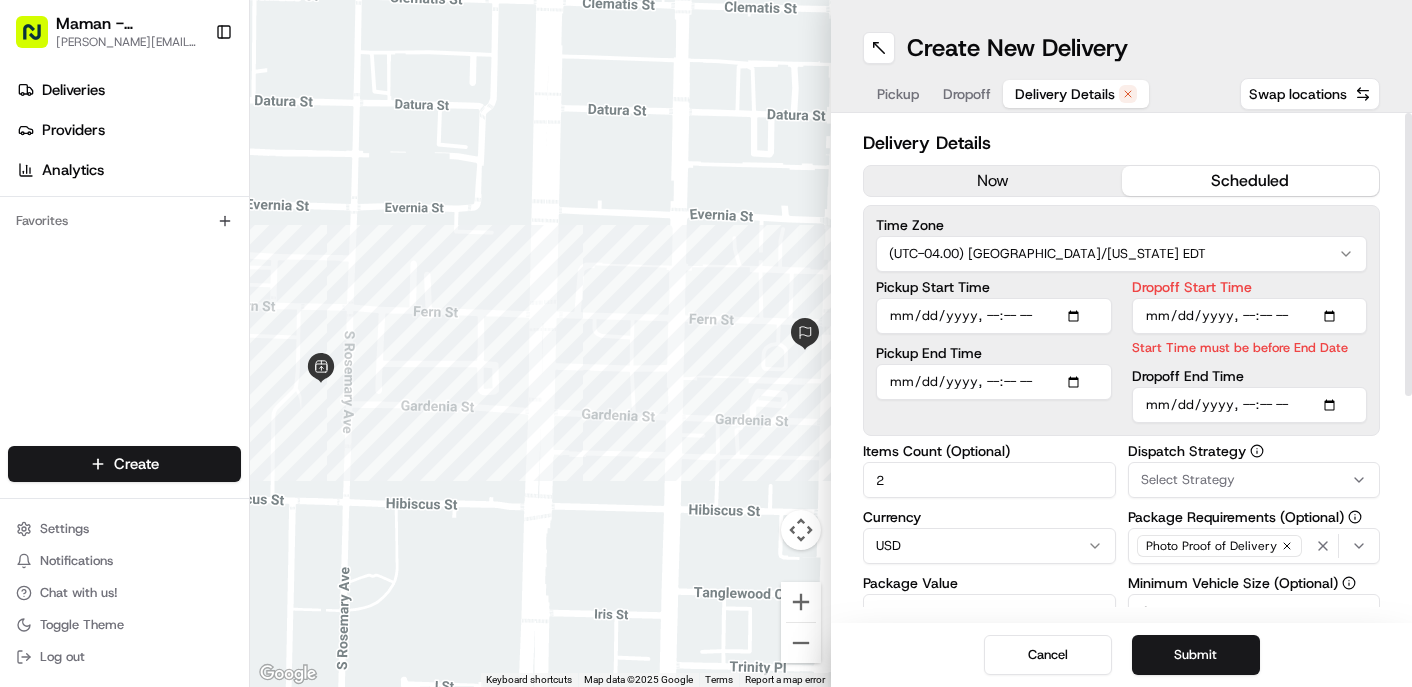 click on "Time Zone (UTC-04.00) [GEOGRAPHIC_DATA]/[US_STATE] EDT Pickup Start Time Pickup End Time Dropoff Start Time Start Time must be before End Date Dropoff End Time" at bounding box center [1121, 320] 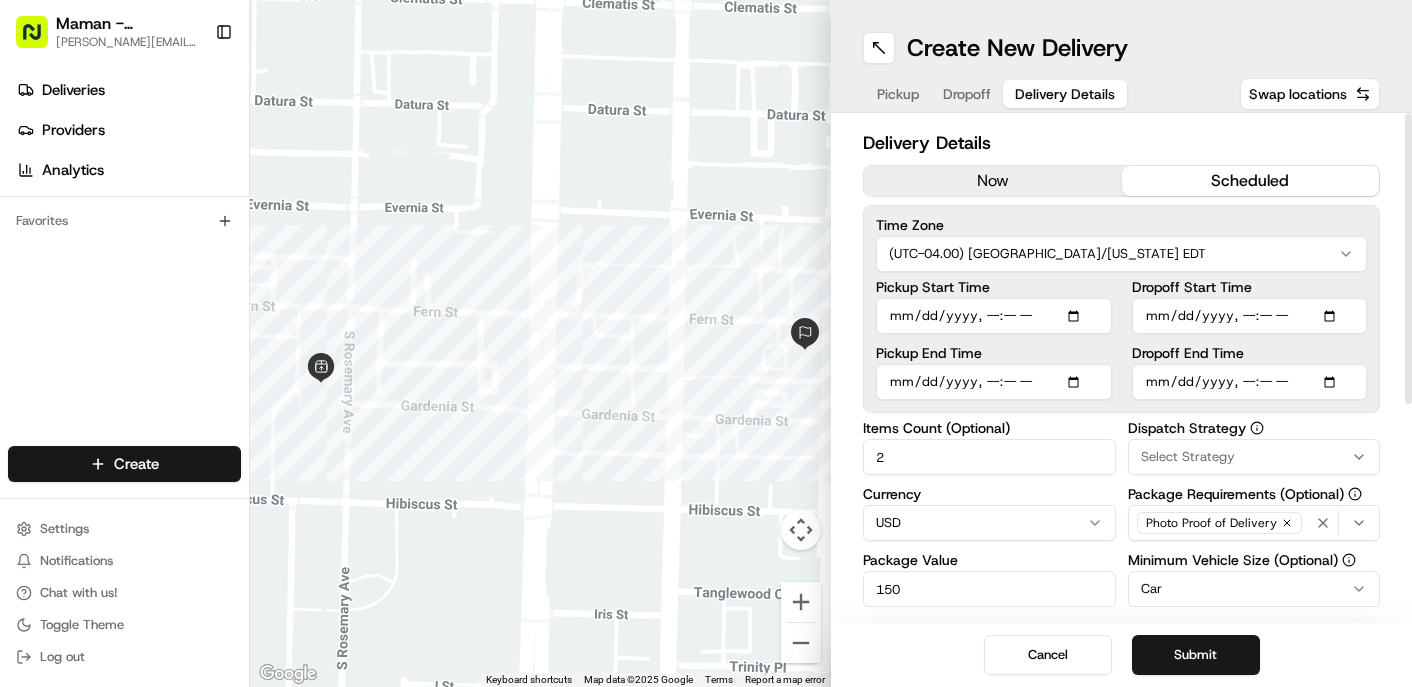click on "Dropoff Start Time" at bounding box center (1250, 287) 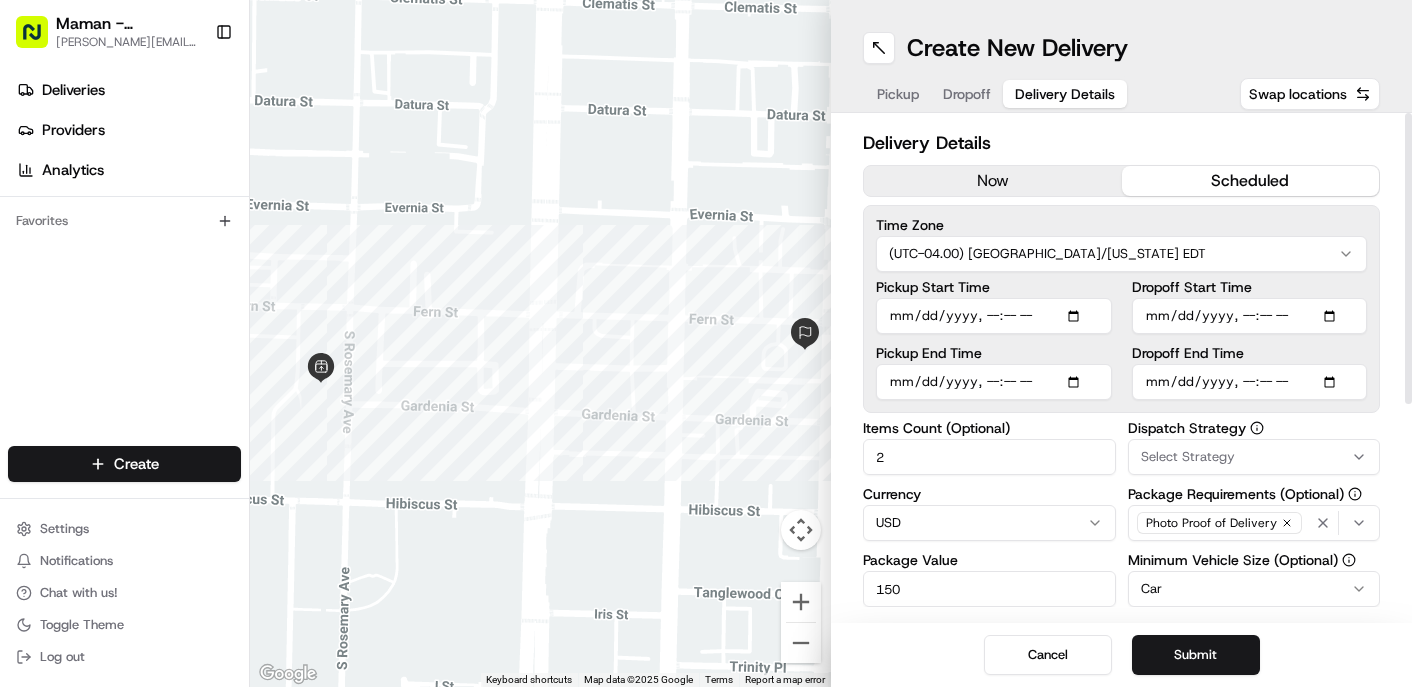 click on "Dropoff Start Time" at bounding box center (1250, 316) 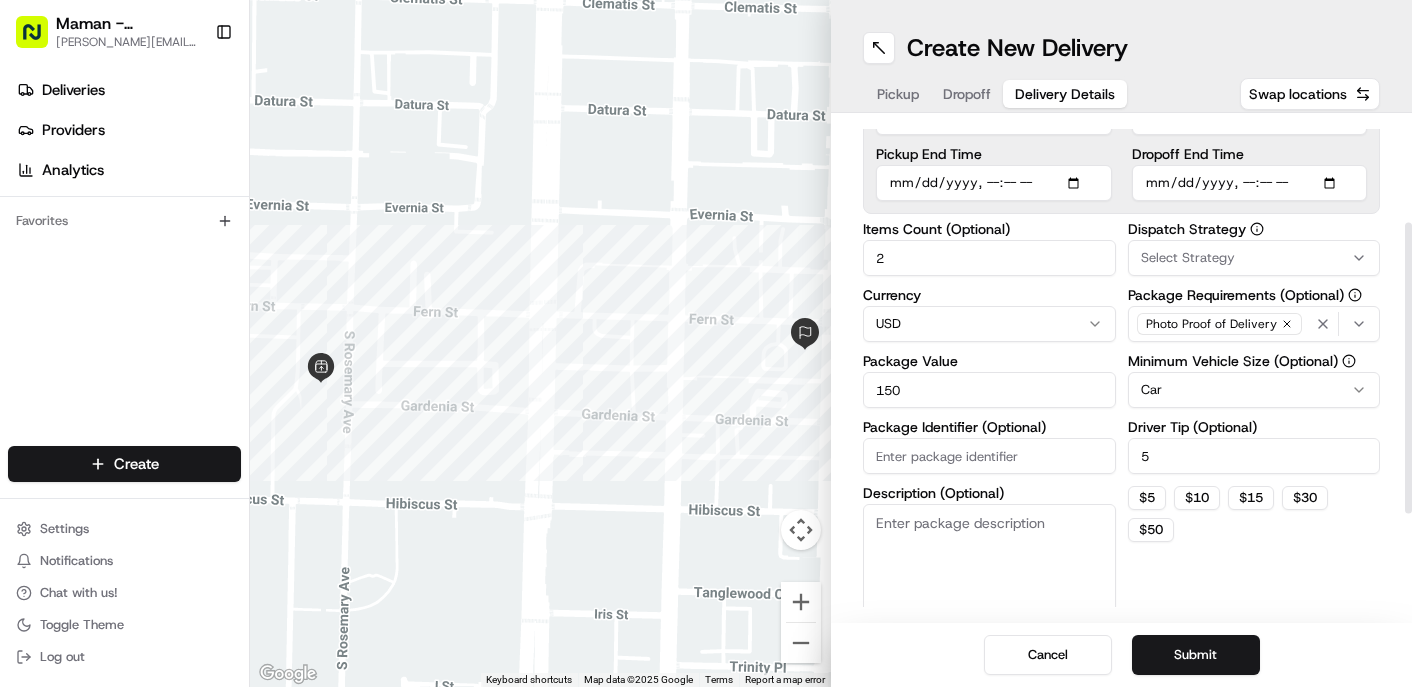 scroll, scrollTop: 225, scrollLeft: 0, axis: vertical 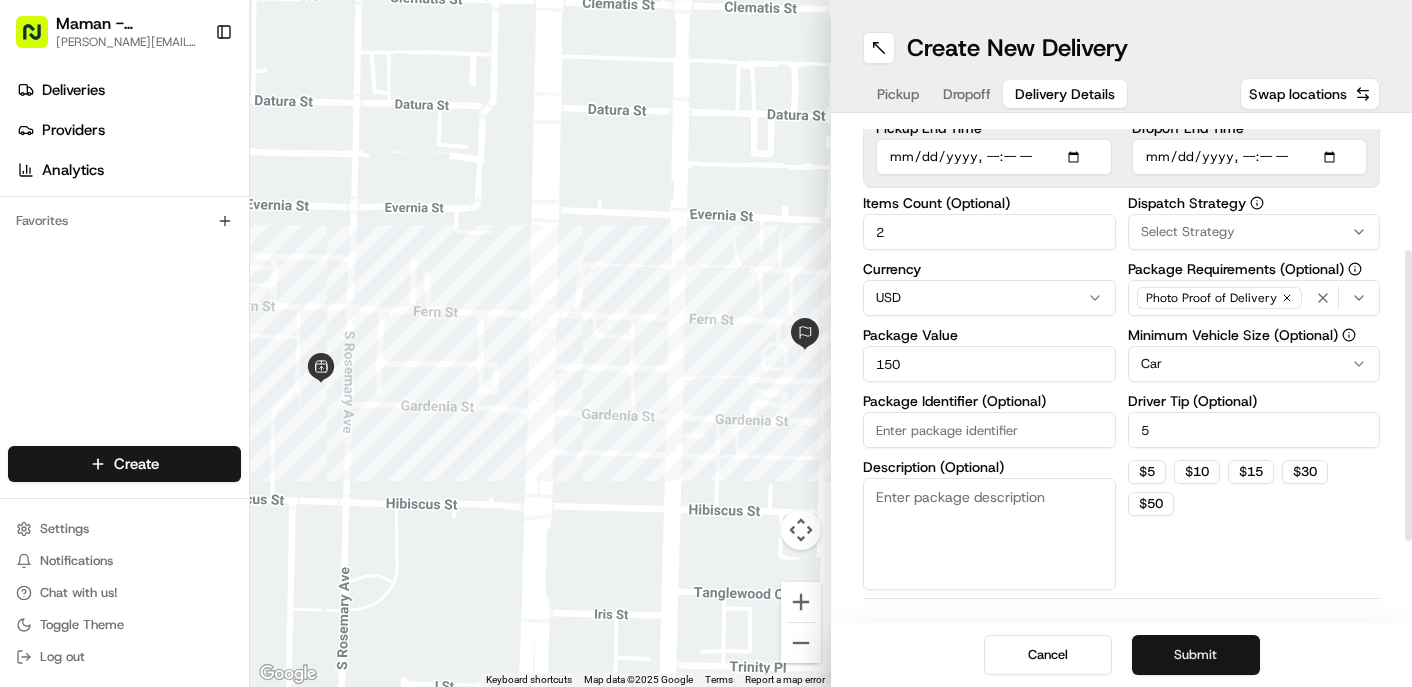 click on "Submit" at bounding box center (1196, 655) 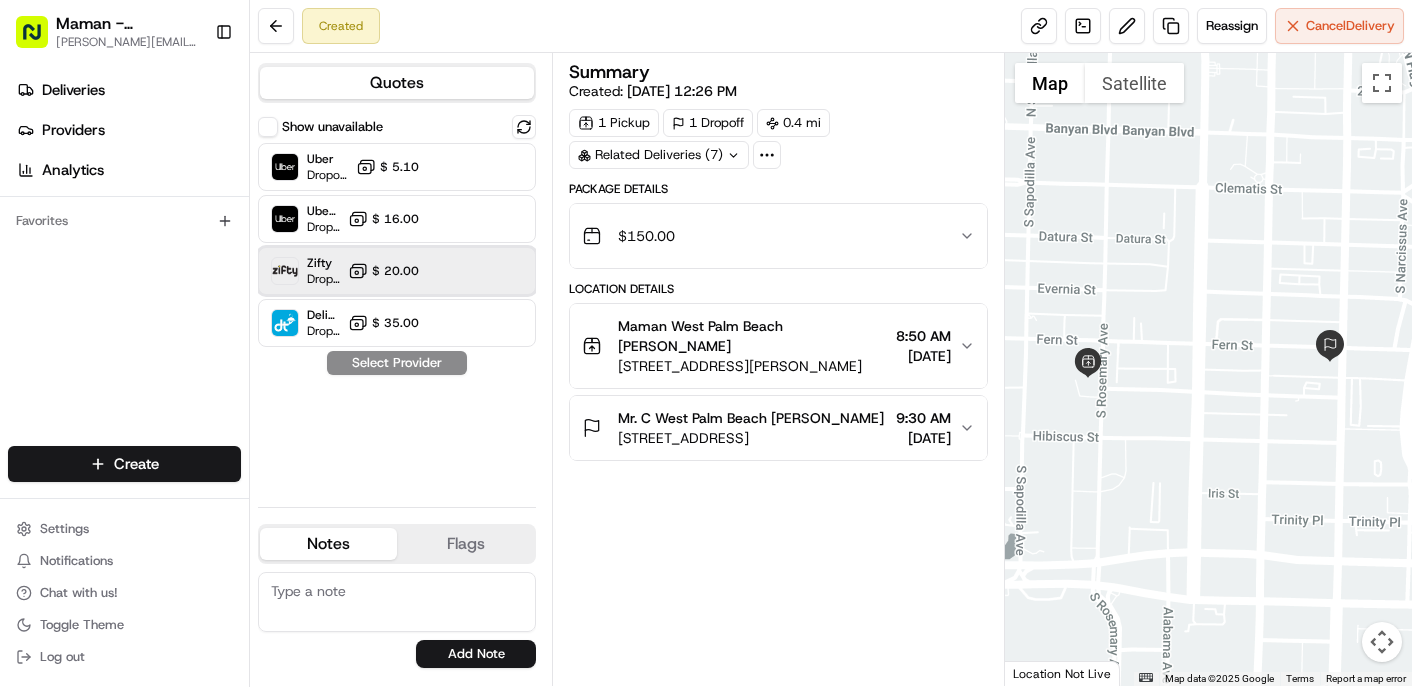 click at bounding box center [475, 271] 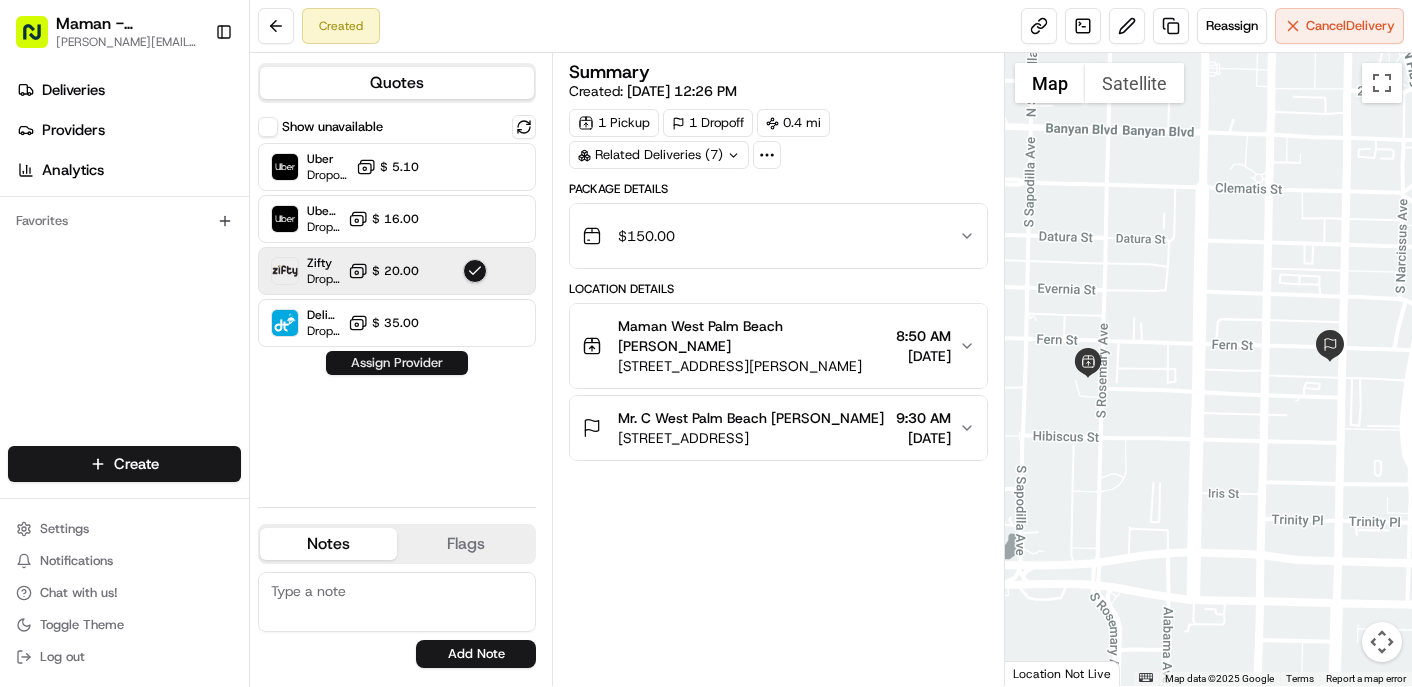 click on "Assign Provider" at bounding box center (397, 363) 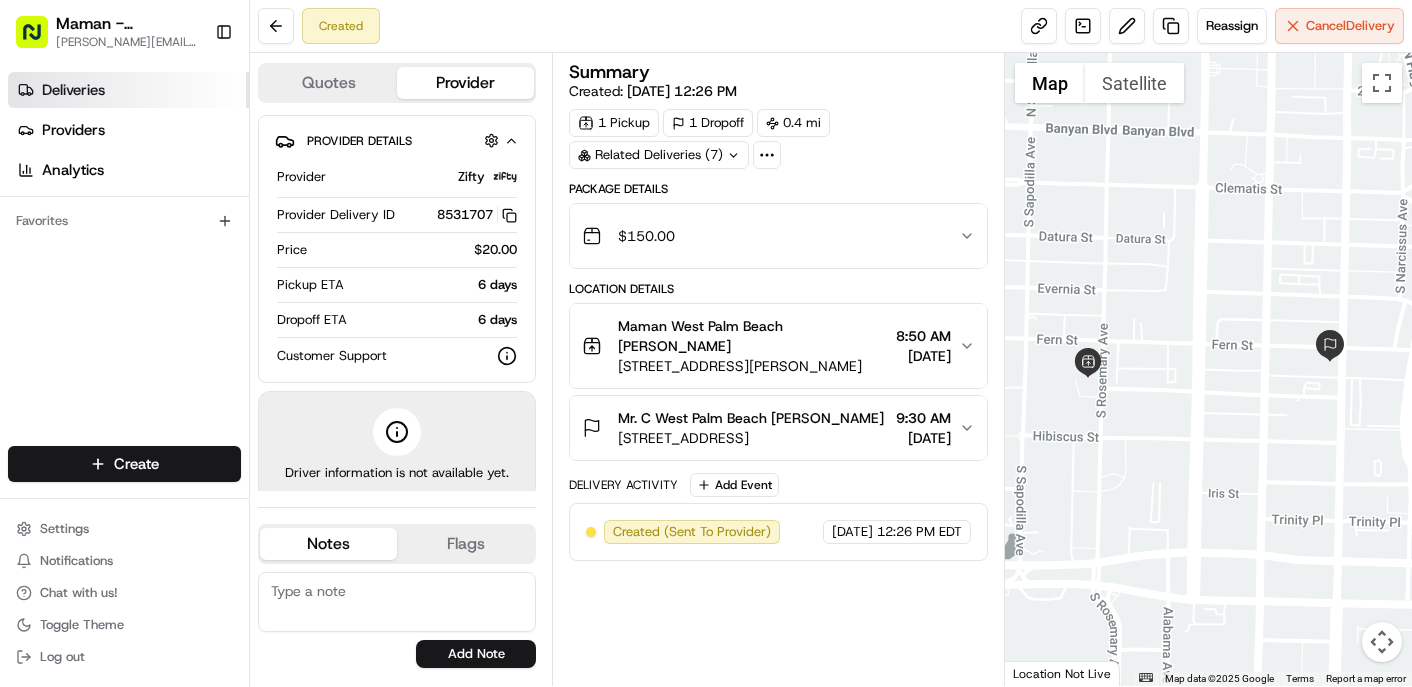 click on "Deliveries" at bounding box center [73, 90] 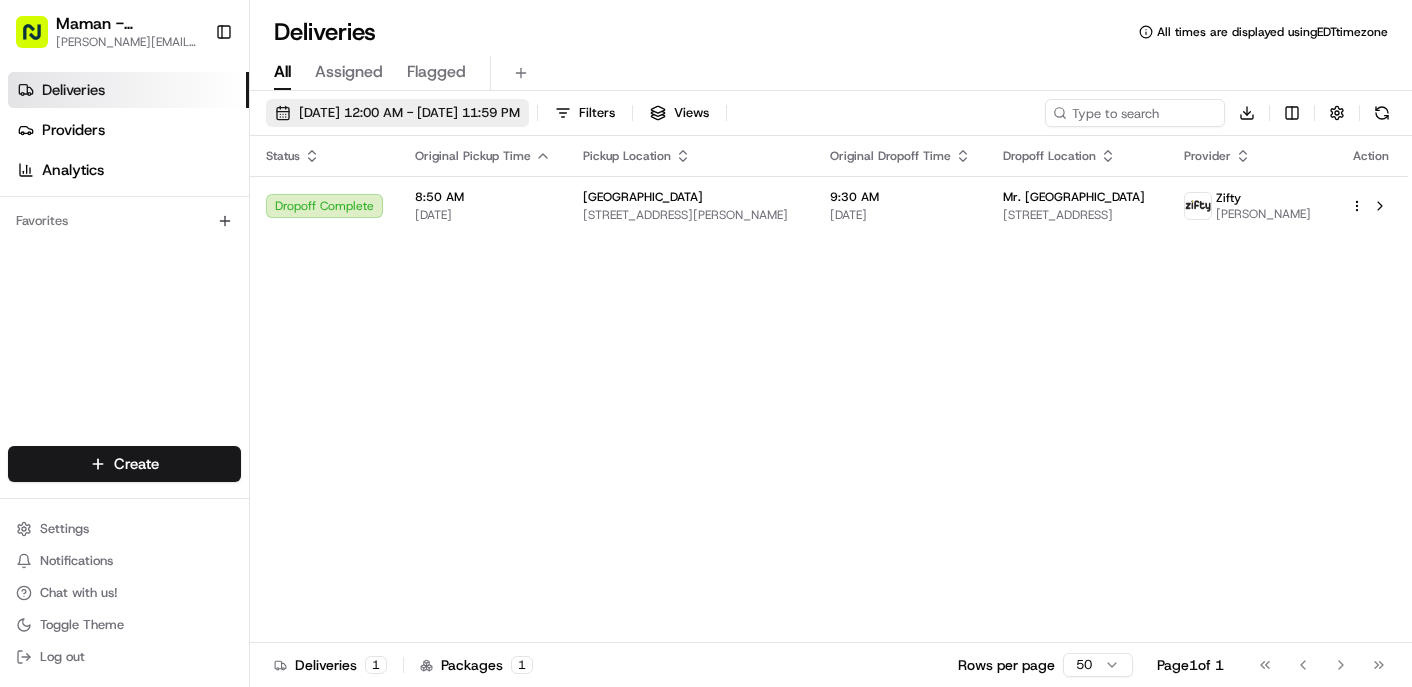 click on "[DATE] 12:00 AM - [DATE] 11:59 PM" at bounding box center (409, 113) 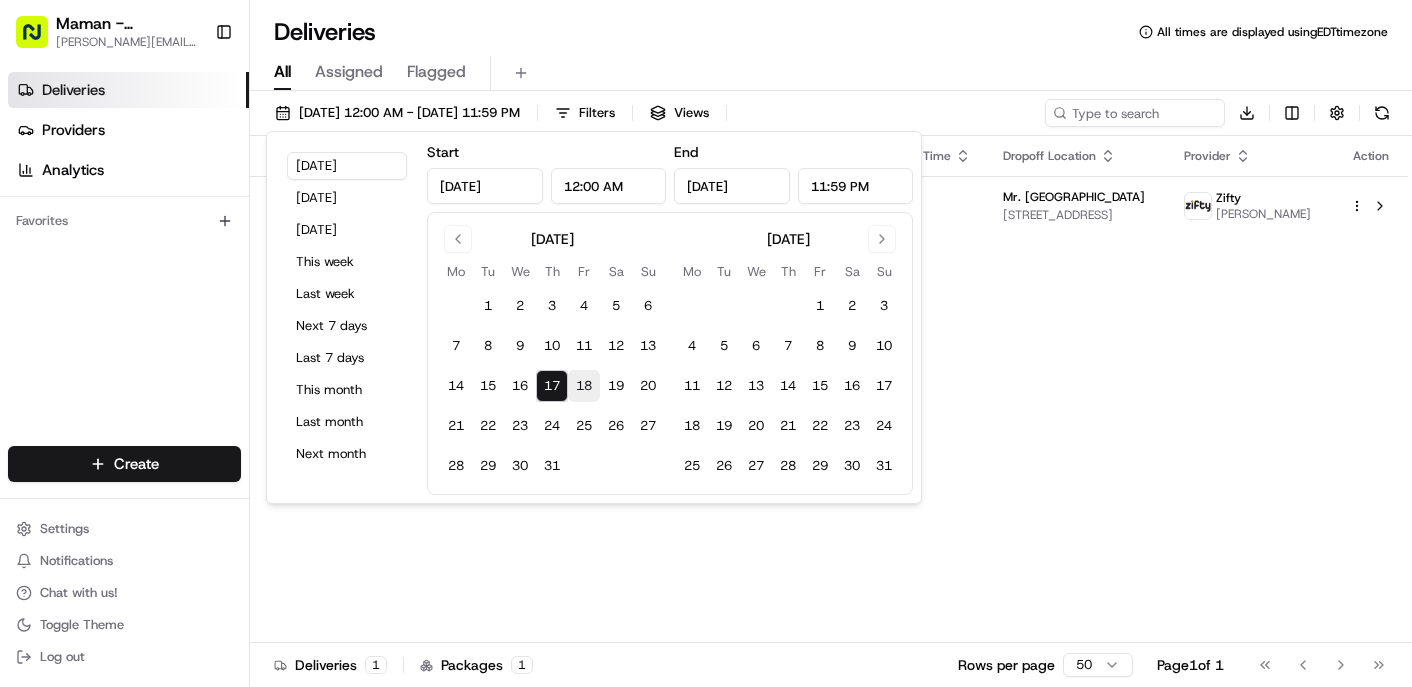 click on "18" at bounding box center [584, 386] 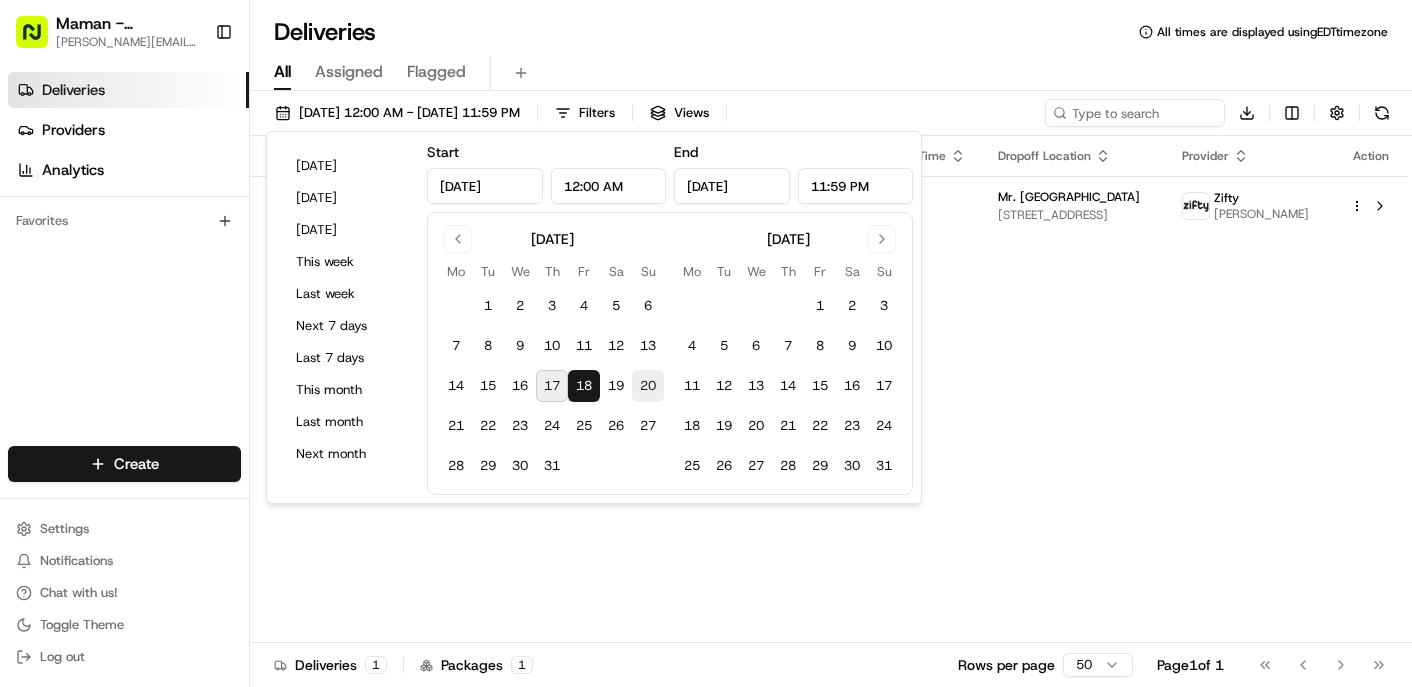 click on "20" at bounding box center (648, 386) 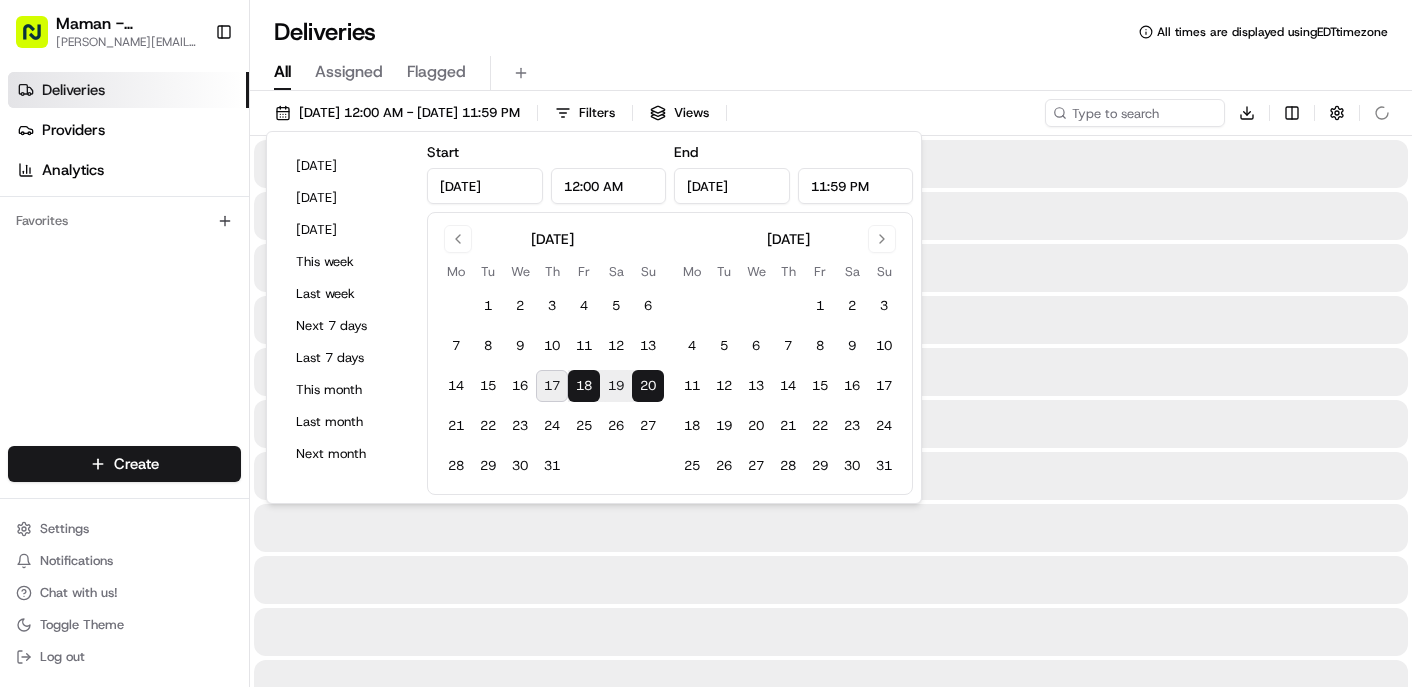 type on "[DATE]" 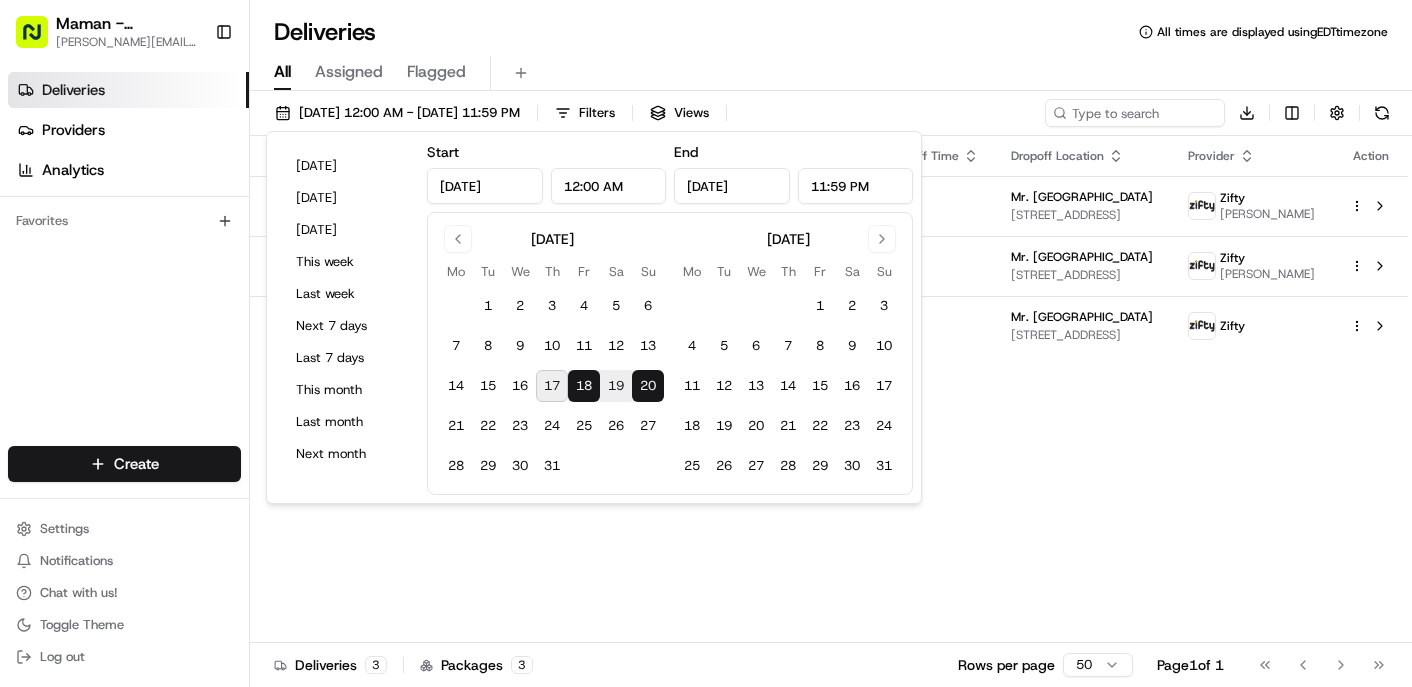 click on "Status Original Pickup Time Pickup Location Original Dropoff Time Dropoff Location Provider Action Assigned Driver 8:50 AM 07/18/2025 Maman West Palm Beach 473 S Rosemary Ave, West Palm Beach, FL 33401, USA 9:30 AM 07/18/2025 Mr. C West Palm Beach 401 S Olive Ave, West Palm Beach, FL 33401, USA Zifty Yorleny Moreno Assigned Driver 11:00 AM 07/19/2025 Maman West Palm Beach 473 S Rosemary Ave, West Palm Beach, FL 33401, USA 11:35 AM 07/19/2025 Mr. C West Palm Beach 401 S Olive Ave, West Palm Beach, FL 33401, USA Zifty Yorleny Moreno Not Assigned Driver 12:00 PM 07/20/2025 Maman West Palm Beach 473 S Rosemary Ave, West Palm Beach, FL 33401, USA 12:30 PM 07/20/2025 Mr. C West Palm Beach 401 S Olive Ave, West Palm Beach, FL 33401, USA Zifty" at bounding box center (829, 389) 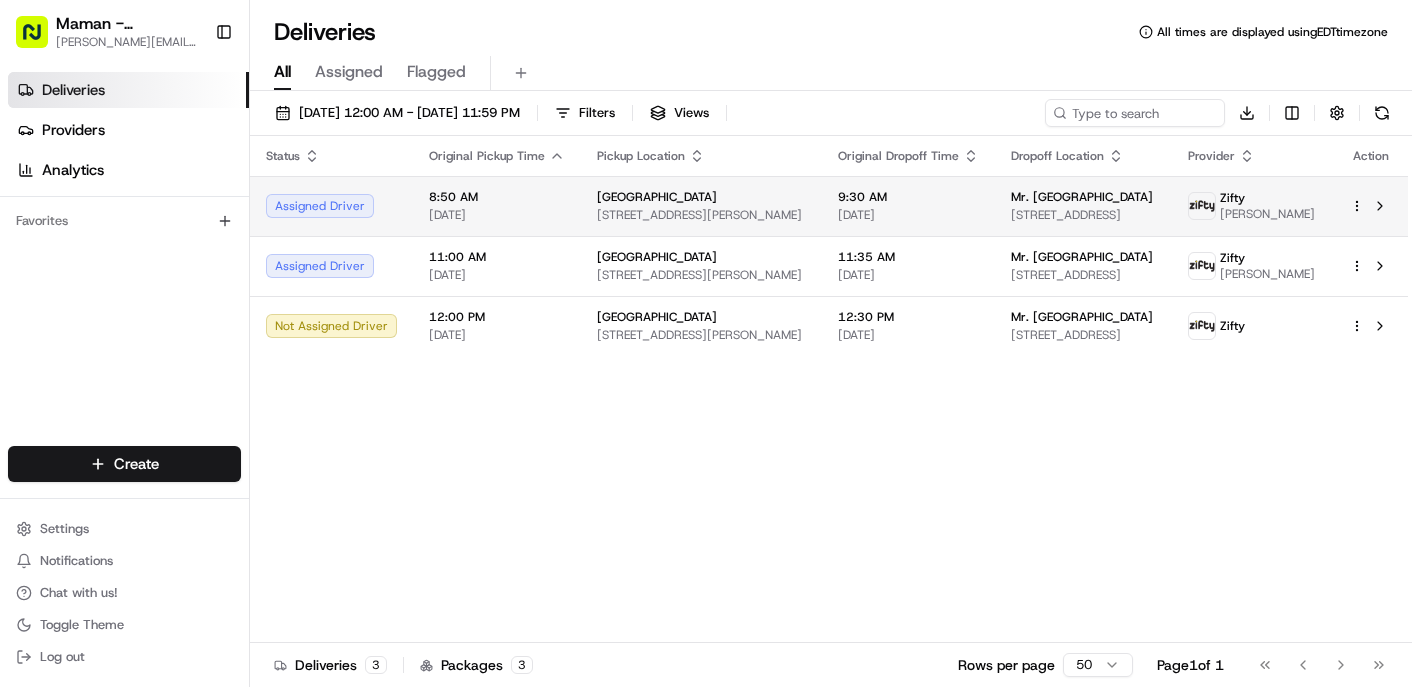 click on "Maman - Wynwood charlotte@mamannyc.com Toggle Sidebar Deliveries Providers Analytics Favorites Main Menu Members & Organization Organization Users Roles Preferences Customization Tracking Orchestration Automations Dispatch Strategy Locations Pickup Locations Dropoff Locations Billing Billing Refund Requests Integrations Notification Triggers Webhooks API Keys Request Logs Create Settings Notifications Chat with us! Toggle Theme Log out Deliveries All times are displayed using  EDT  timezone All Assigned Flagged 07/18/2025 12:00 AM - 07/20/2025 11:59 PM Filters Views Download Status Original Pickup Time Pickup Location Original Dropoff Time Dropoff Location Provider Action Assigned Driver 8:50 AM 07/18/2025 Maman West Palm Beach 473 S Rosemary Ave, West Palm Beach, FL 33401, USA 9:30 AM 07/18/2025 Mr. C West Palm Beach 401 S Olive Ave, West Palm Beach, FL 33401, USA Zifty Yorleny Moreno Assigned Driver 11:00 AM 07/19/2025 Maman West Palm Beach 473 S Rosemary Ave, West Palm Beach, FL 33401, USA" at bounding box center [706, 343] 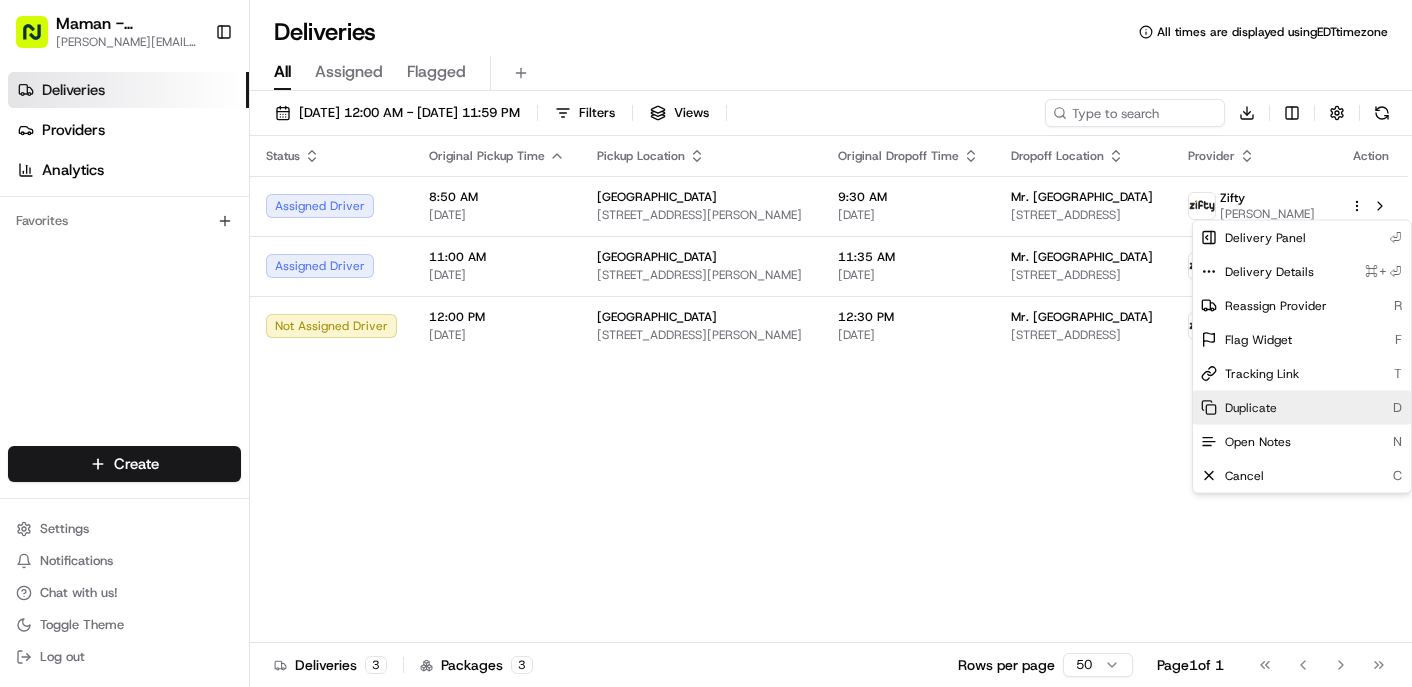 click on "Duplicate D" at bounding box center (1302, 408) 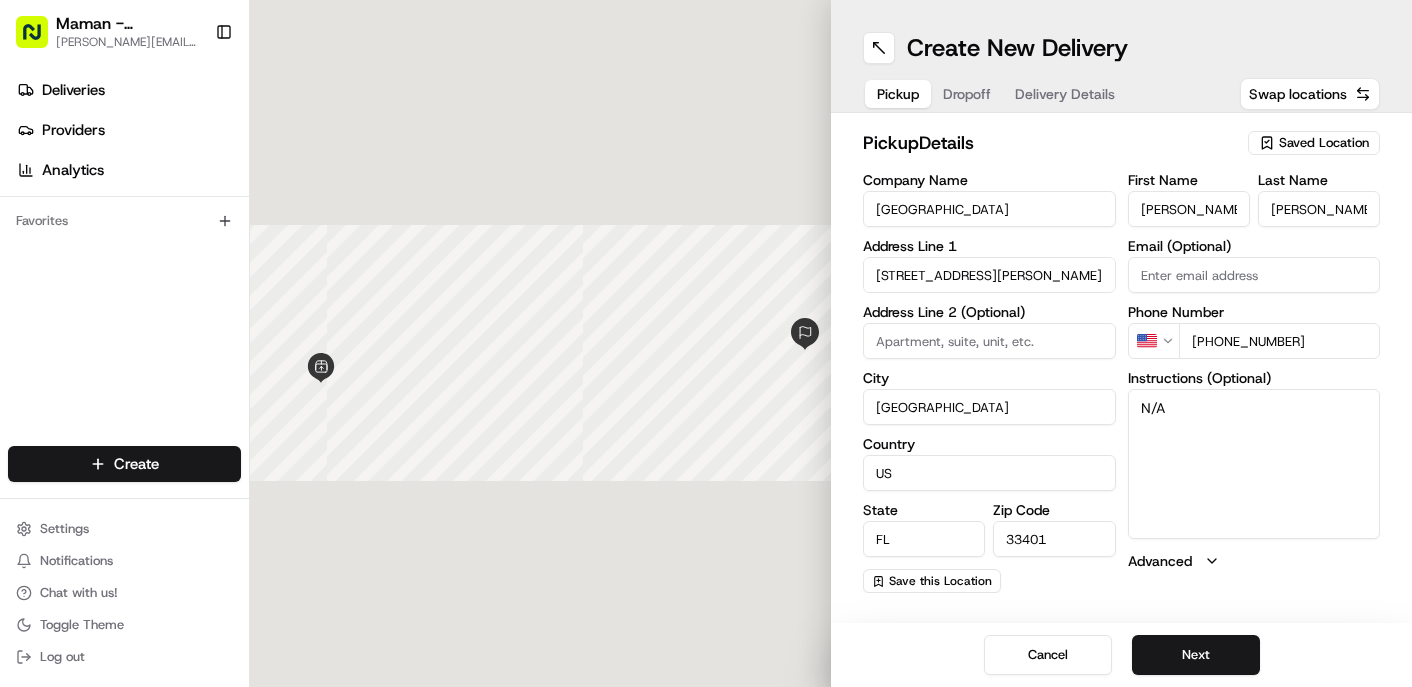 scroll, scrollTop: 0, scrollLeft: 0, axis: both 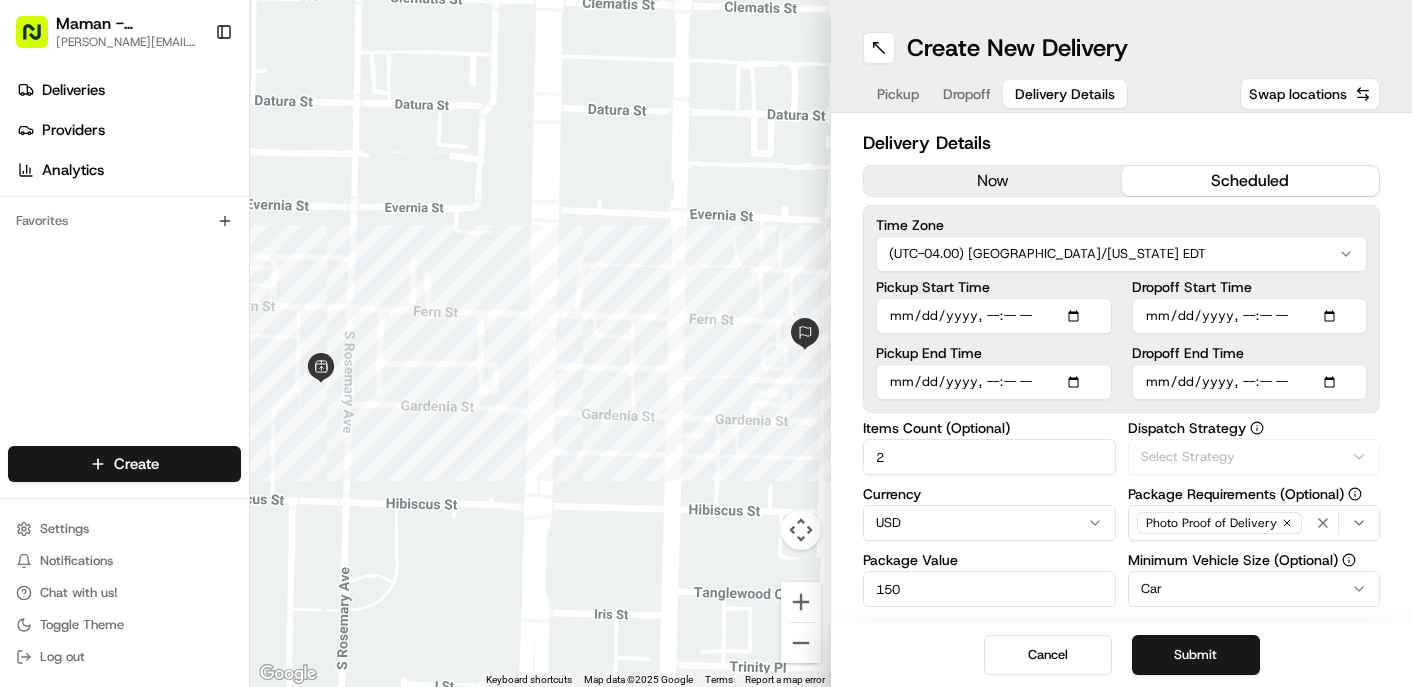 click on "Delivery Details" at bounding box center (1065, 94) 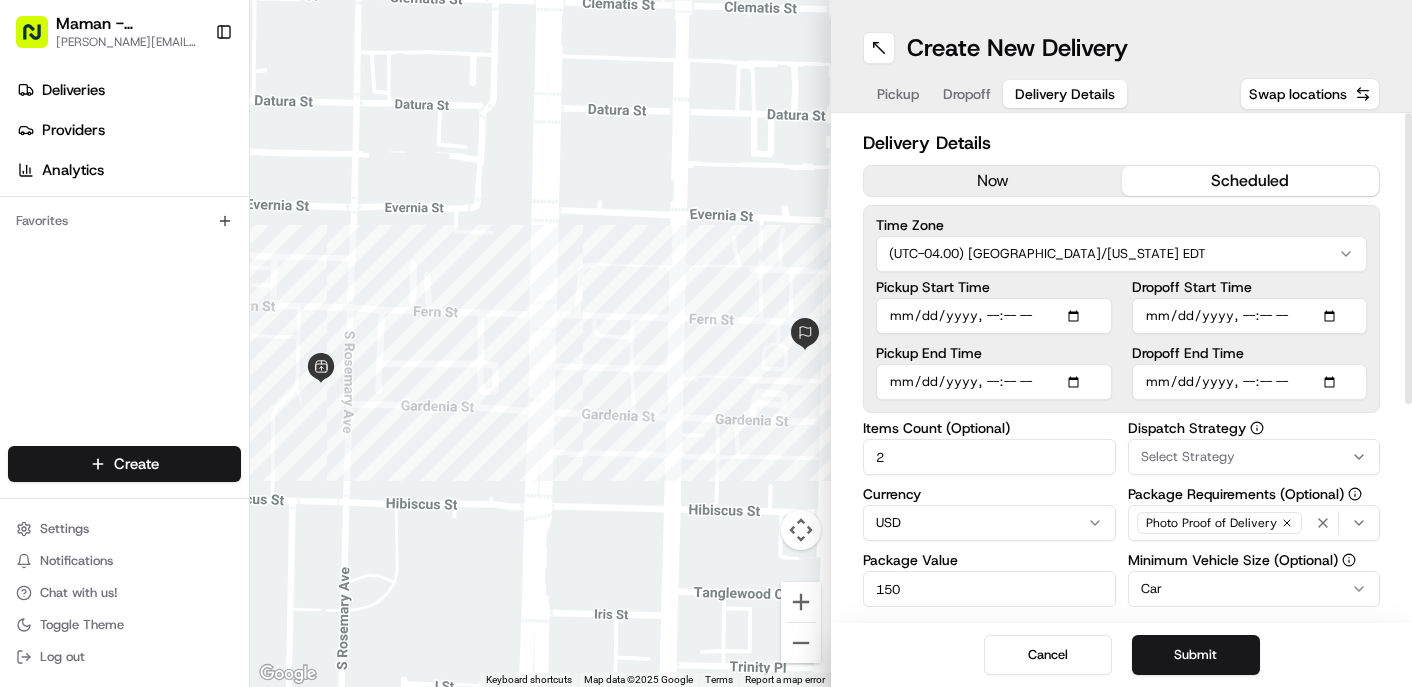 click on "Pickup Start Time" at bounding box center [994, 316] 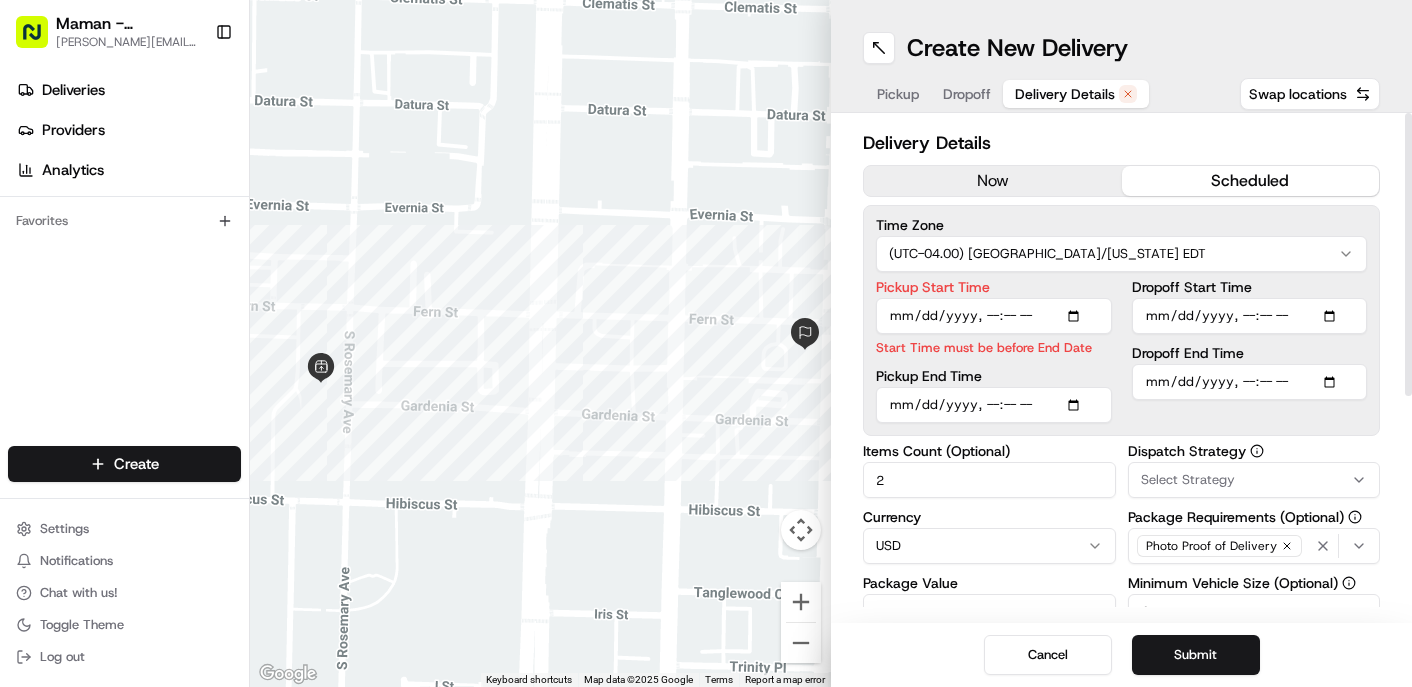 click on "Pickup Start Time Start Time must be before End Date Pickup End Time Dropoff Start Time Dropoff End Time" at bounding box center (1121, 351) 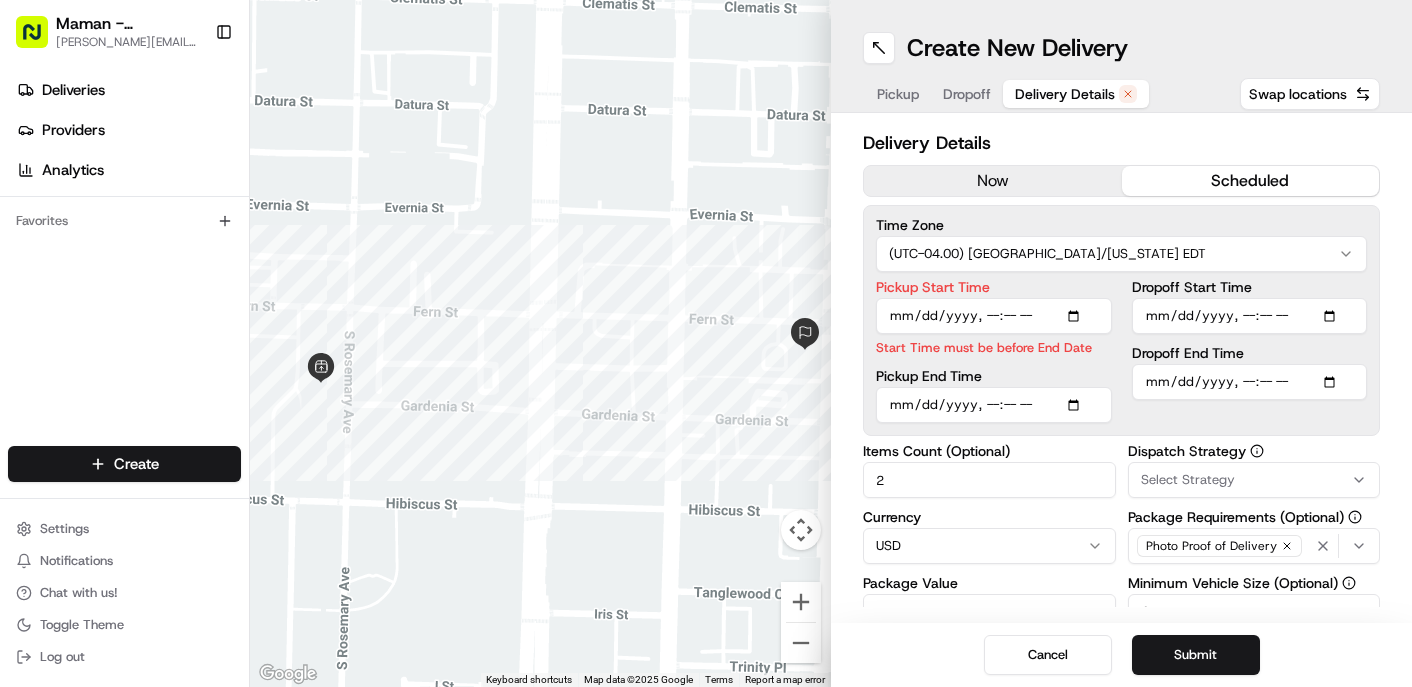 type on "2025-07-25T09:00" 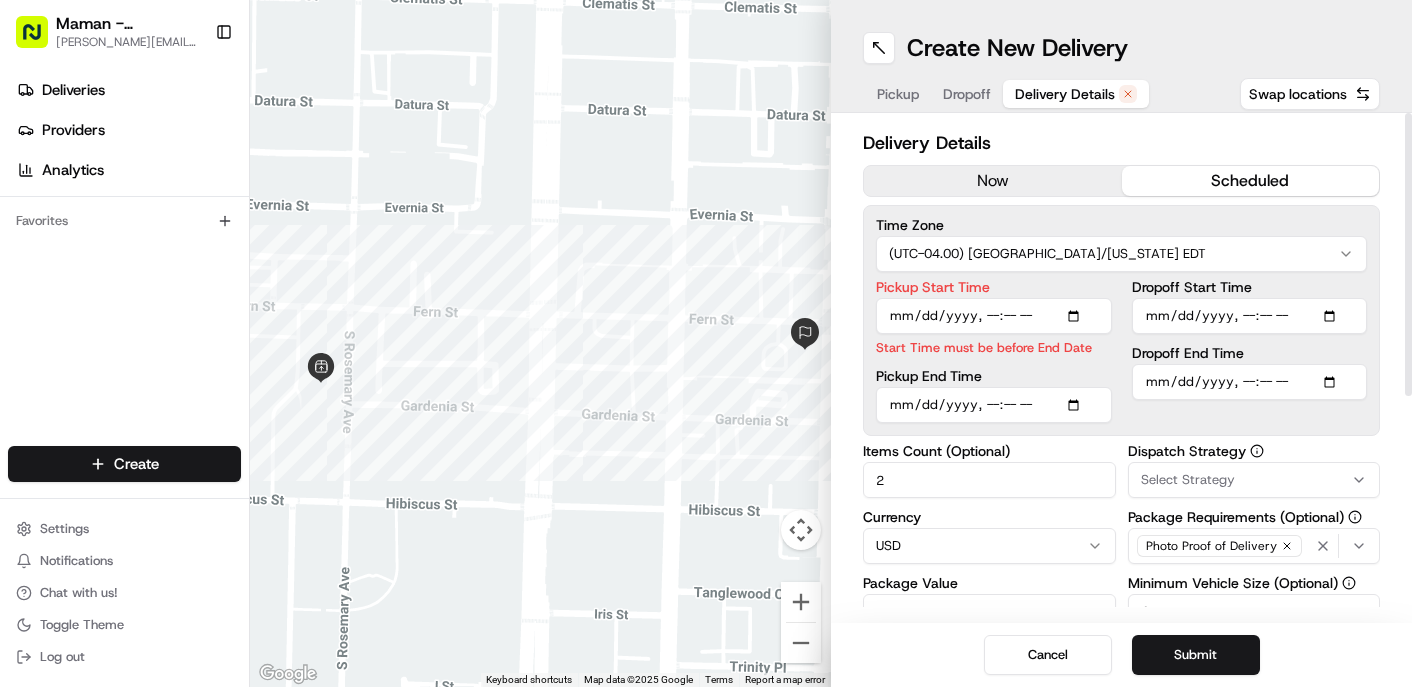 click on "Time Zone (UTC-04.00) [GEOGRAPHIC_DATA]/[US_STATE] EDT Pickup Start Time Start Time must be before End Date Pickup End Time Dropoff Start Time Dropoff End Time" at bounding box center [1121, 320] 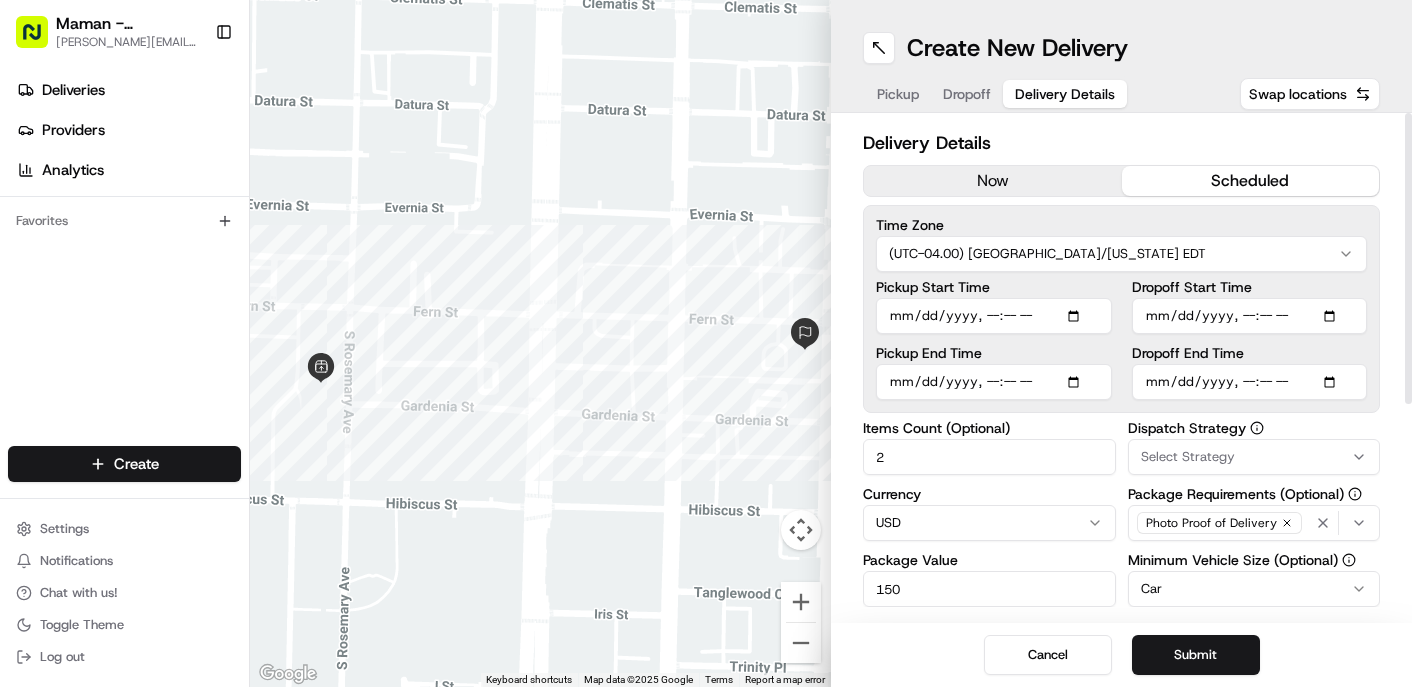click on "Dropoff Start Time" at bounding box center (1250, 316) 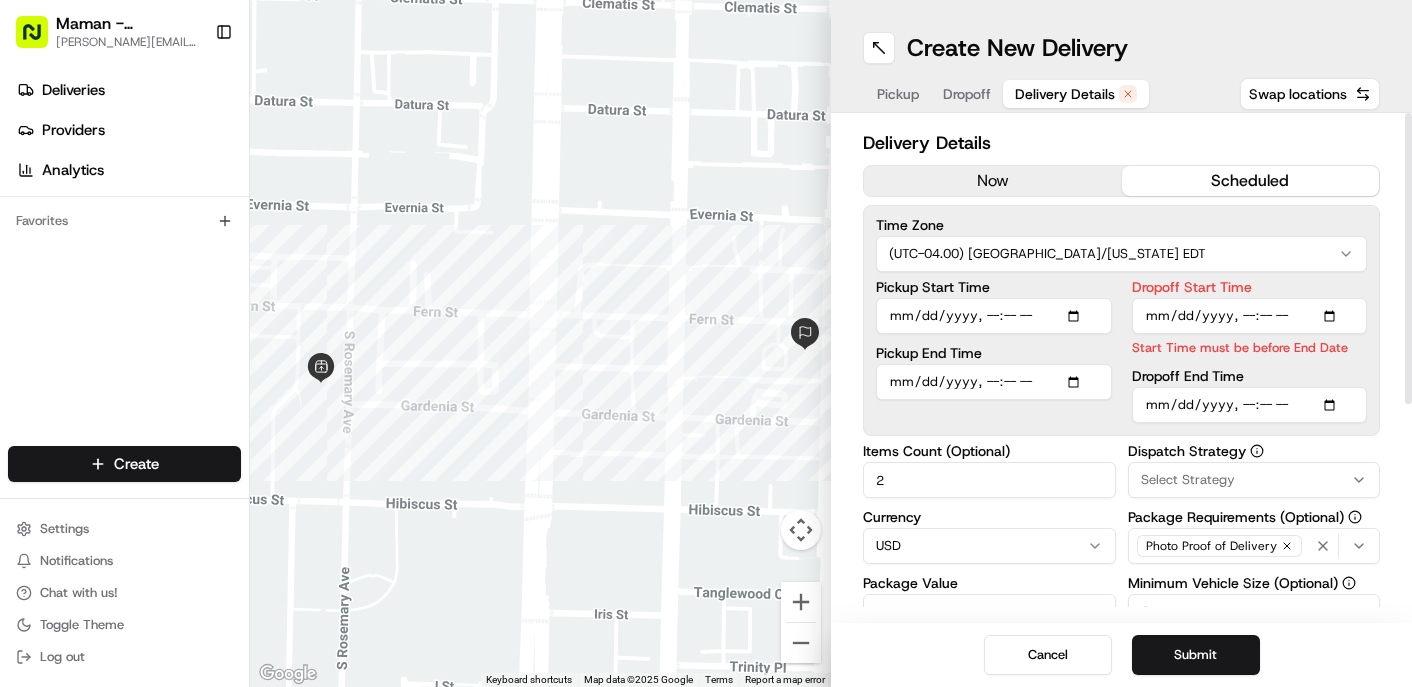 click on "Dropoff Start Time" at bounding box center (1250, 287) 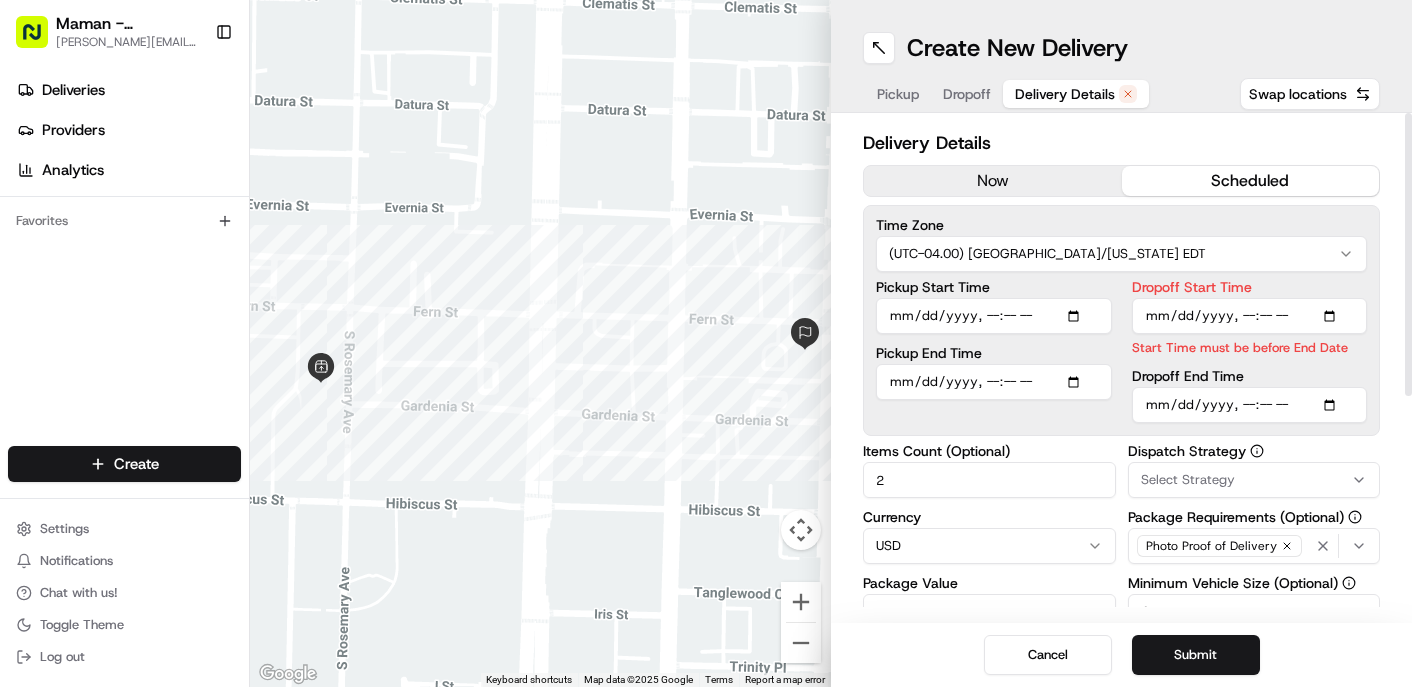 click on "Dropoff Start Time" at bounding box center [1250, 316] 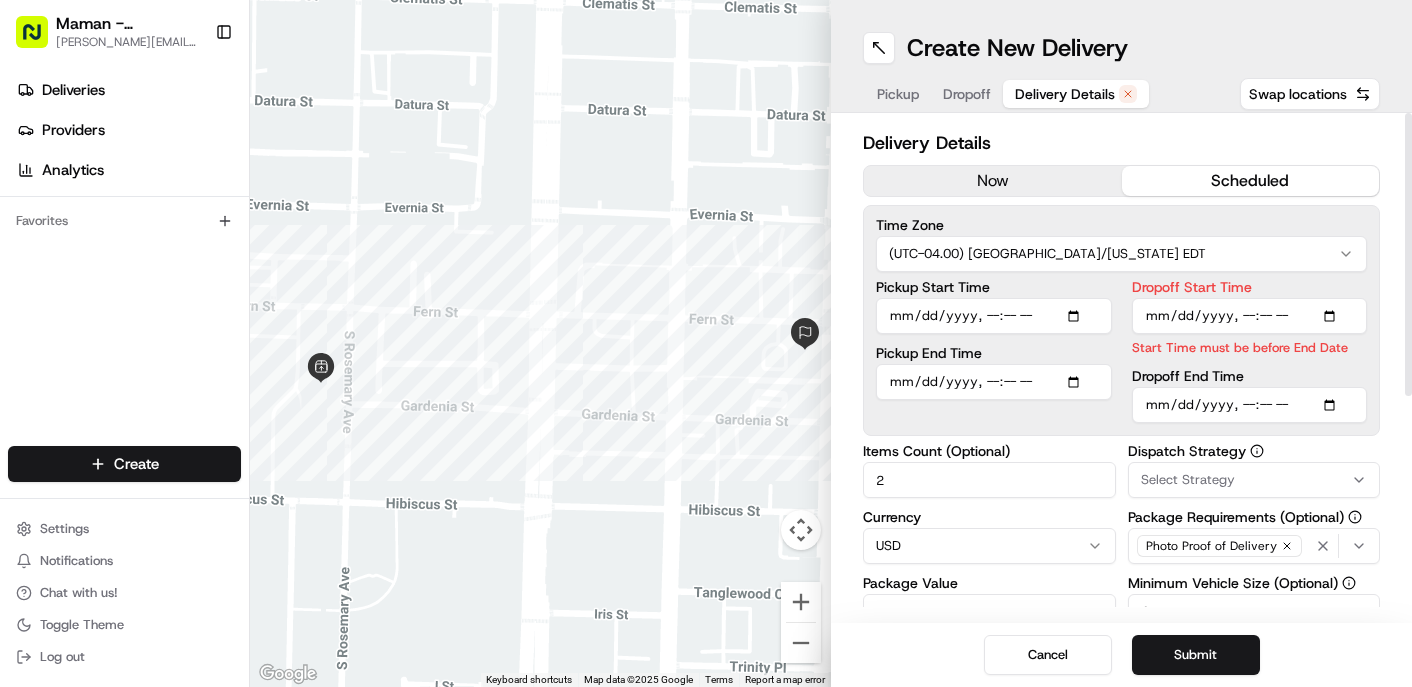 click on "Dropoff End Time" at bounding box center [1250, 405] 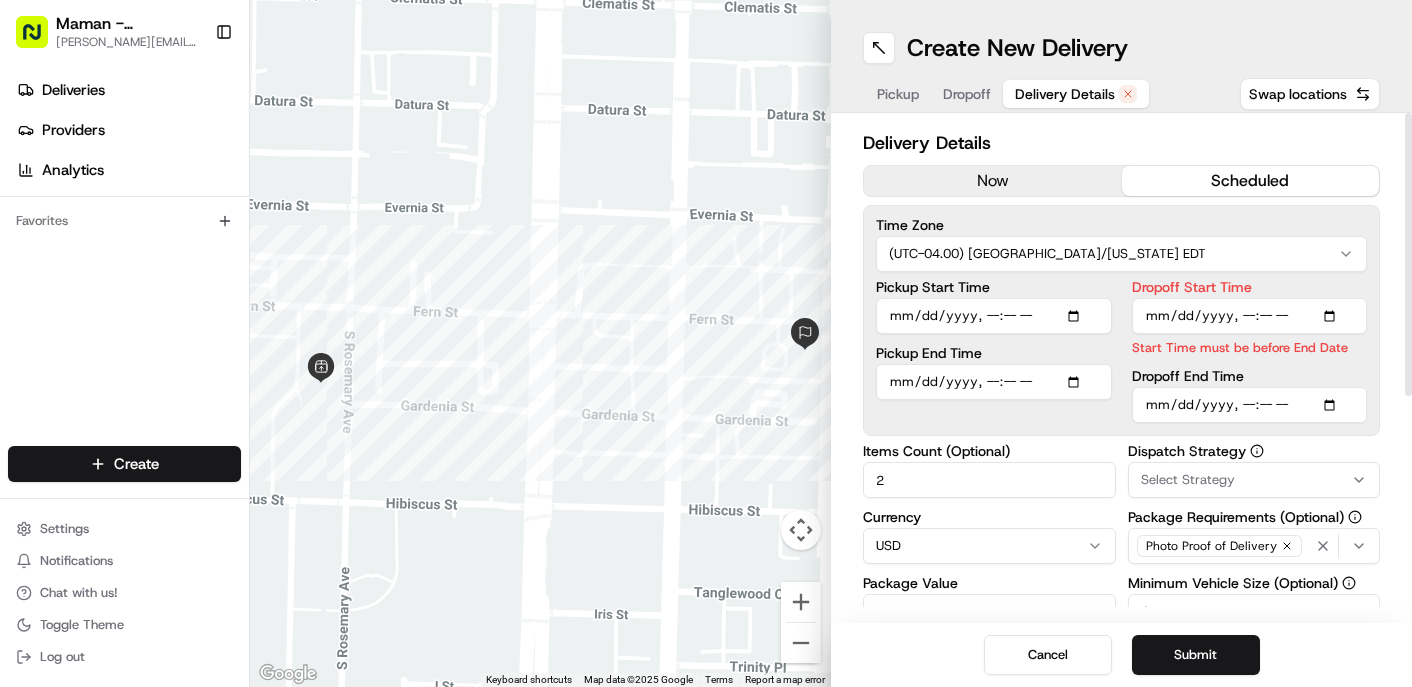 type on "2025-07-25T09:30" 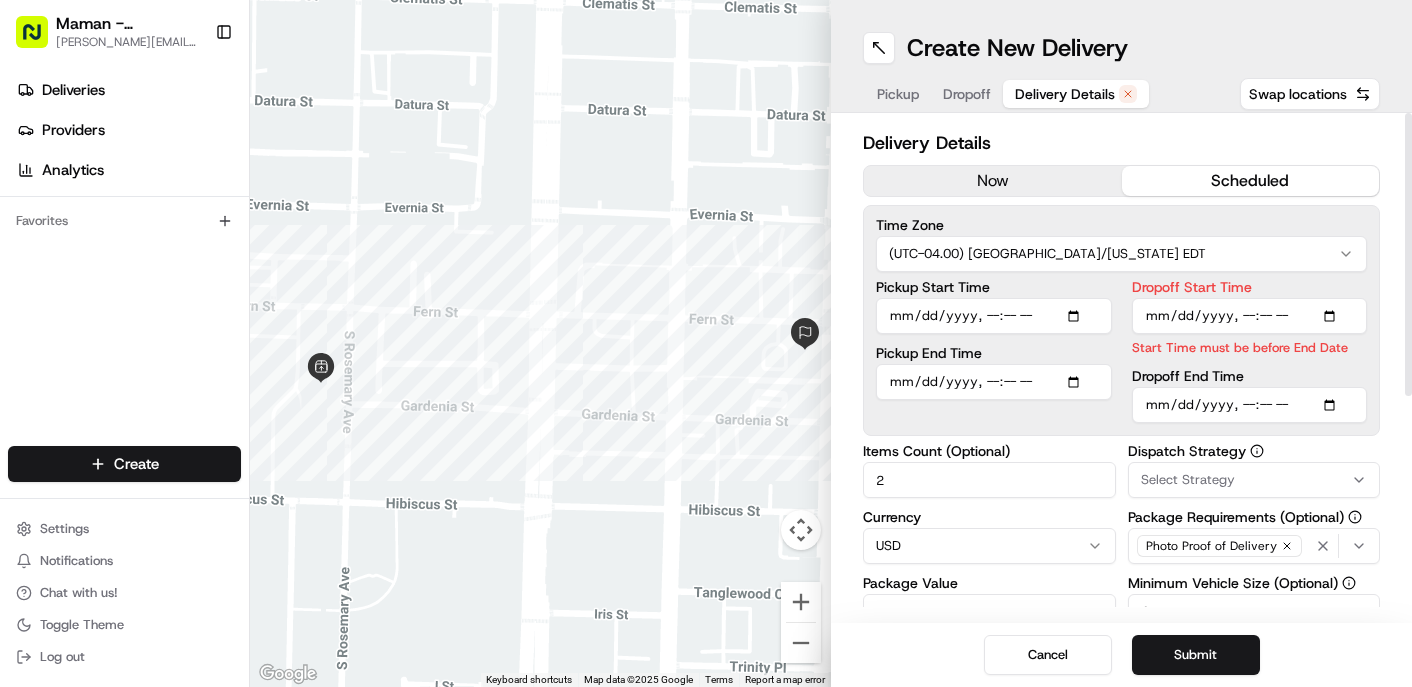 click on "Dropoff End Time" at bounding box center [1250, 405] 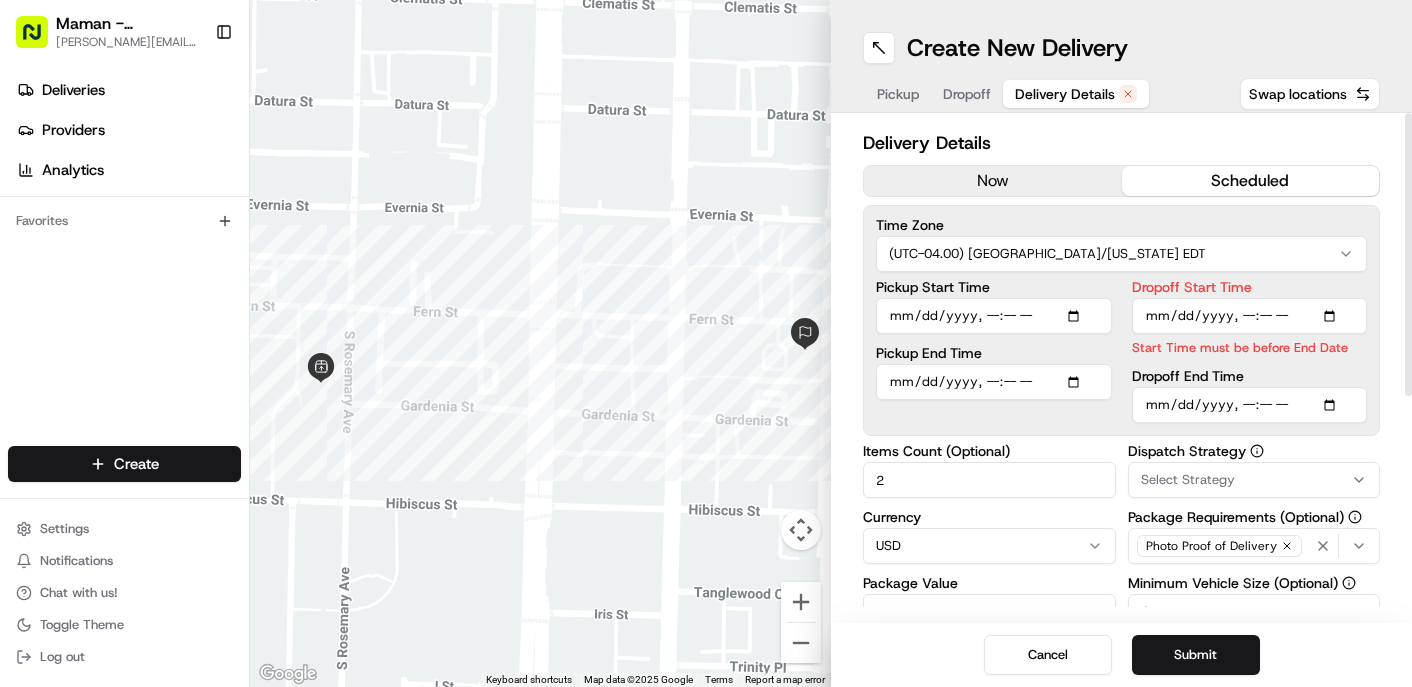 click on "Dropoff Start Time Start Time must be before End Date Dropoff End Time" at bounding box center [1250, 351] 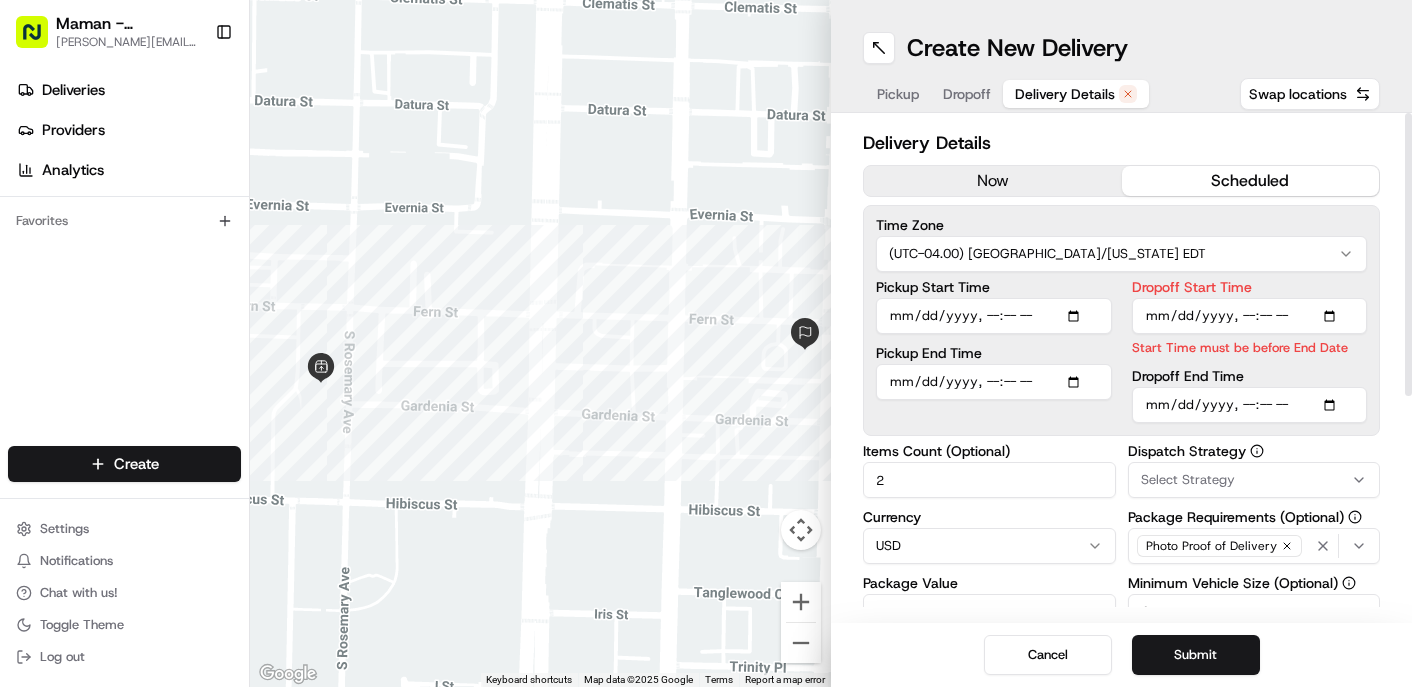 click on "Dropoff Start Time" at bounding box center (1250, 316) 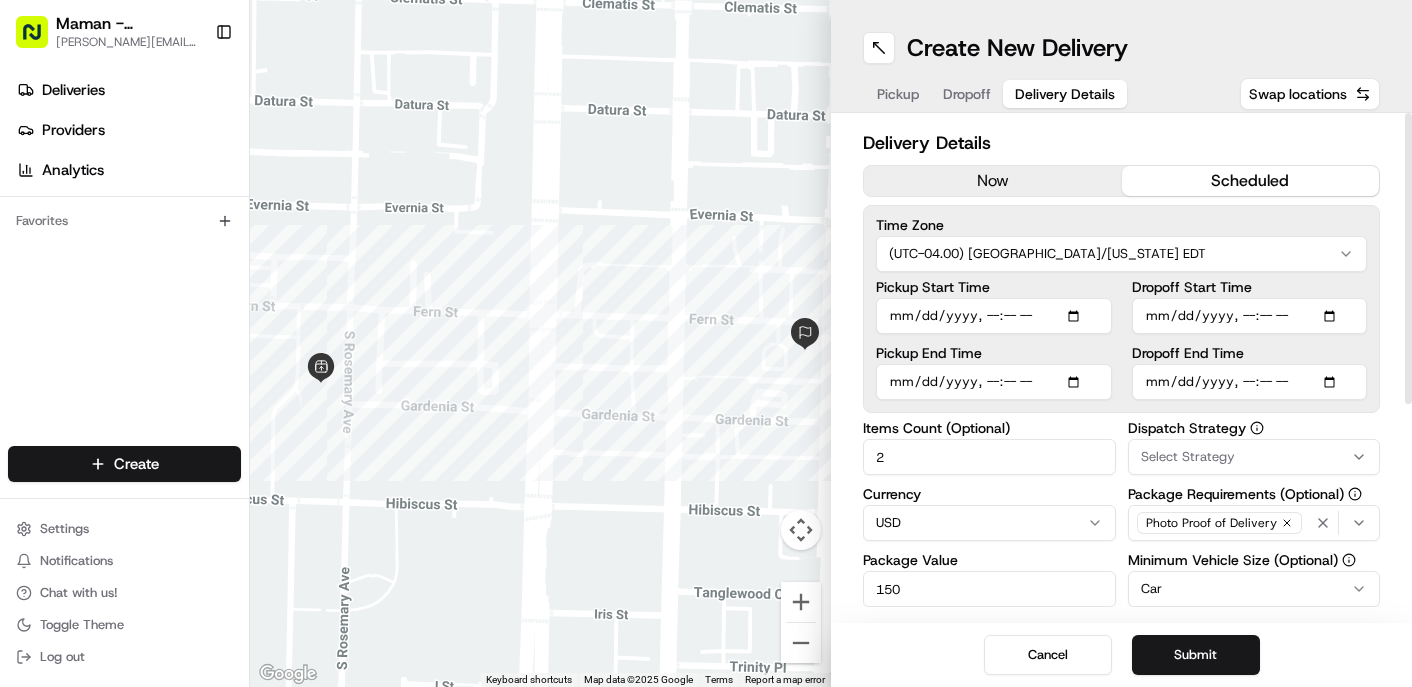 click on "Dropoff Start Time" at bounding box center (1250, 287) 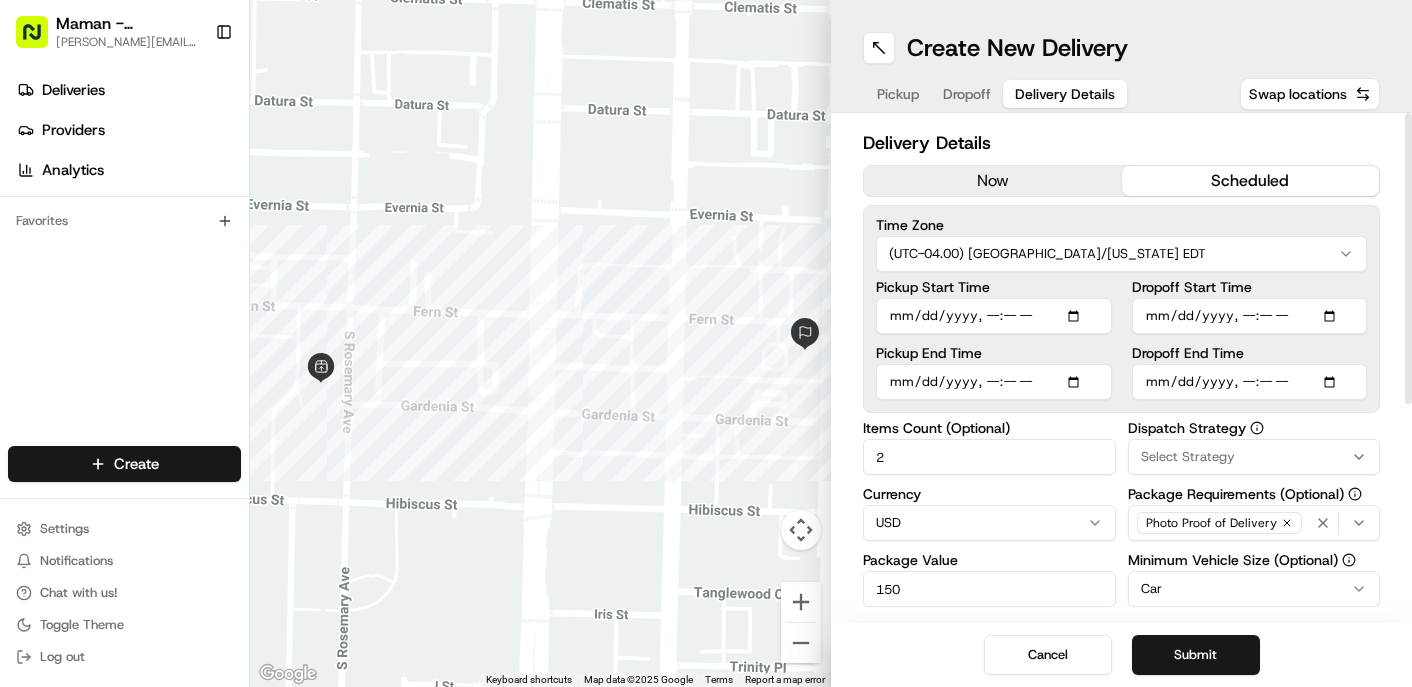 click on "Dropoff Start Time" at bounding box center [1250, 316] 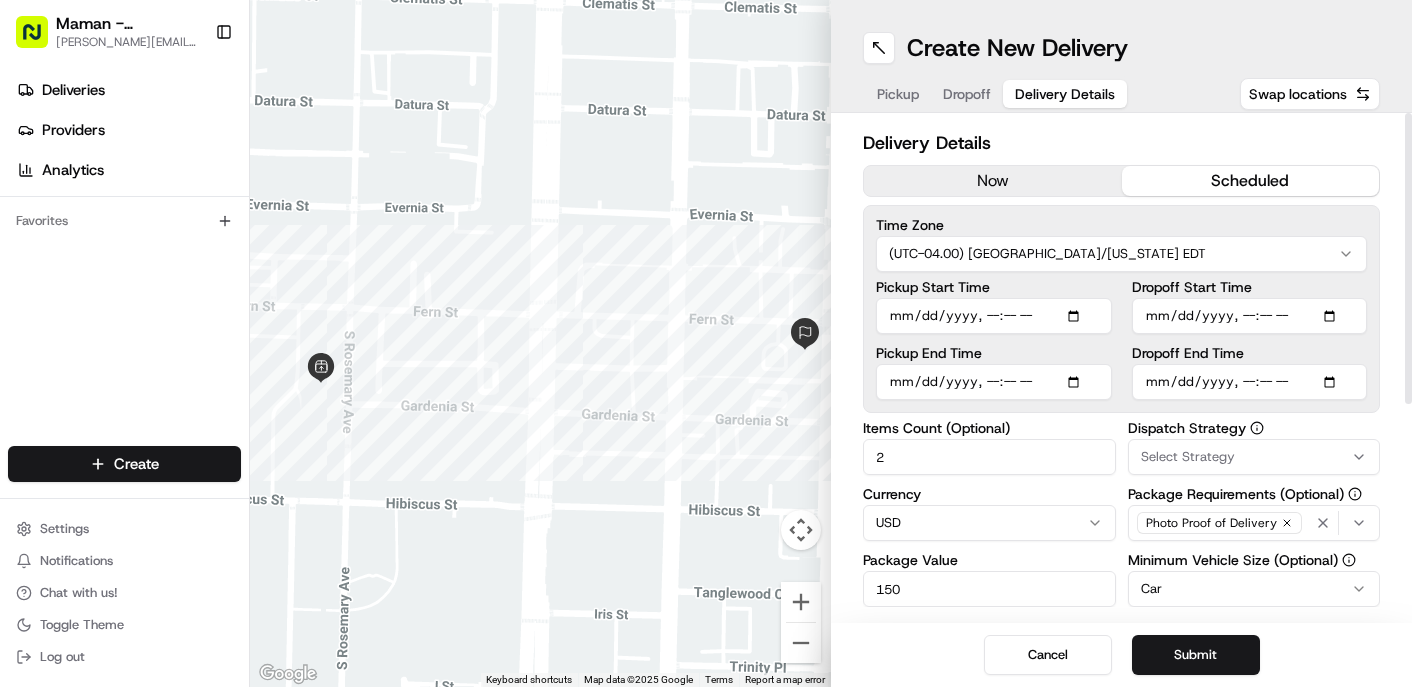 click on "Dropoff End Time" at bounding box center [1250, 353] 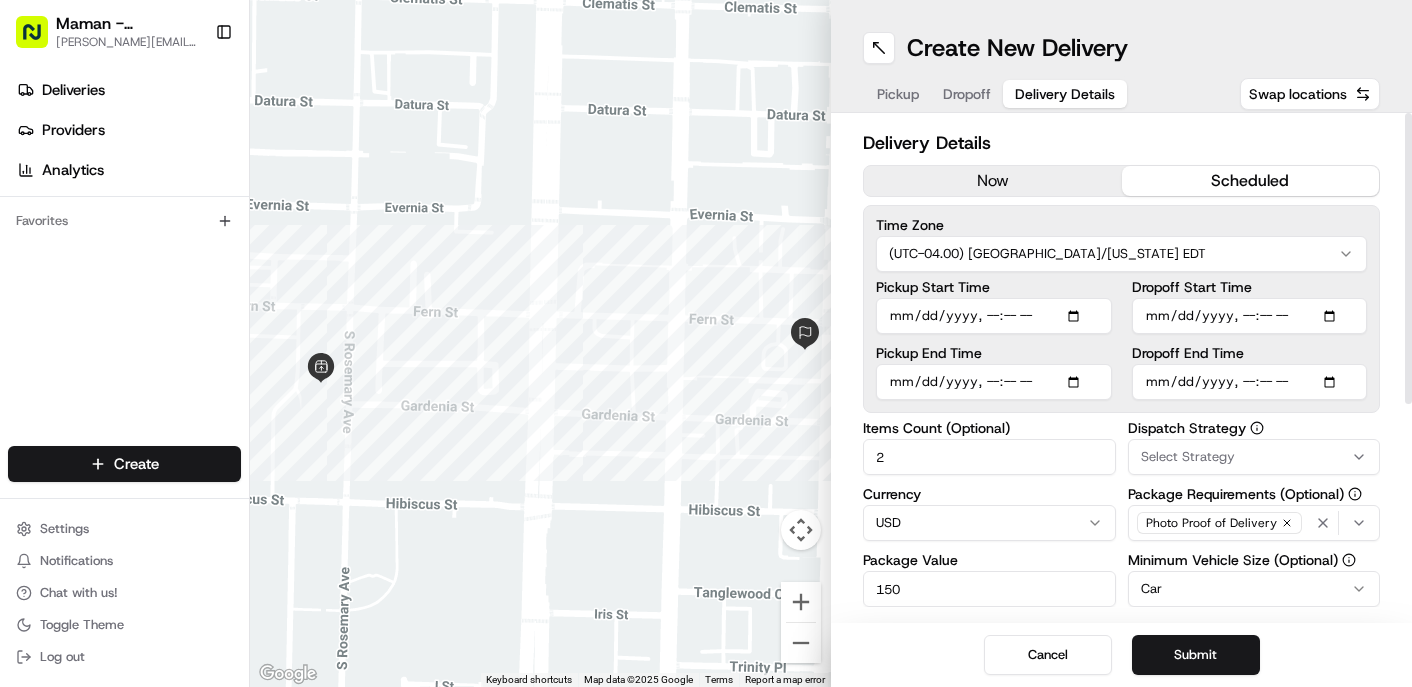click on "Dropoff End Time" at bounding box center [1250, 382] 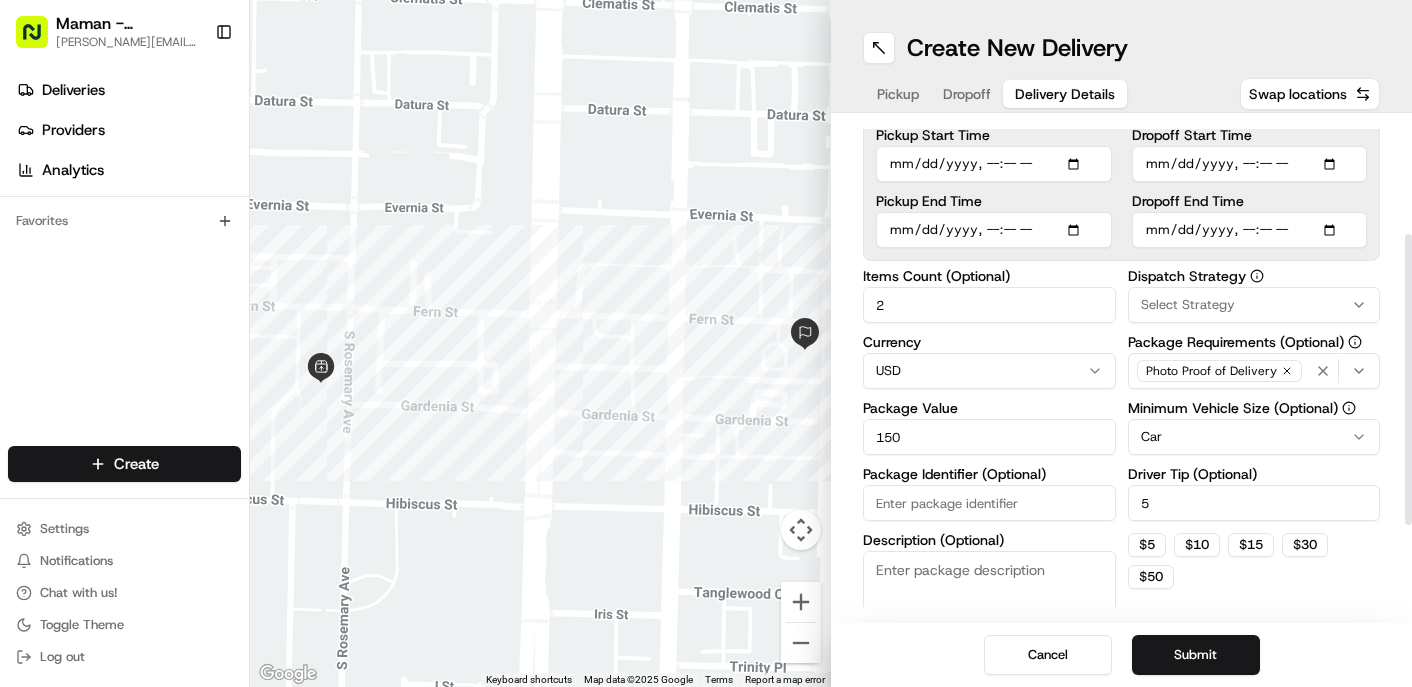 scroll, scrollTop: 310, scrollLeft: 0, axis: vertical 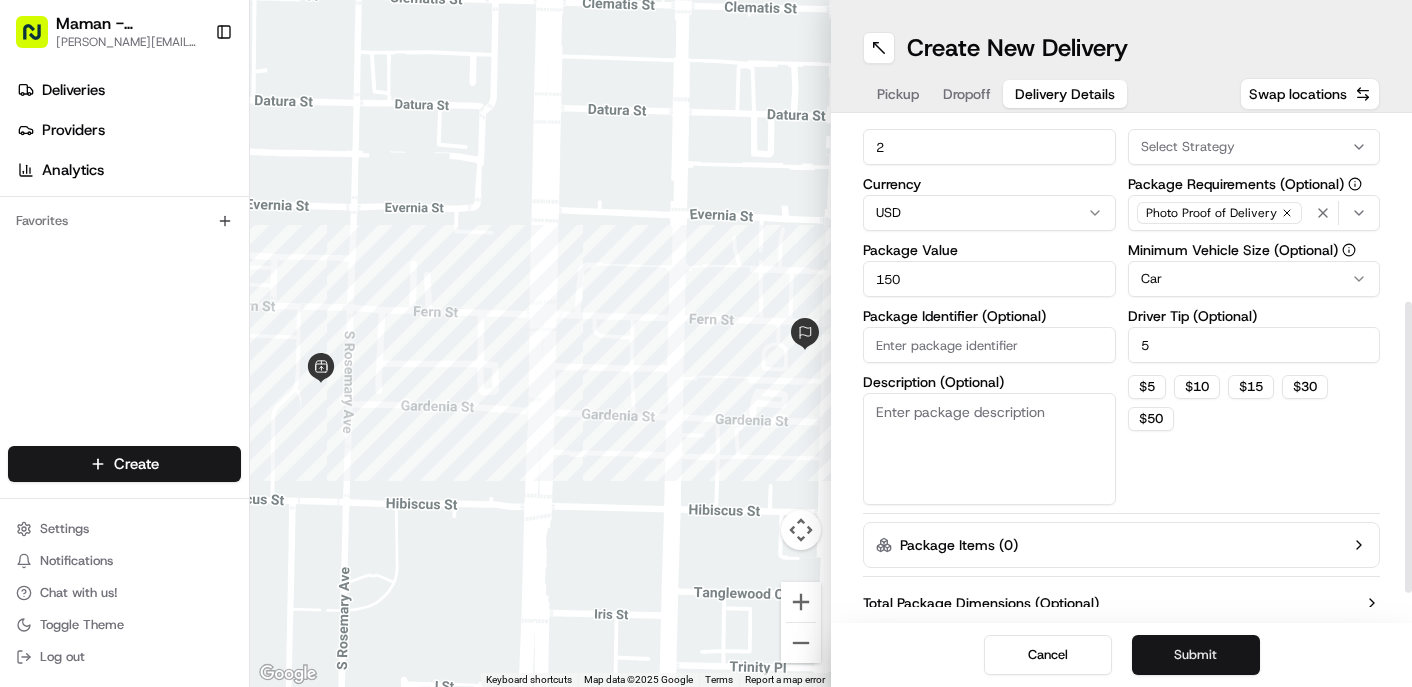 click on "Submit" at bounding box center [1196, 655] 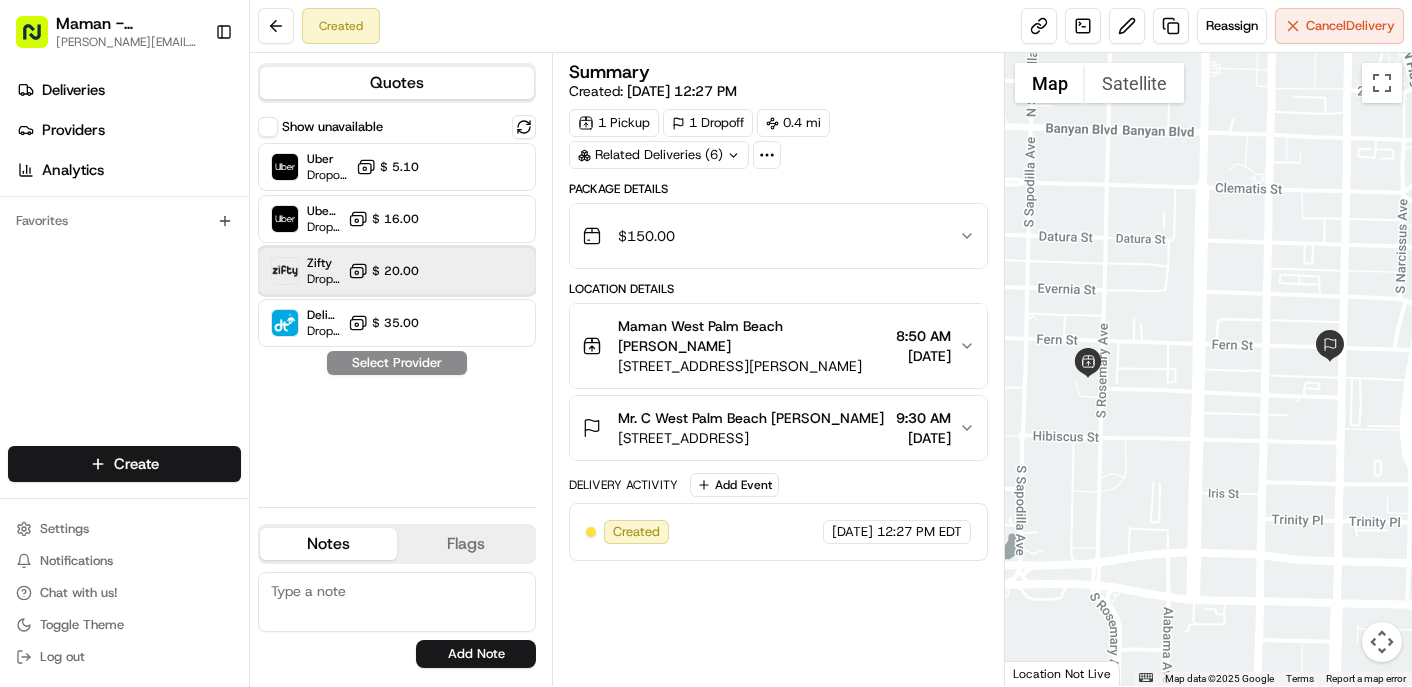 click on "Zifty Dropoff ETA   7 days $   20.00" at bounding box center (397, 271) 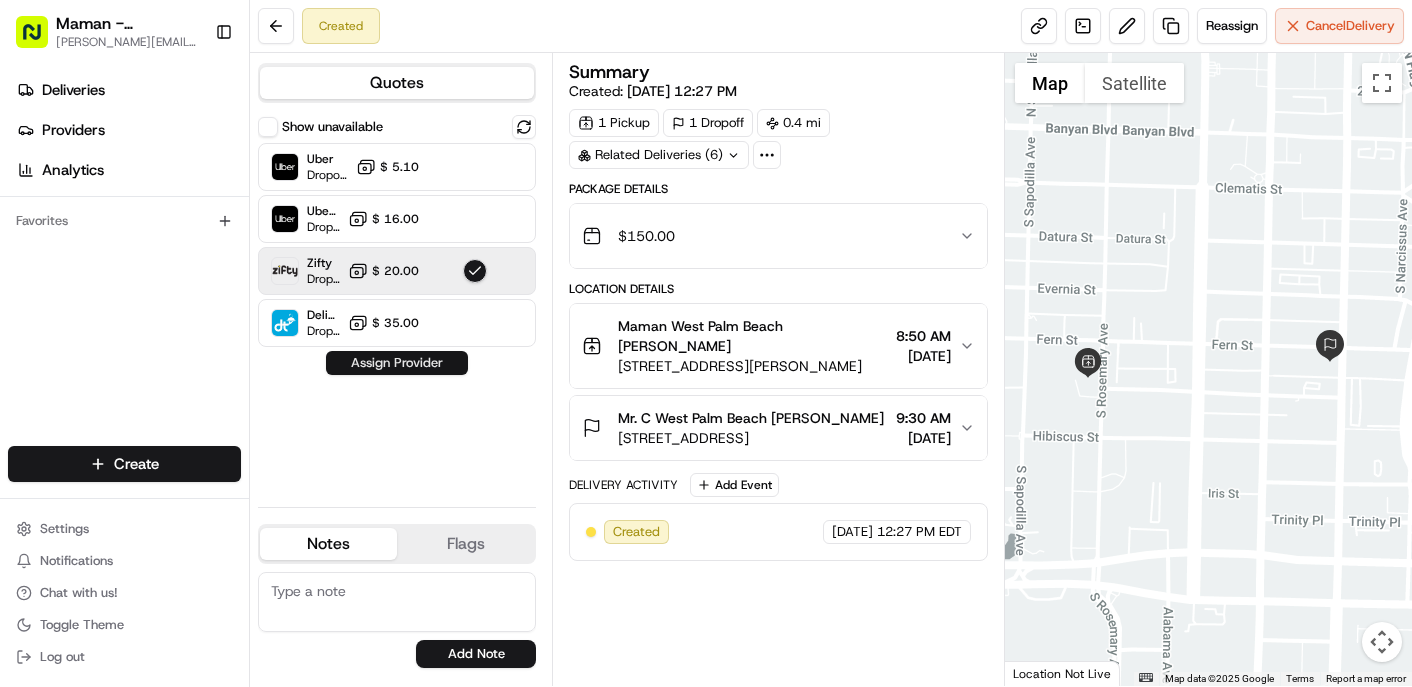 click on "Assign Provider" at bounding box center [397, 363] 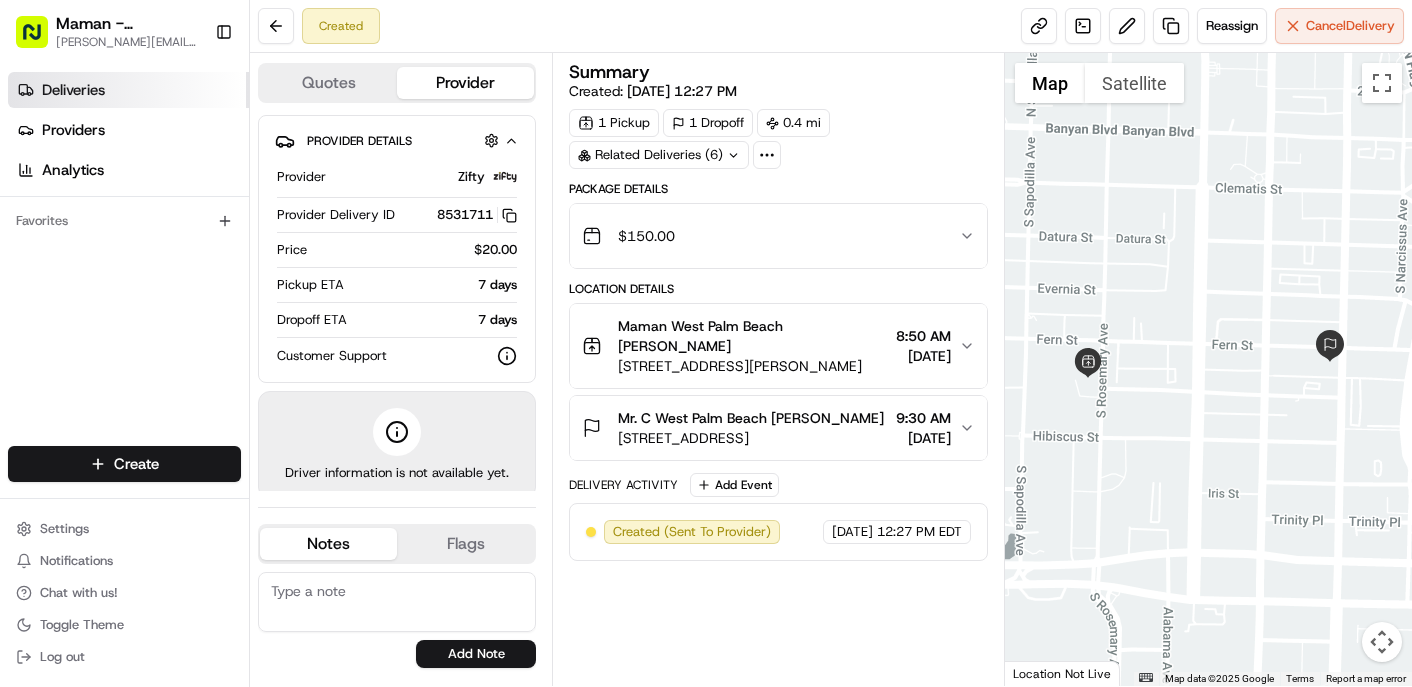 click on "Deliveries" at bounding box center (73, 90) 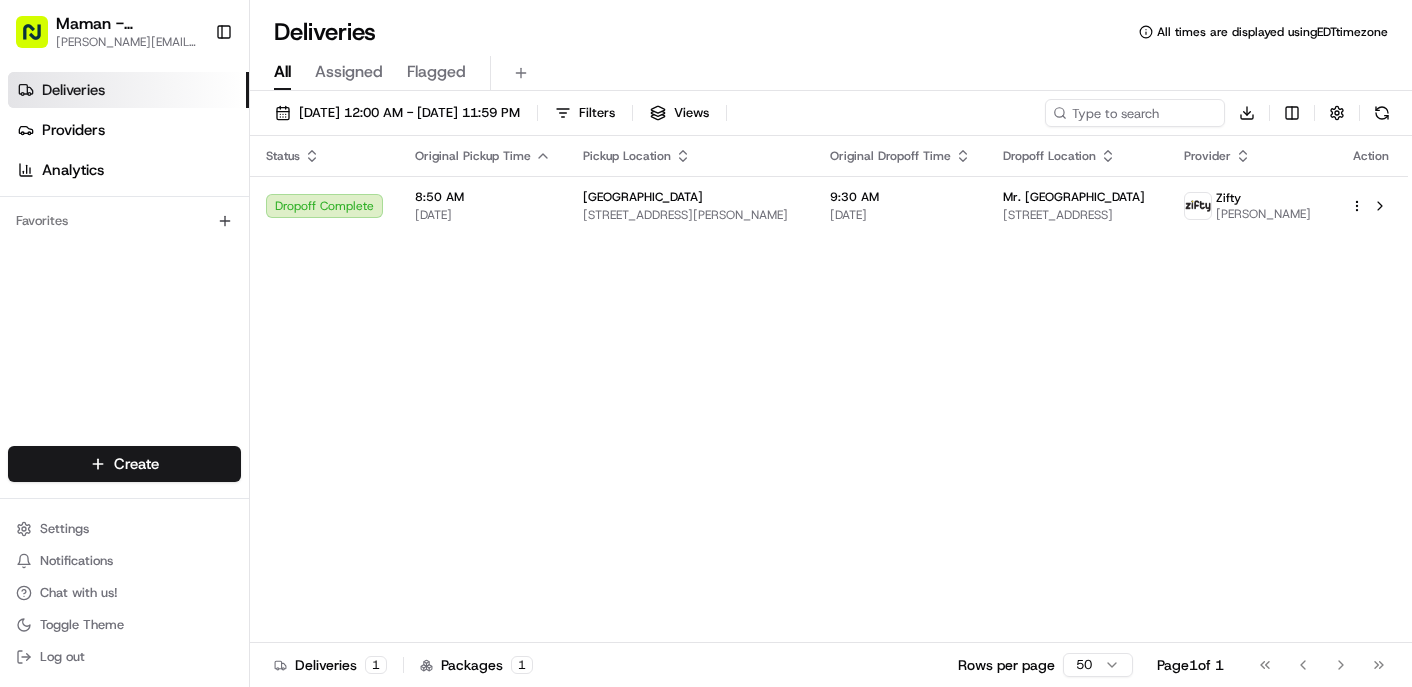 click on "Original Pickup Time" at bounding box center (473, 156) 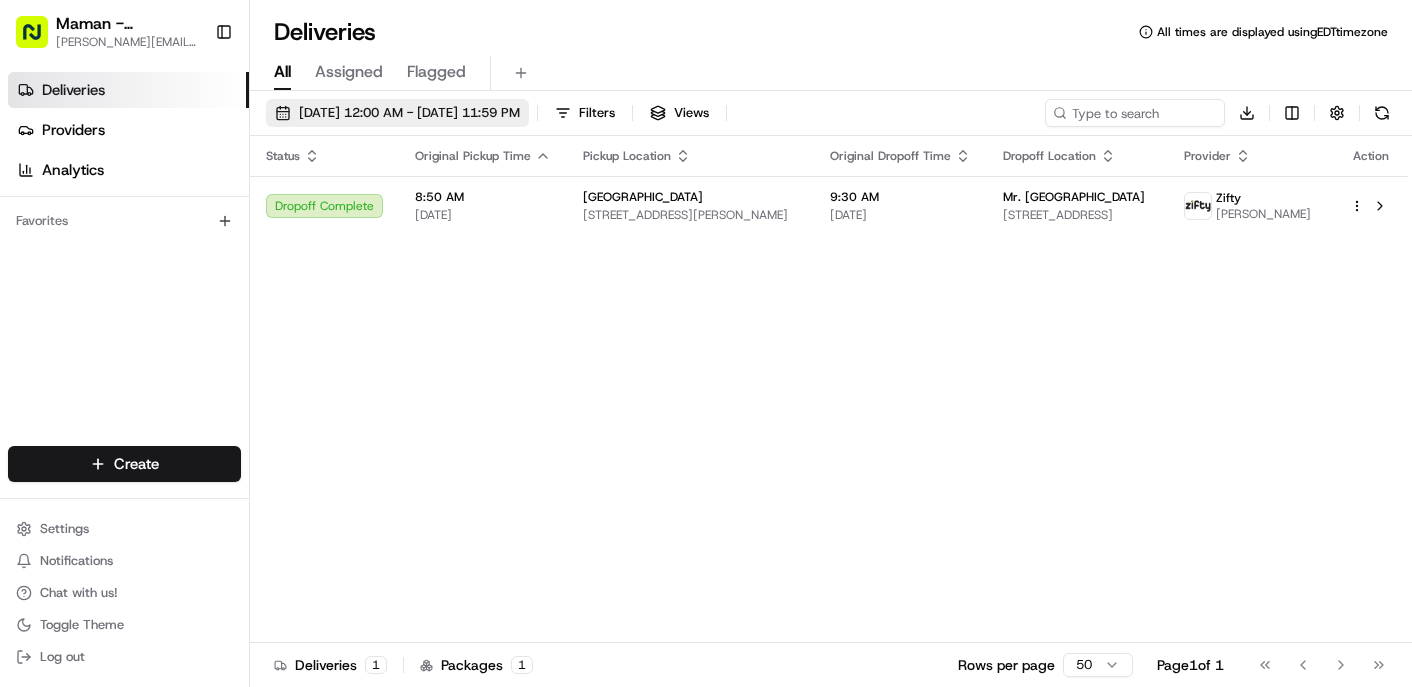 click on "[DATE] 12:00 AM - [DATE] 11:59 PM" at bounding box center [409, 113] 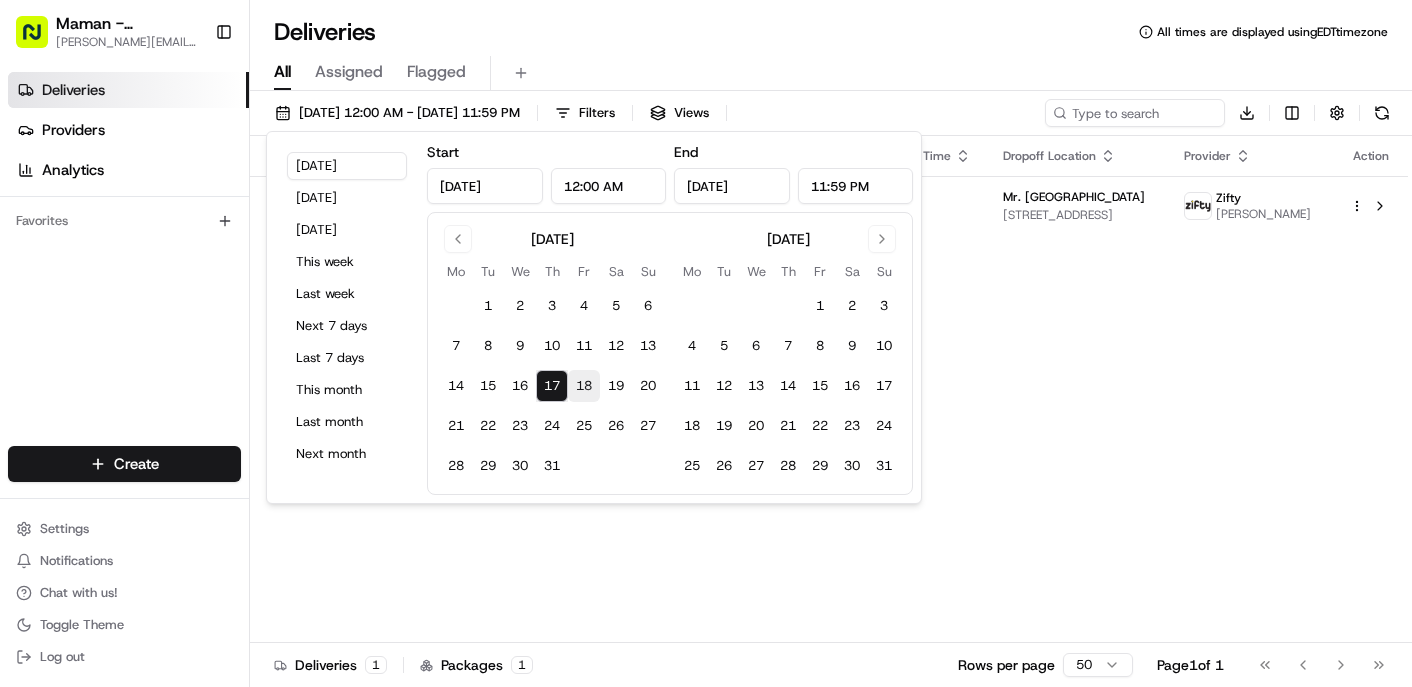 click on "18" at bounding box center [584, 386] 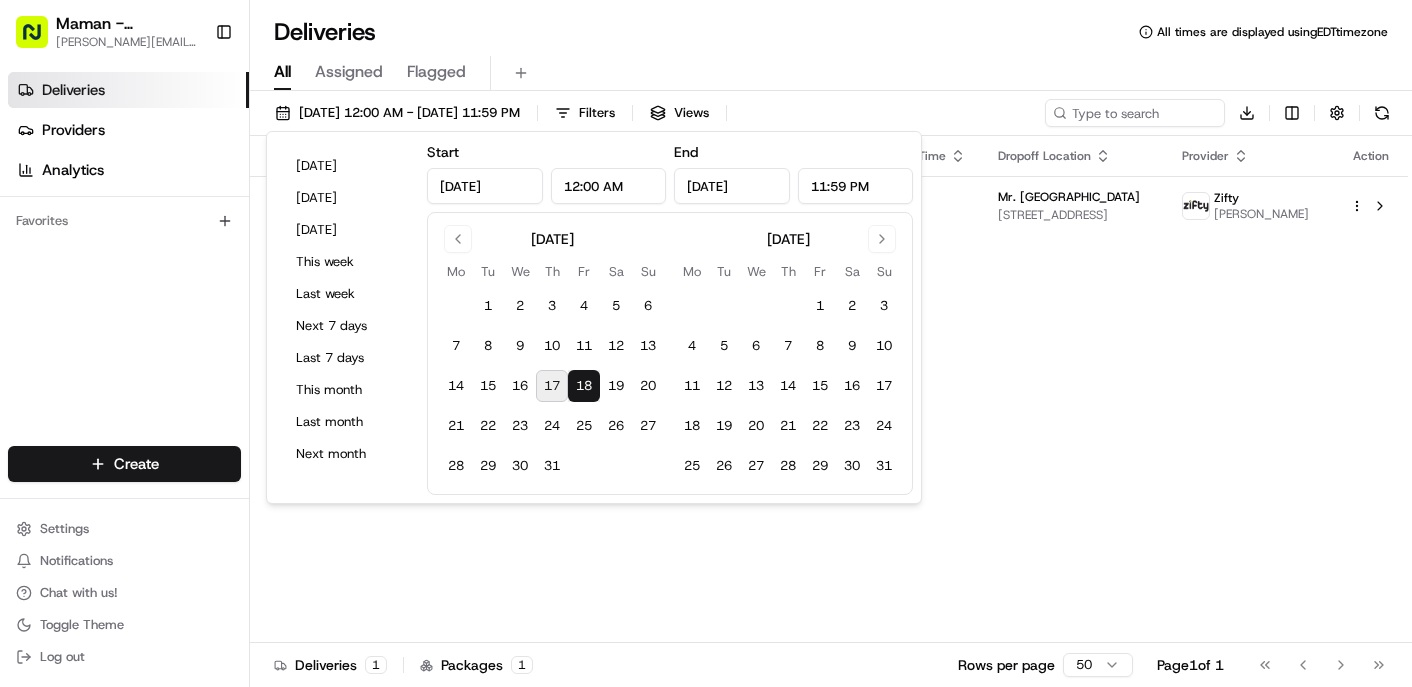 click on "Status Original Pickup Time Pickup Location Original Dropoff Time Dropoff Location Provider Action Assigned Driver 8:50 AM 07/18/2025 Maman West Palm Beach 473 S Rosemary Ave, West Palm Beach, FL 33401, USA 9:30 AM 07/18/2025 Mr. C West Palm Beach 401 S Olive Ave, West Palm Beach, FL 33401, USA Zifty Yorleny Moreno" at bounding box center [829, 389] 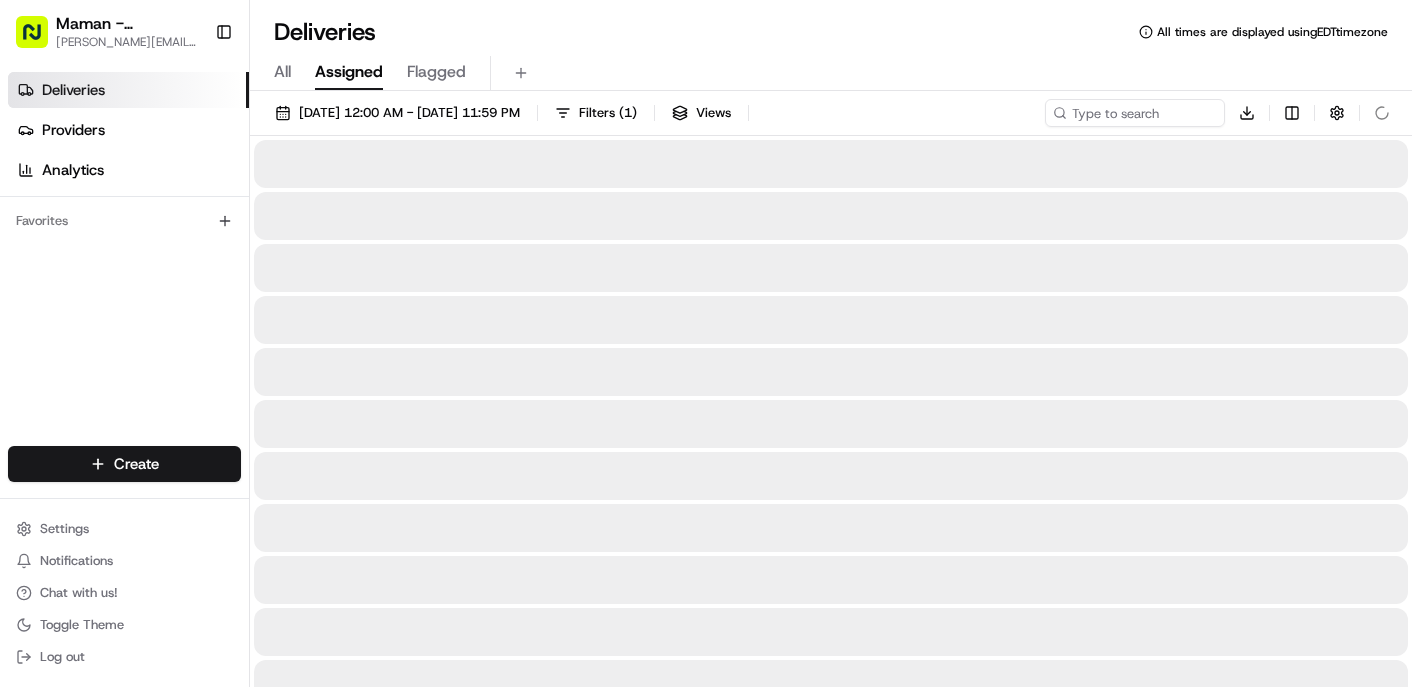 click on "Assigned" at bounding box center (349, 73) 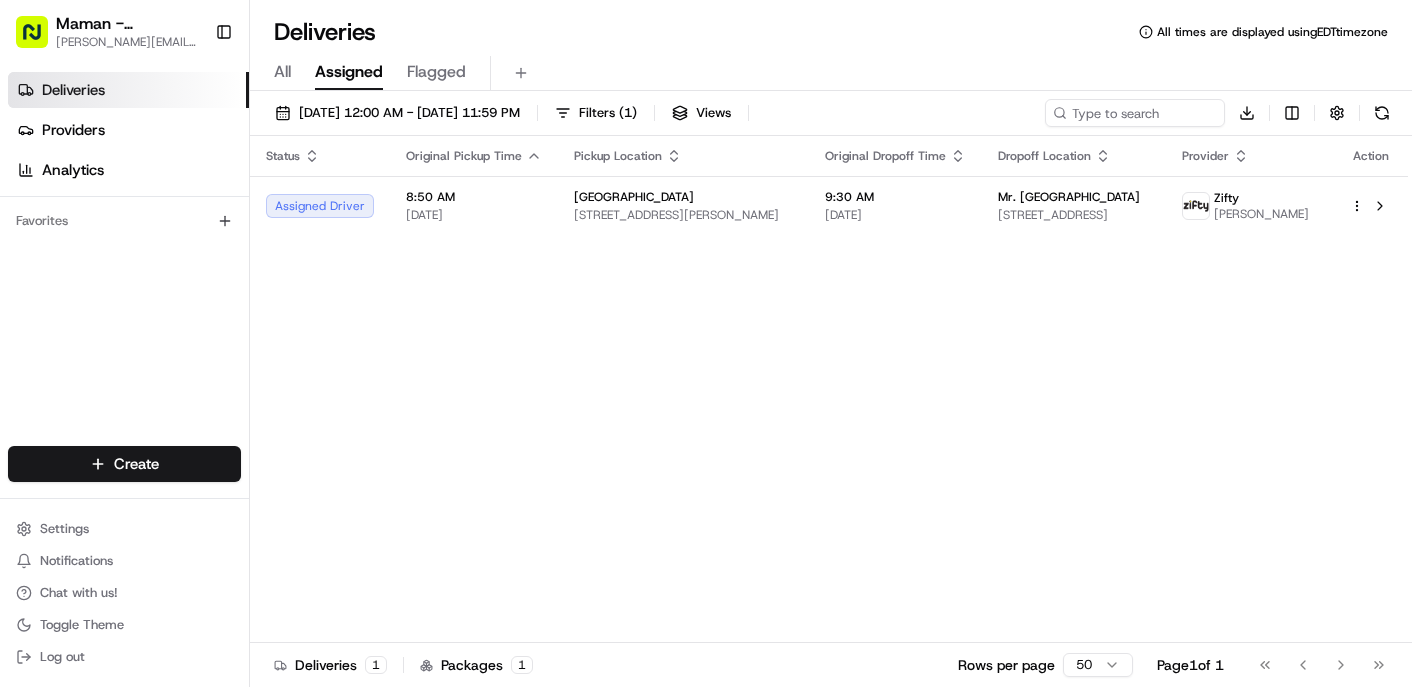 click on "All Assigned Flagged" at bounding box center [831, 73] 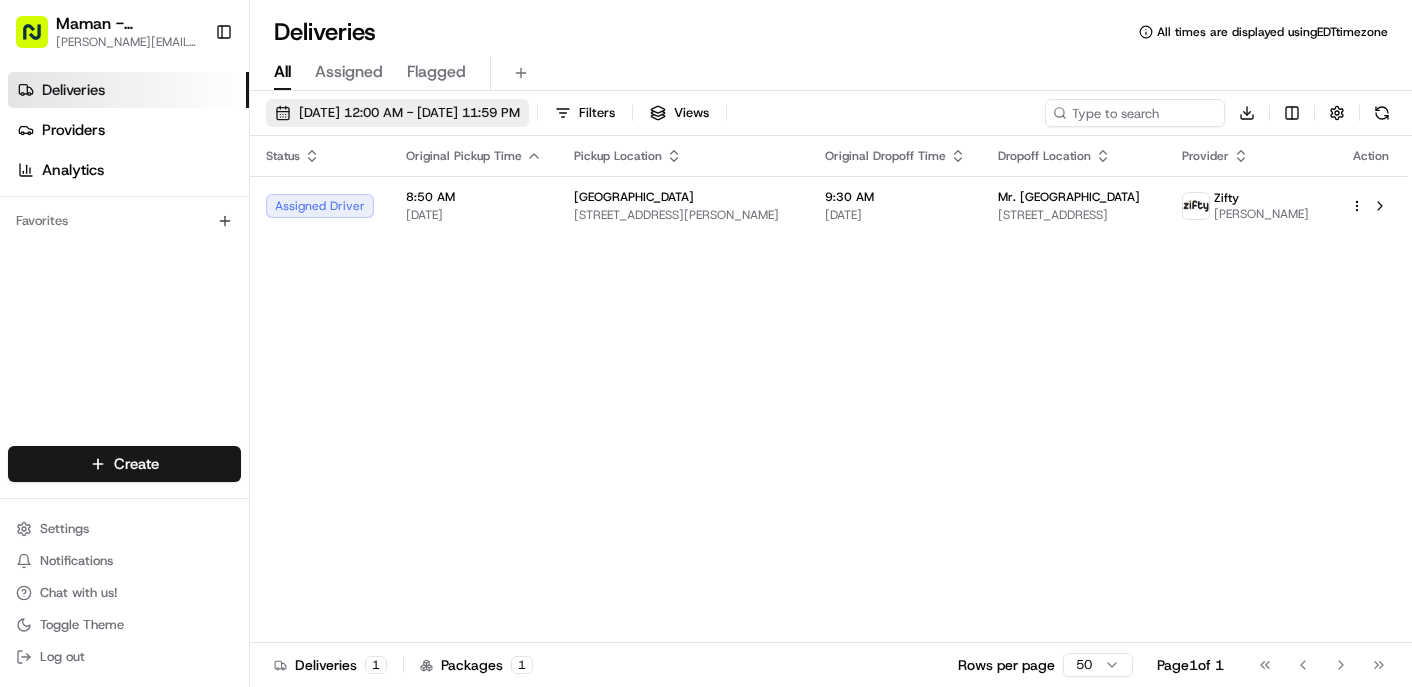 click on "07/18/2025 12:00 AM - 07/18/2025 11:59 PM" at bounding box center (409, 113) 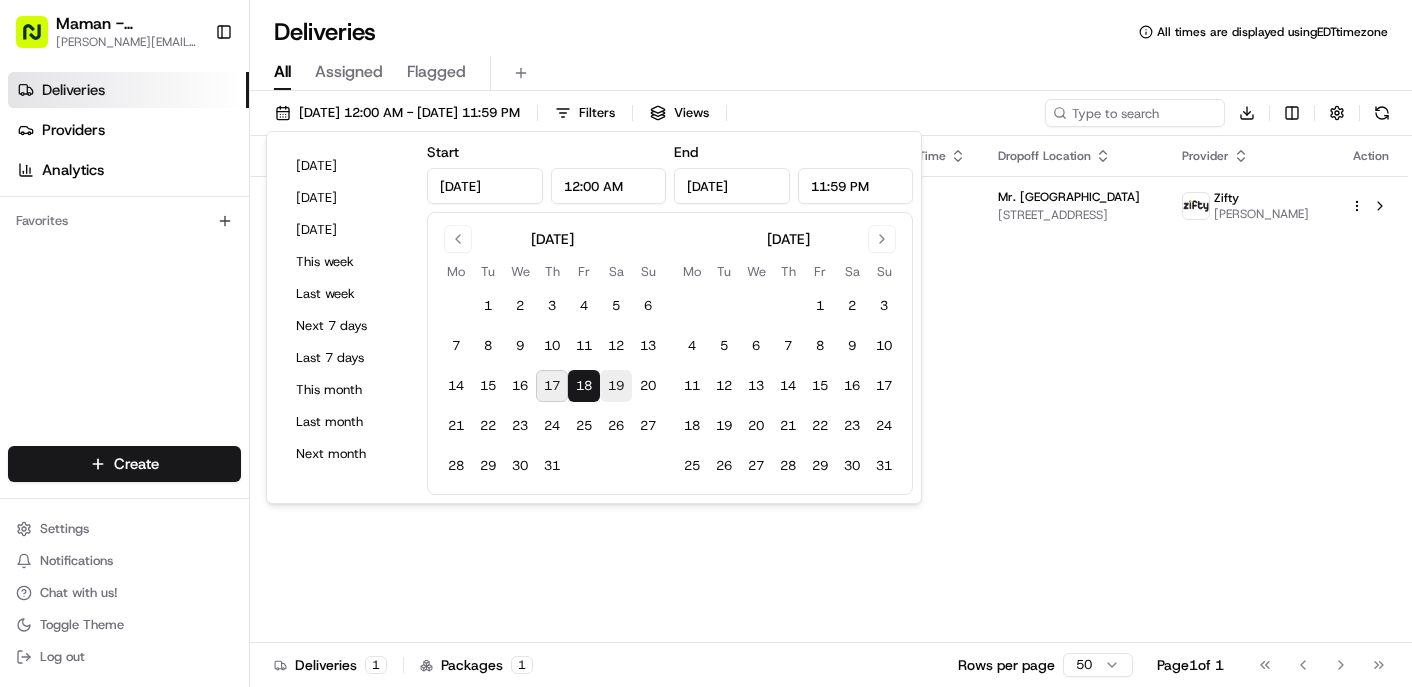 click on "19" at bounding box center (616, 386) 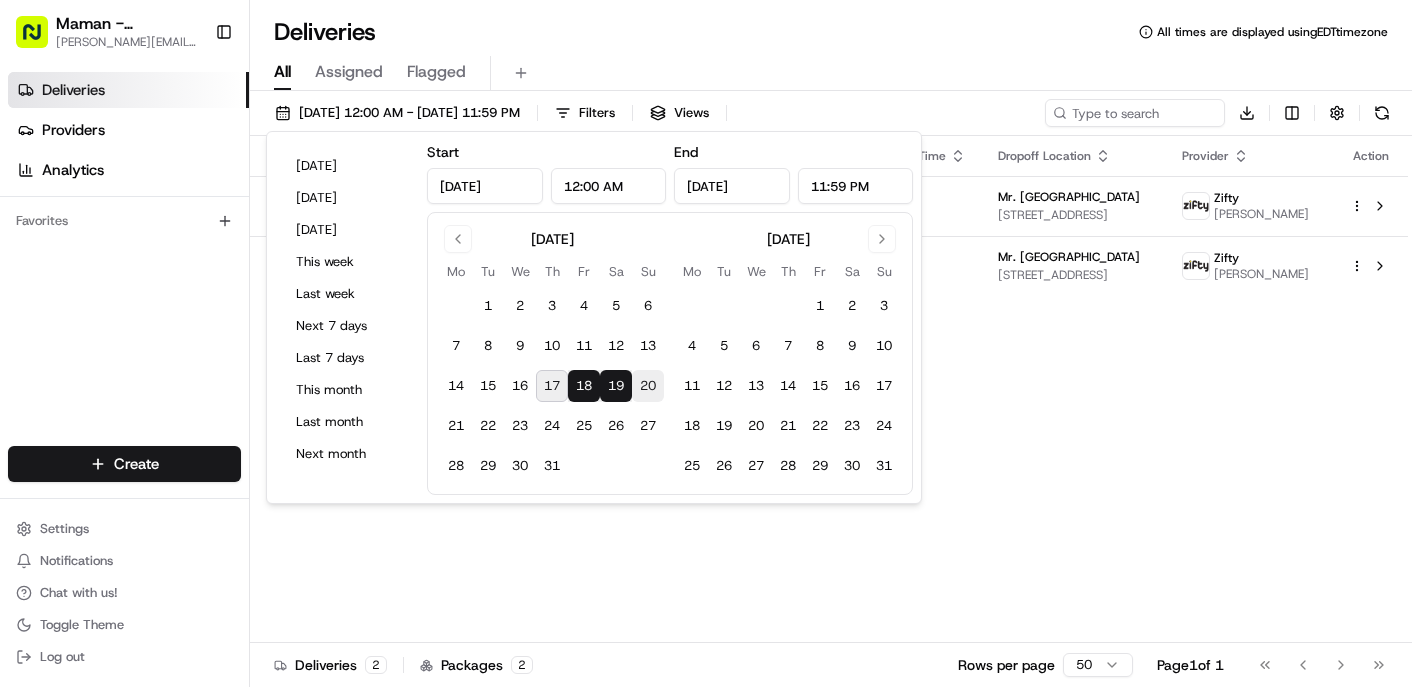 click on "20" at bounding box center [648, 386] 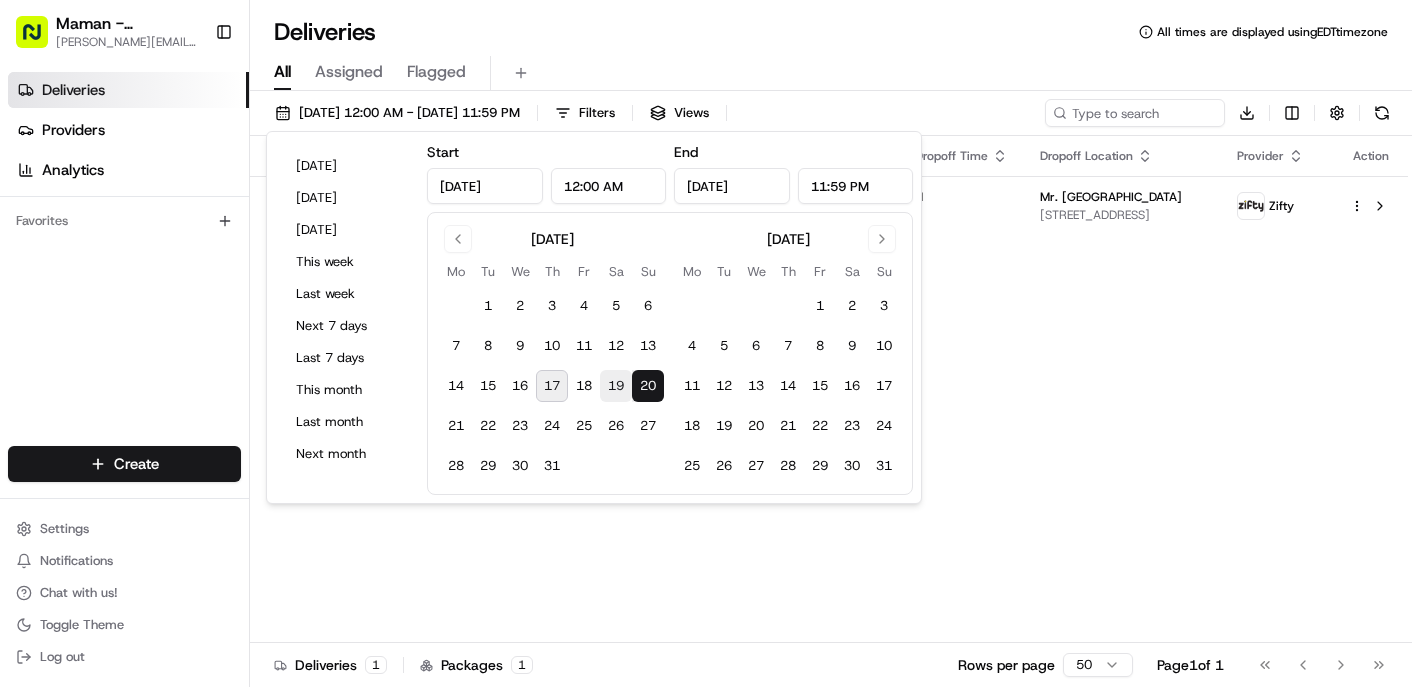 click on "19" at bounding box center [616, 386] 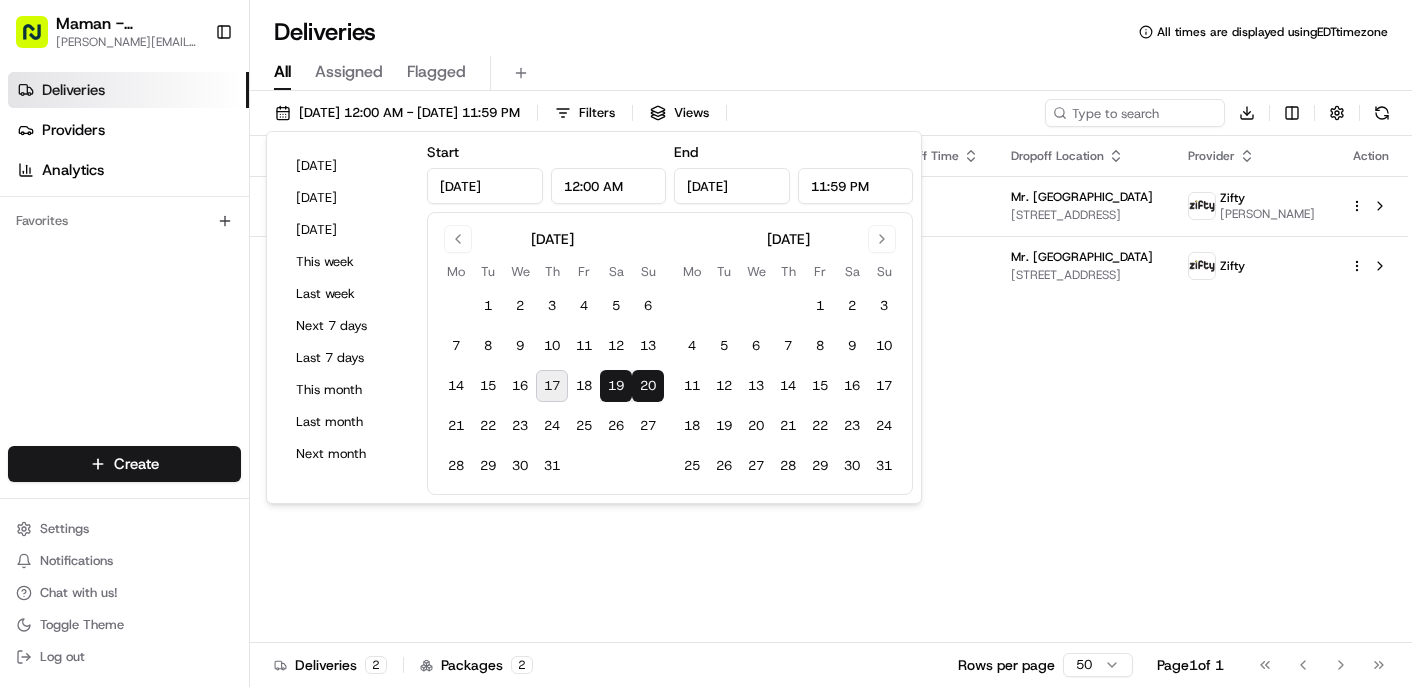 click on "Status Original Pickup Time Pickup Location Original Dropoff Time Dropoff Location Provider Action Assigned Driver 11:00 AM 07/19/2025 Maman West Palm Beach 473 S Rosemary Ave, West Palm Beach, FL 33401, USA 11:35 AM 07/19/2025 Mr. C West Palm Beach 401 S Olive Ave, West Palm Beach, FL 33401, USA Zifty Yorleny Moreno Not Assigned Driver 12:00 PM 07/20/2025 Maman West Palm Beach 473 S Rosemary Ave, West Palm Beach, FL 33401, USA 12:30 PM 07/20/2025 Mr. C West Palm Beach 401 S Olive Ave, West Palm Beach, FL 33401, USA Zifty" at bounding box center [829, 389] 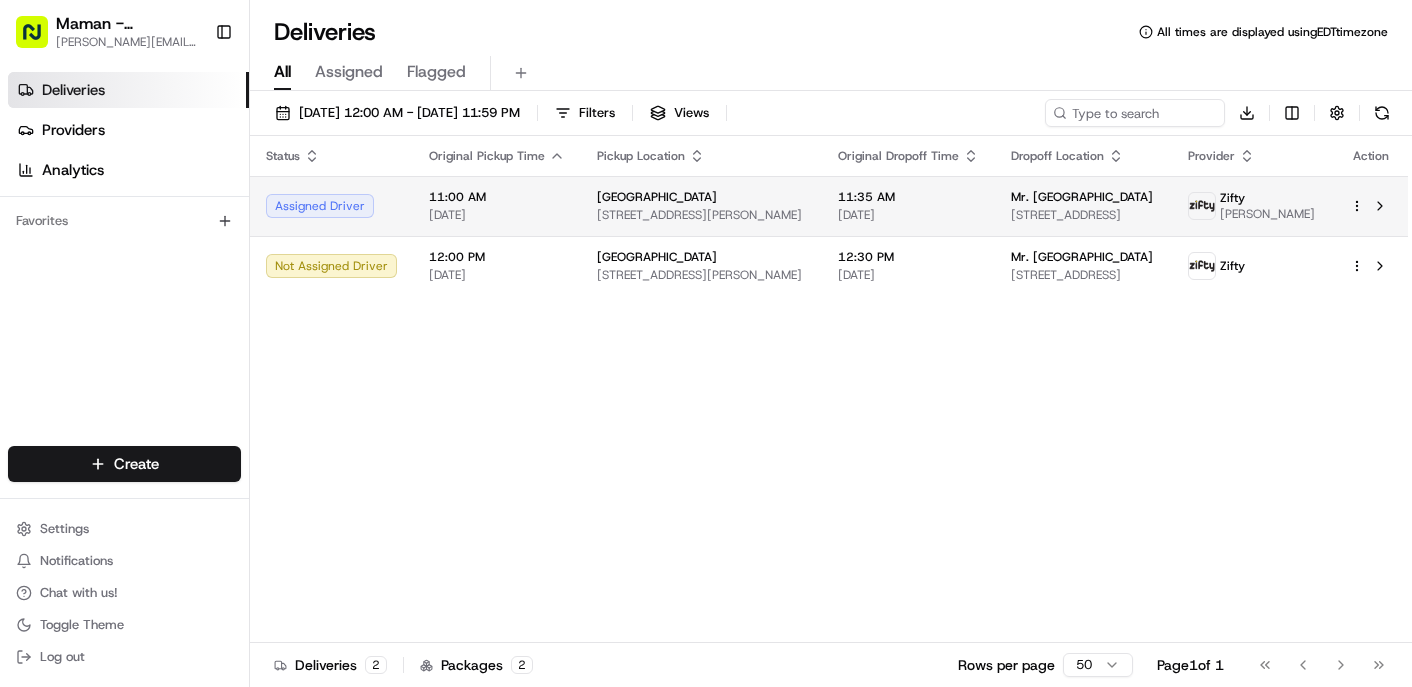 click on "07/19/2025" at bounding box center [497, 215] 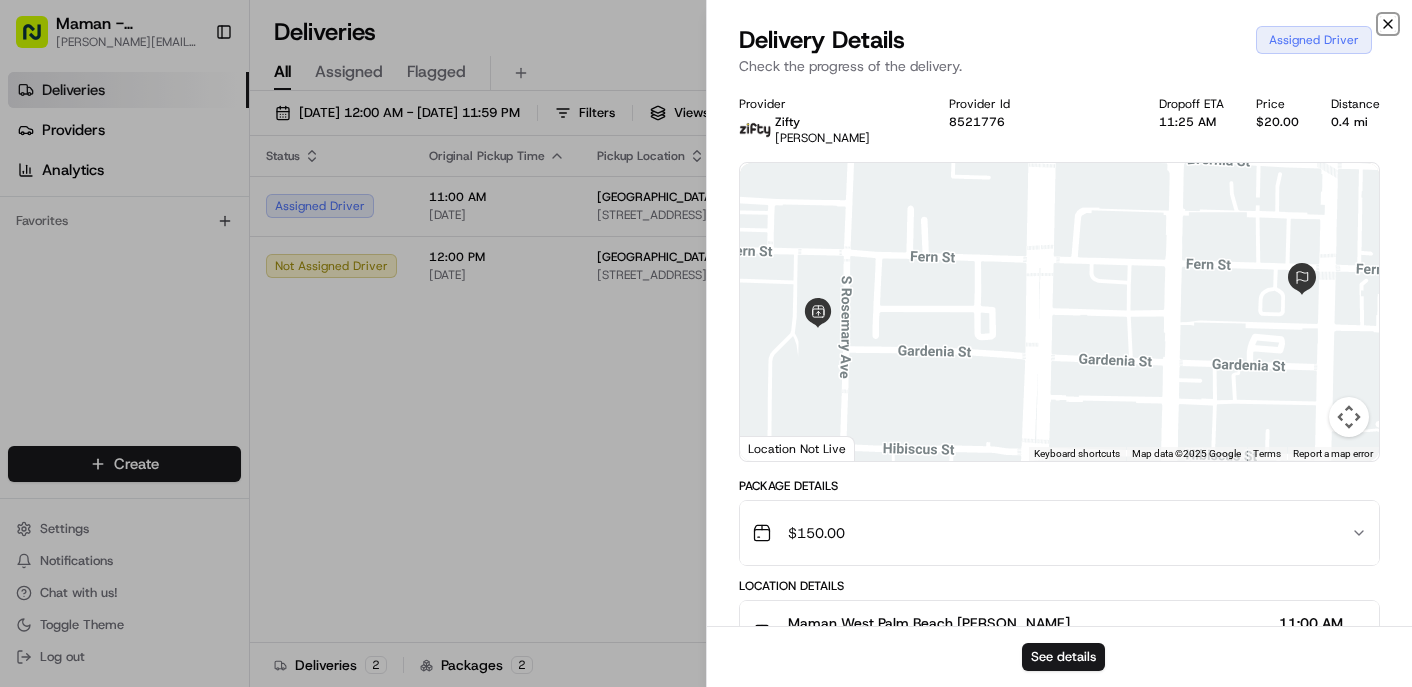 click 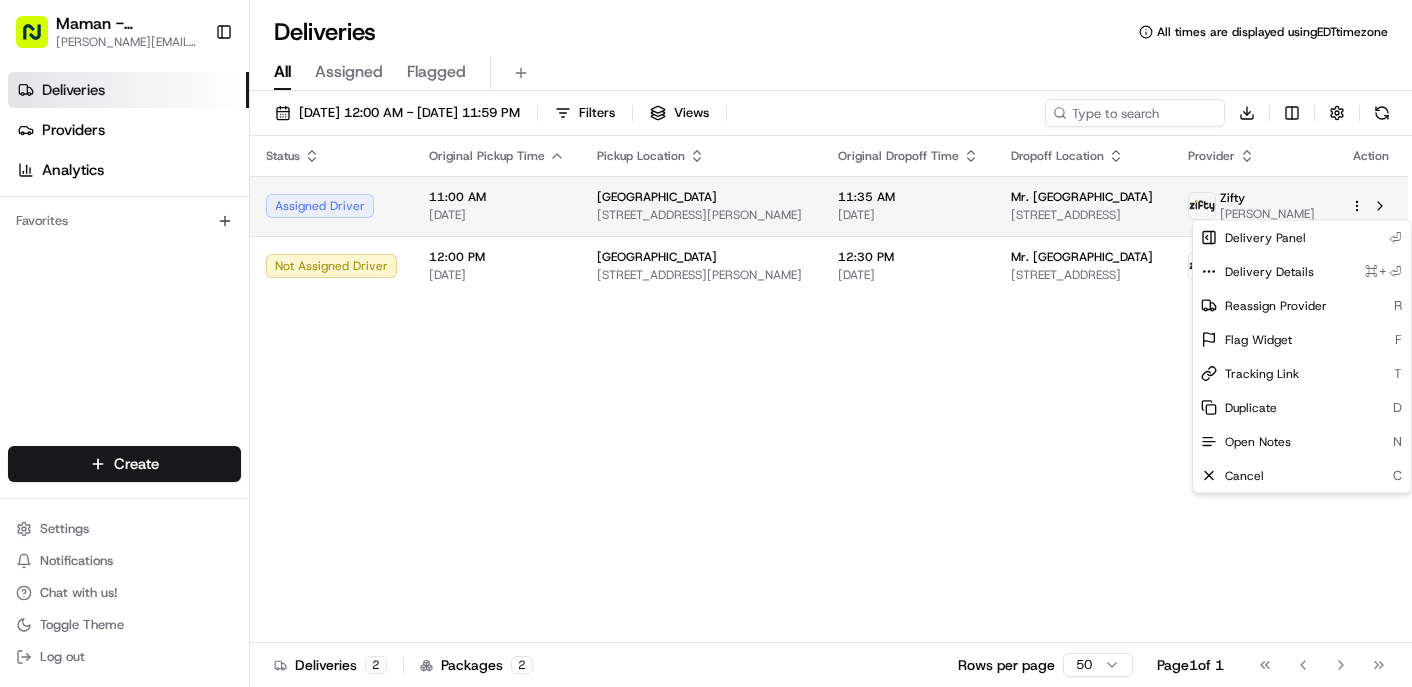 click on "Maman - Wynwood charlotte@mamannyc.com Toggle Sidebar Deliveries Providers Analytics Favorites Main Menu Members & Organization Organization Users Roles Preferences Customization Tracking Orchestration Automations Dispatch Strategy Locations Pickup Locations Dropoff Locations Billing Billing Refund Requests Integrations Notification Triggers Webhooks API Keys Request Logs Create Settings Notifications Chat with us! Toggle Theme Log out Deliveries All times are displayed using  EDT  timezone All Assigned Flagged 07/19/2025 12:00 AM - 07/20/2025 11:59 PM Filters Views Download Status Original Pickup Time Pickup Location Original Dropoff Time Dropoff Location Provider Action Assigned Driver 11:00 AM 07/19/2025 Maman West Palm Beach 473 S Rosemary Ave, West Palm Beach, FL 33401, USA 11:35 AM 07/19/2025 Mr. C West Palm Beach 401 S Olive Ave, West Palm Beach, FL 33401, USA Zifty Yorleny Moreno Not Assigned Driver 12:00 PM 07/20/2025 Maman West Palm Beach 12:30 PM 07/20/2025 Mr. C West Palm Beach 2 2" at bounding box center (706, 343) 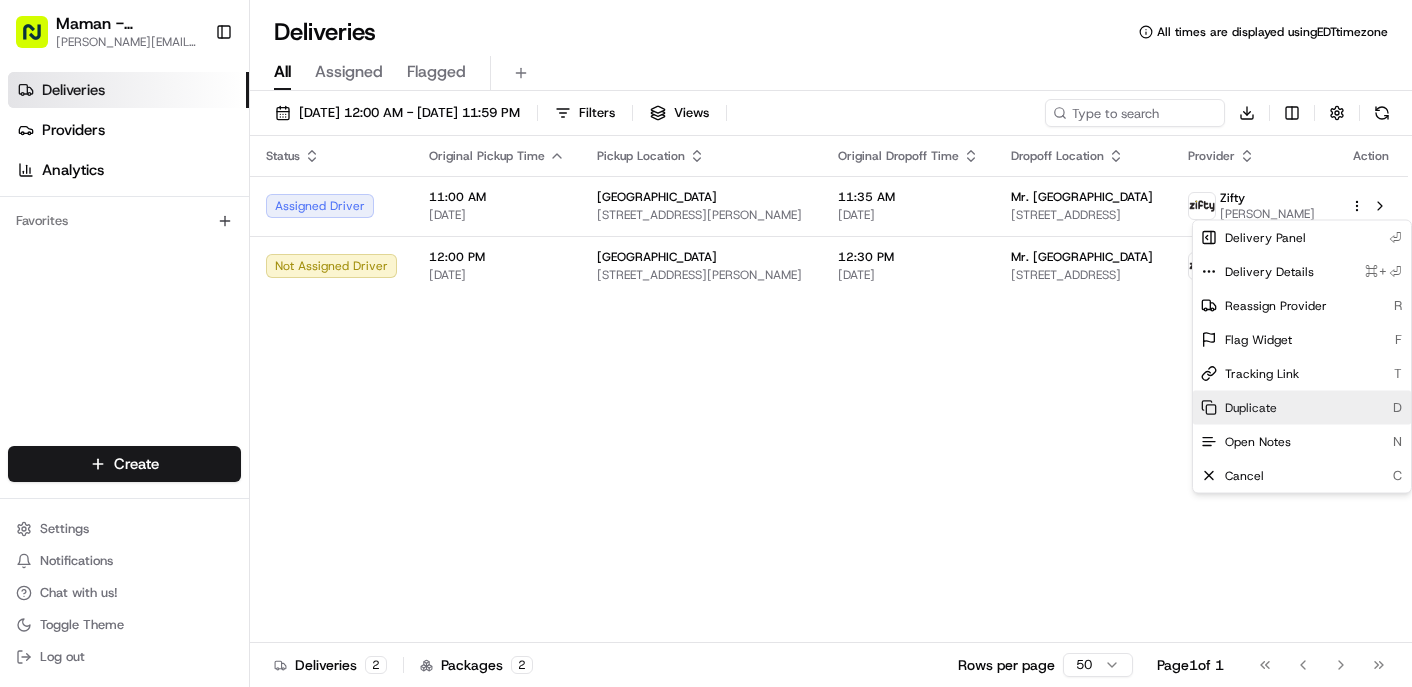 click on "Duplicate D" at bounding box center (1302, 408) 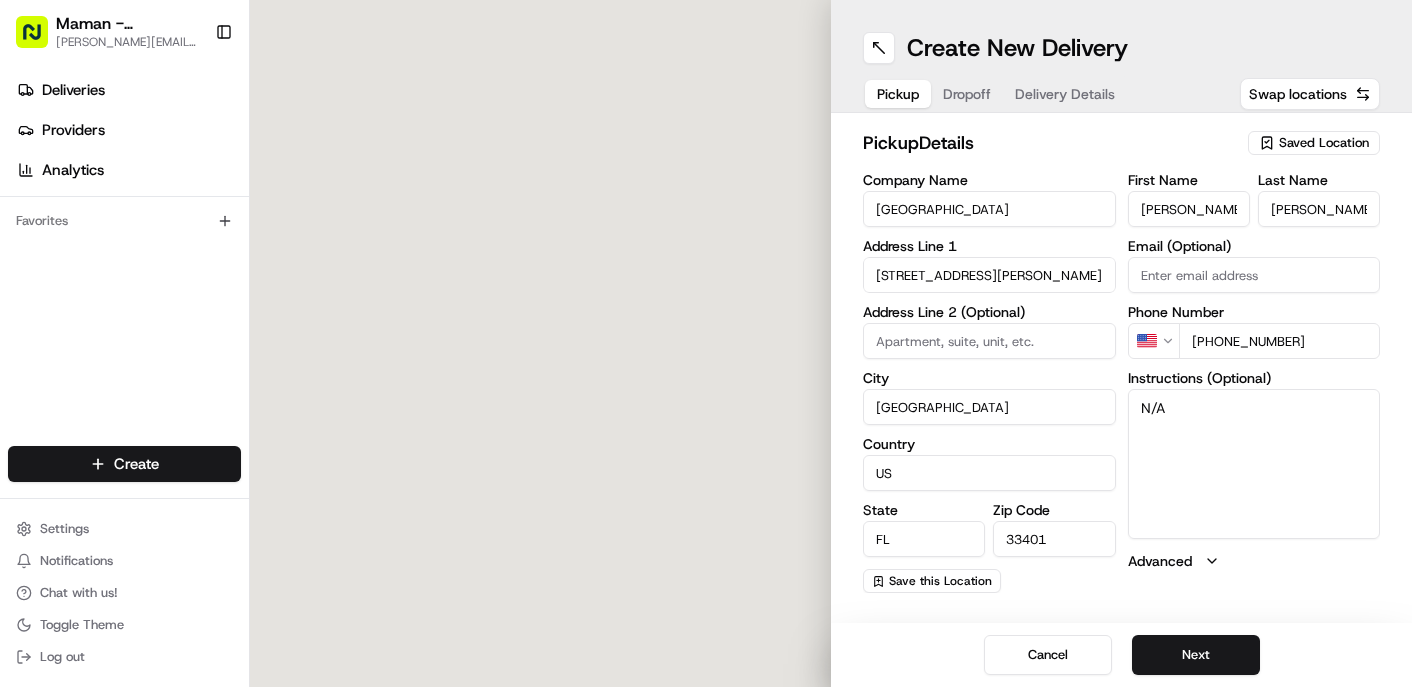 scroll, scrollTop: 0, scrollLeft: 0, axis: both 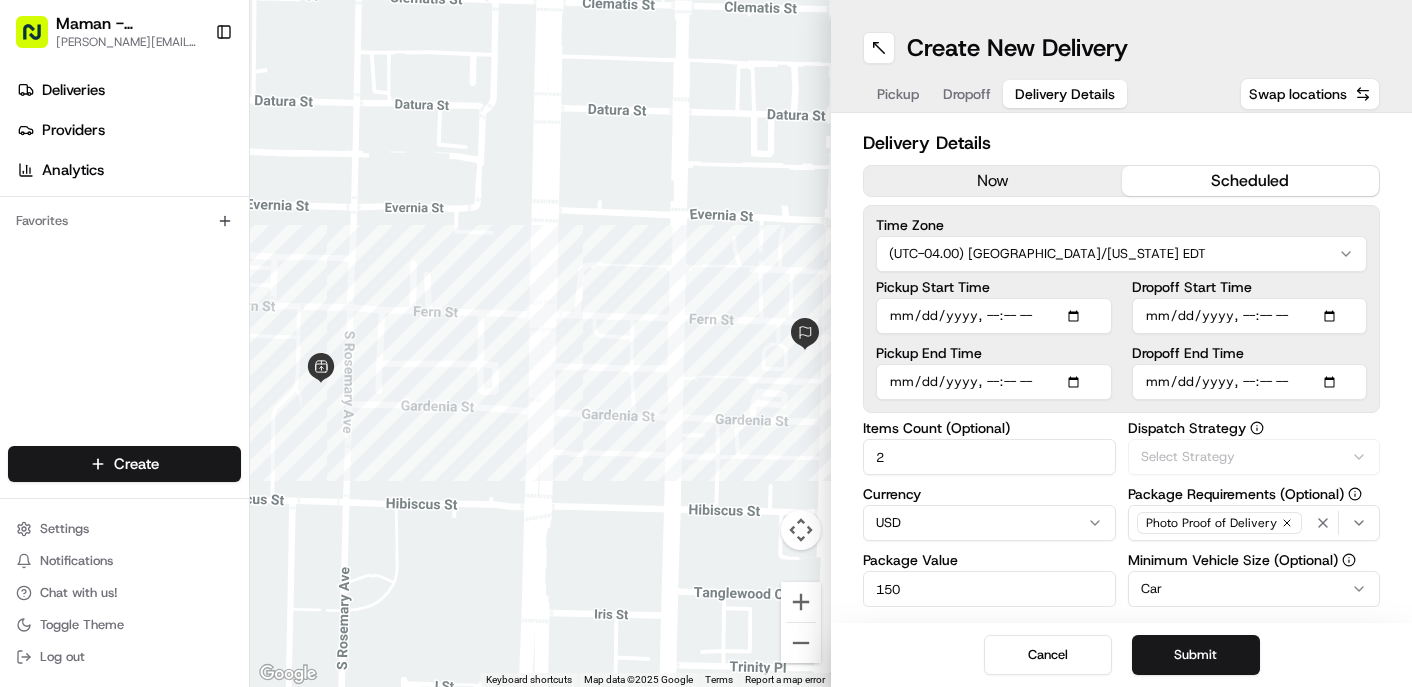 click on "Delivery Details" at bounding box center [1065, 94] 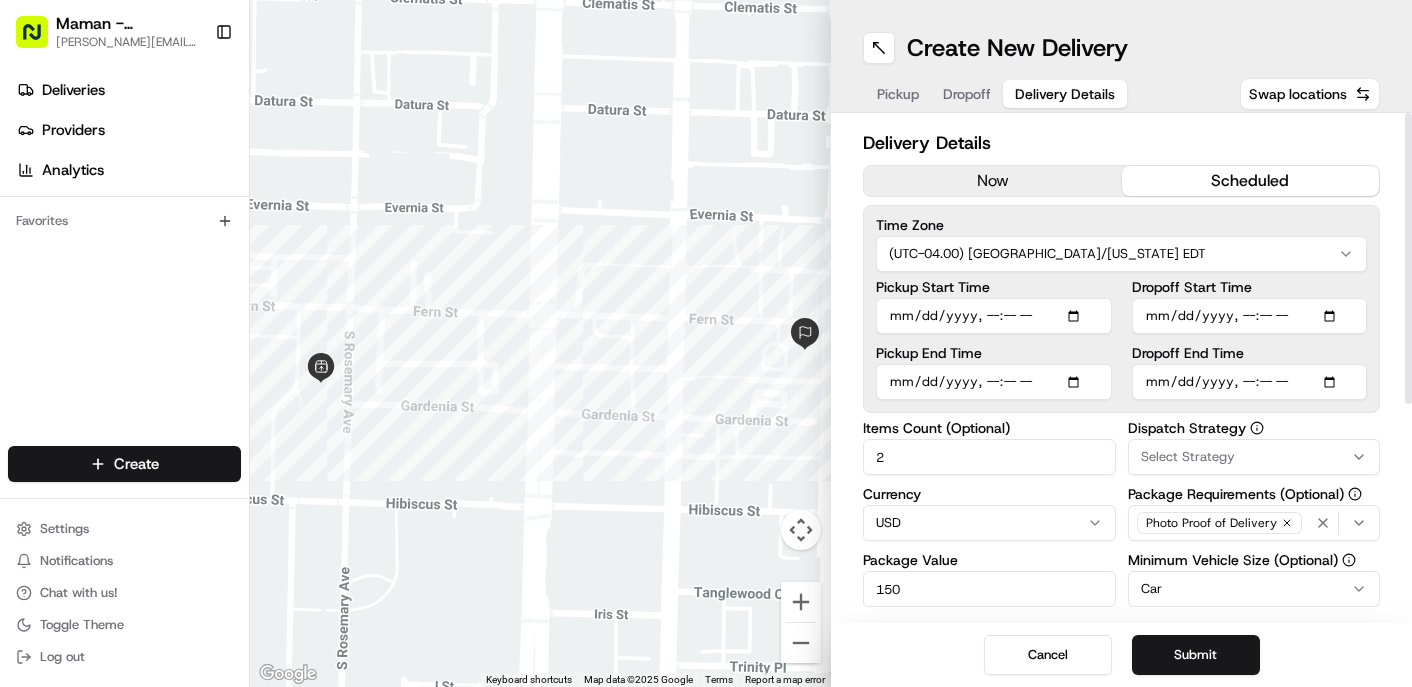 click on "Pickup Start Time" at bounding box center (994, 316) 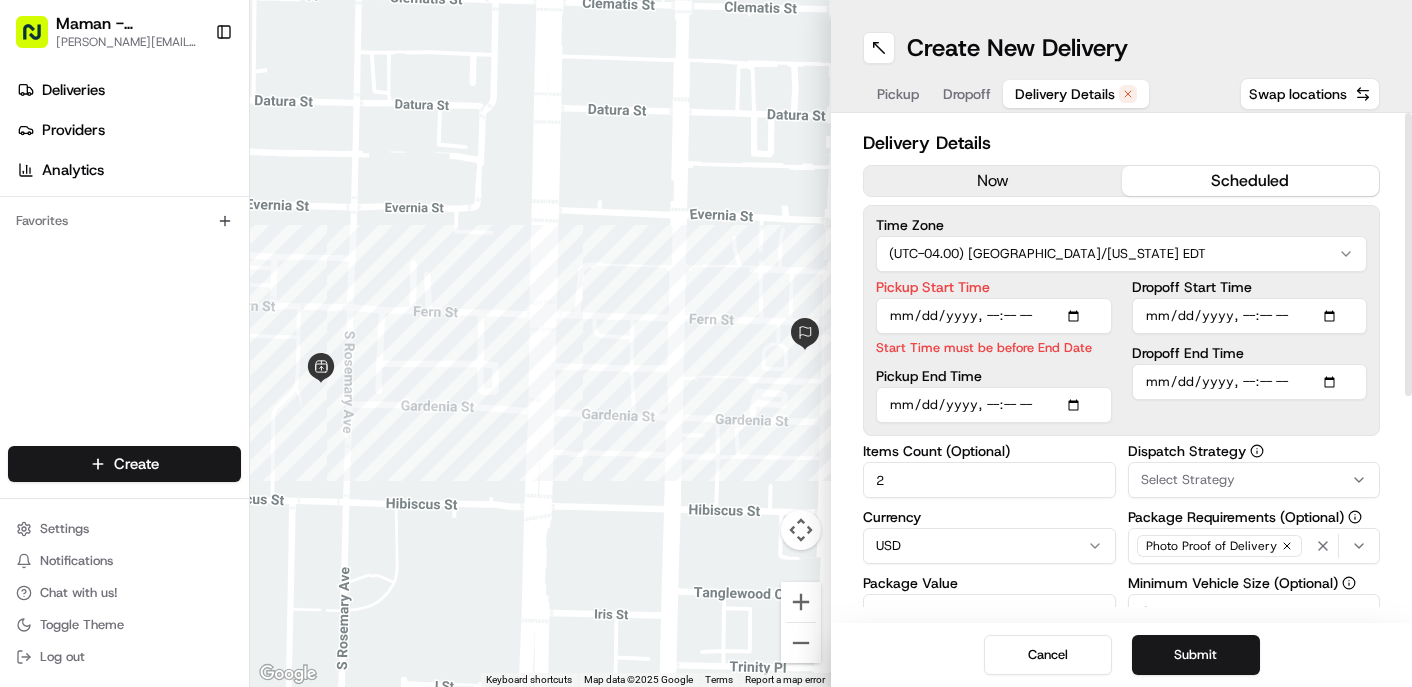 click on "Pickup Start Time" at bounding box center (994, 287) 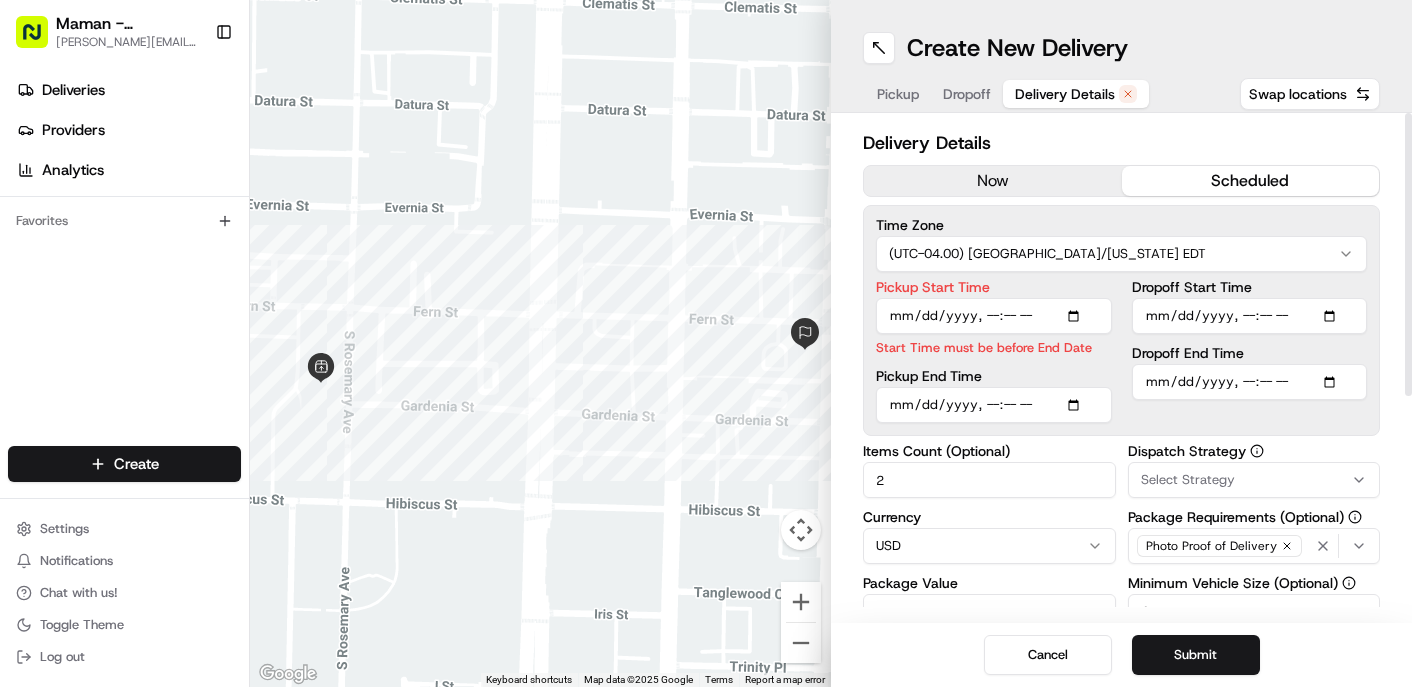 type on "[DATE]T11:15" 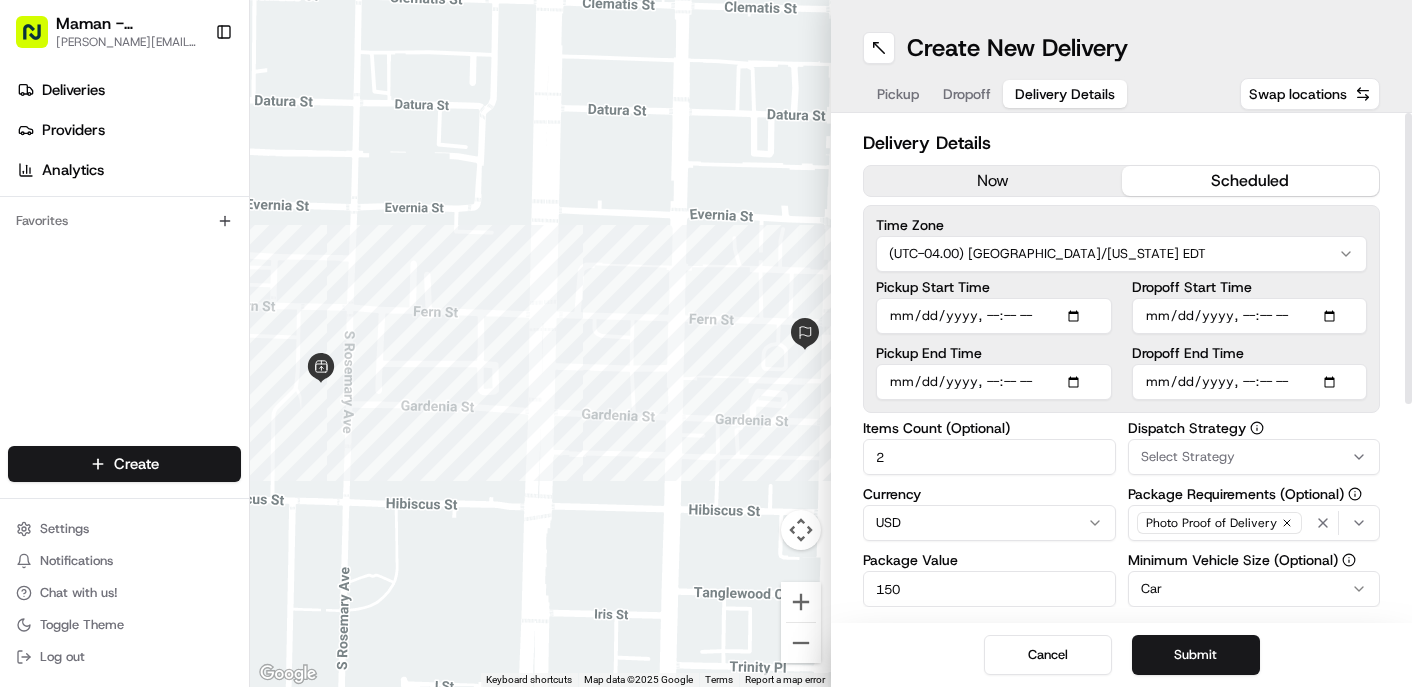 click on "Dropoff Start Time" at bounding box center (1250, 316) 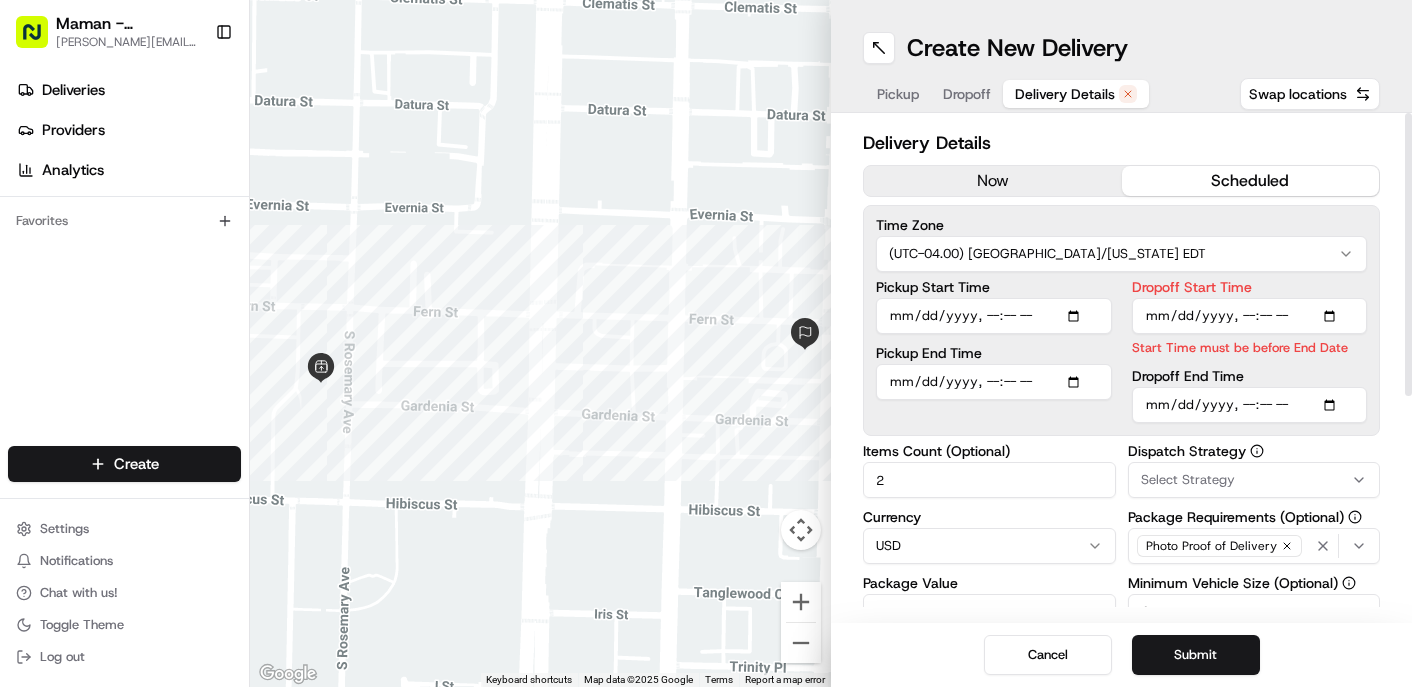 click on "Dropoff Start Time Start Time must be before End Date Dropoff End Time" at bounding box center [1250, 351] 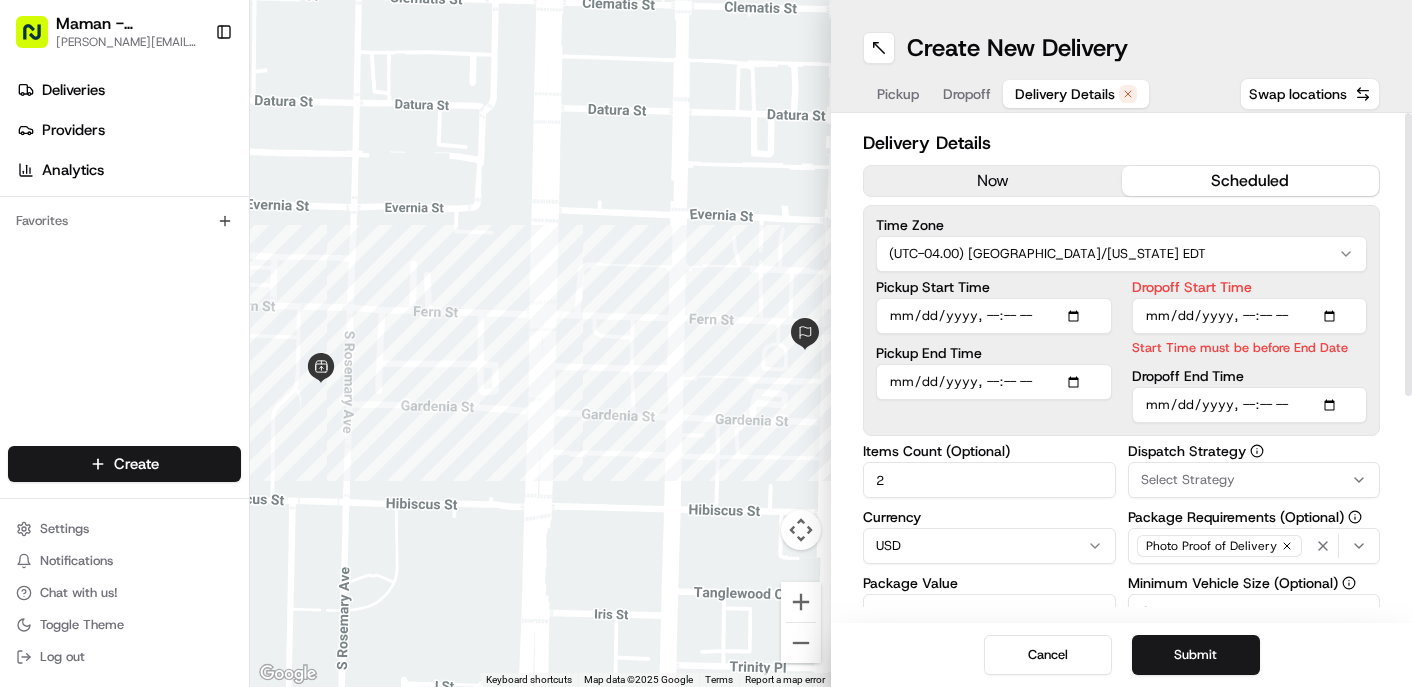click on "Dropoff Start Time" at bounding box center [1250, 316] 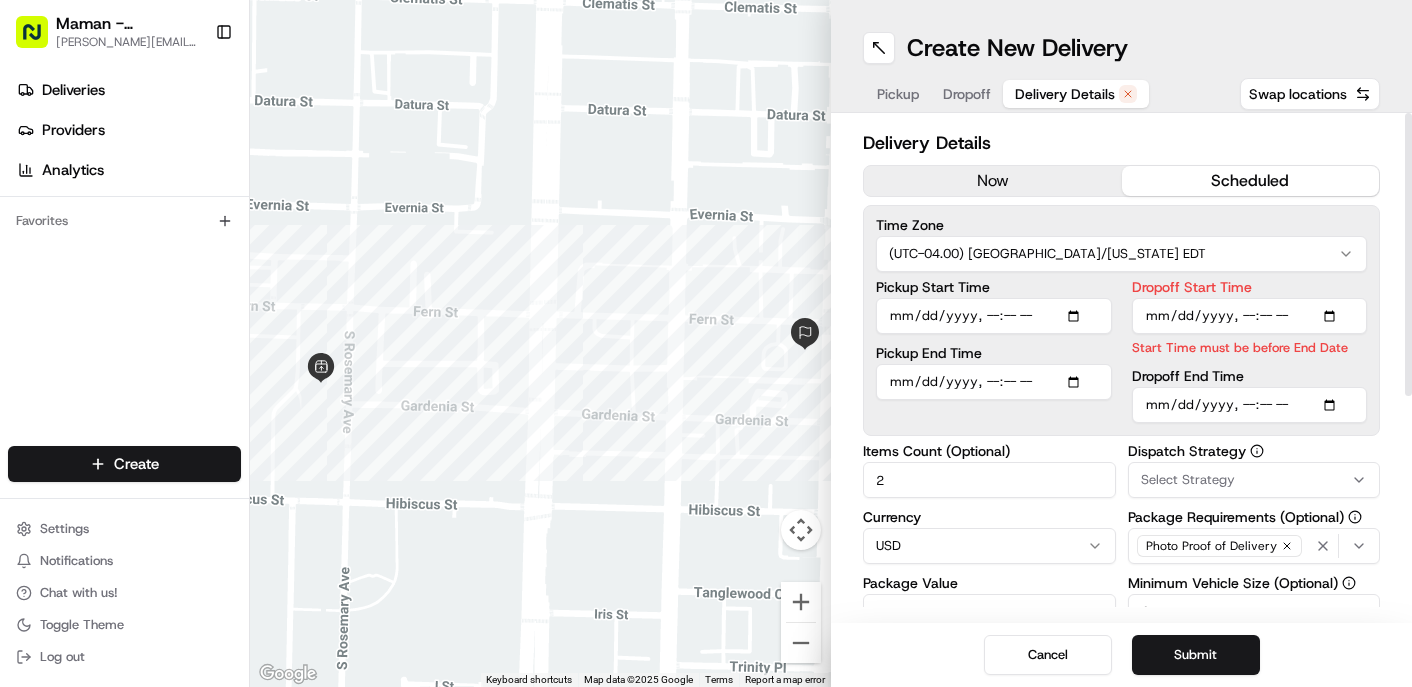 type on "[DATE]T11:35" 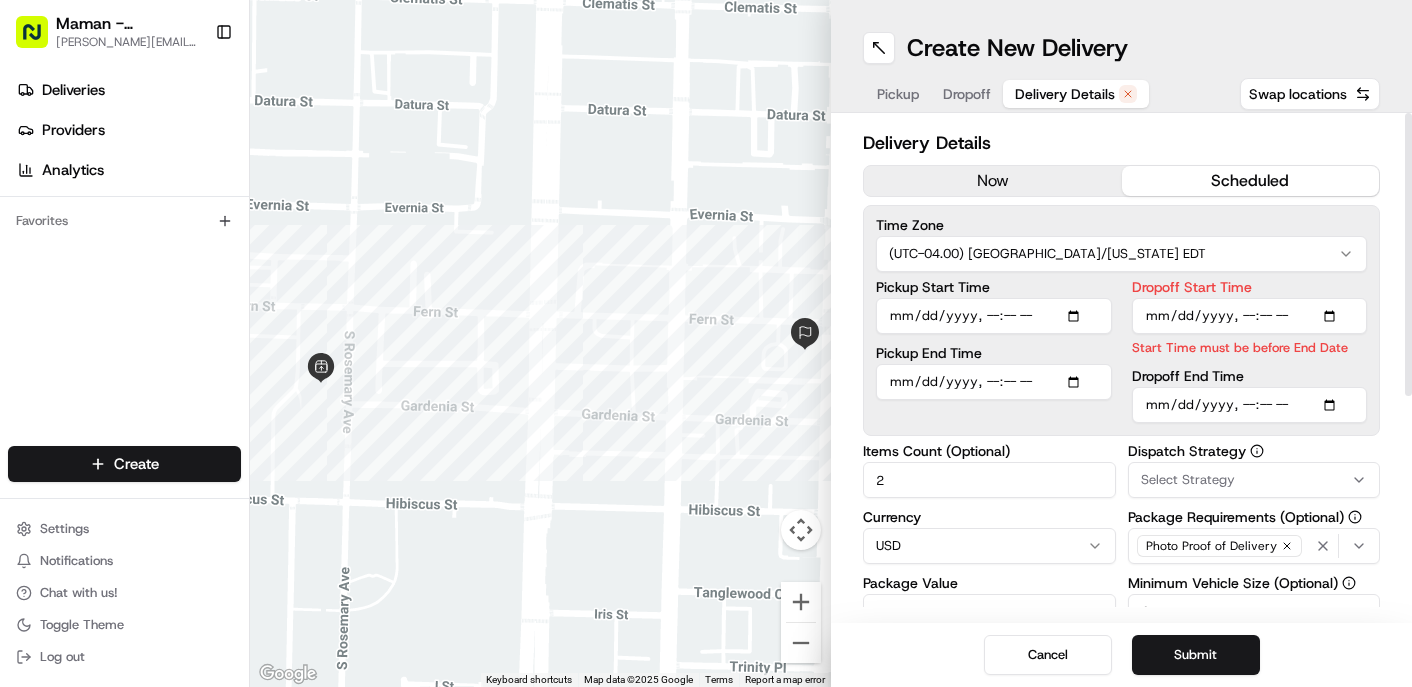 click on "Dropoff End Time" at bounding box center (1250, 405) 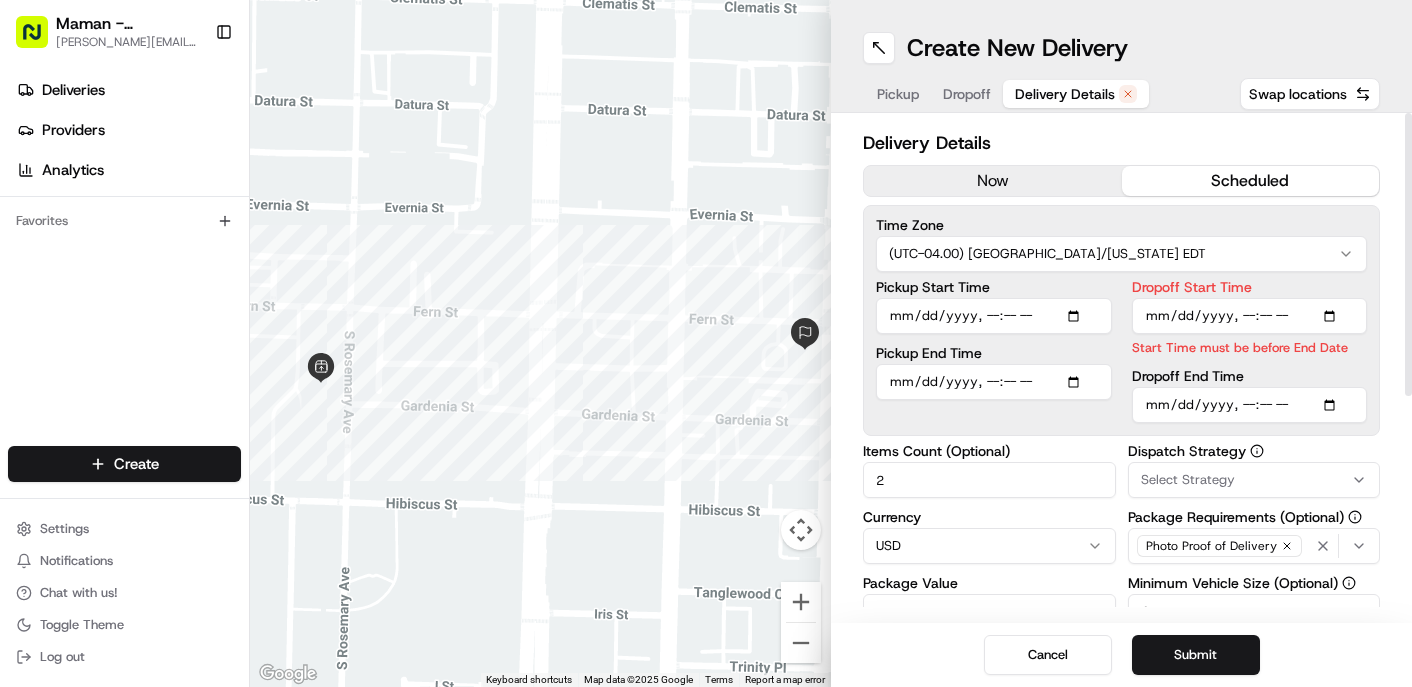 click on "Time Zone (UTC-04.00) [GEOGRAPHIC_DATA]/[US_STATE] EDT Pickup Start Time Pickup End Time Dropoff Start Time Start Time must be before End Date Dropoff End Time" at bounding box center (1121, 320) 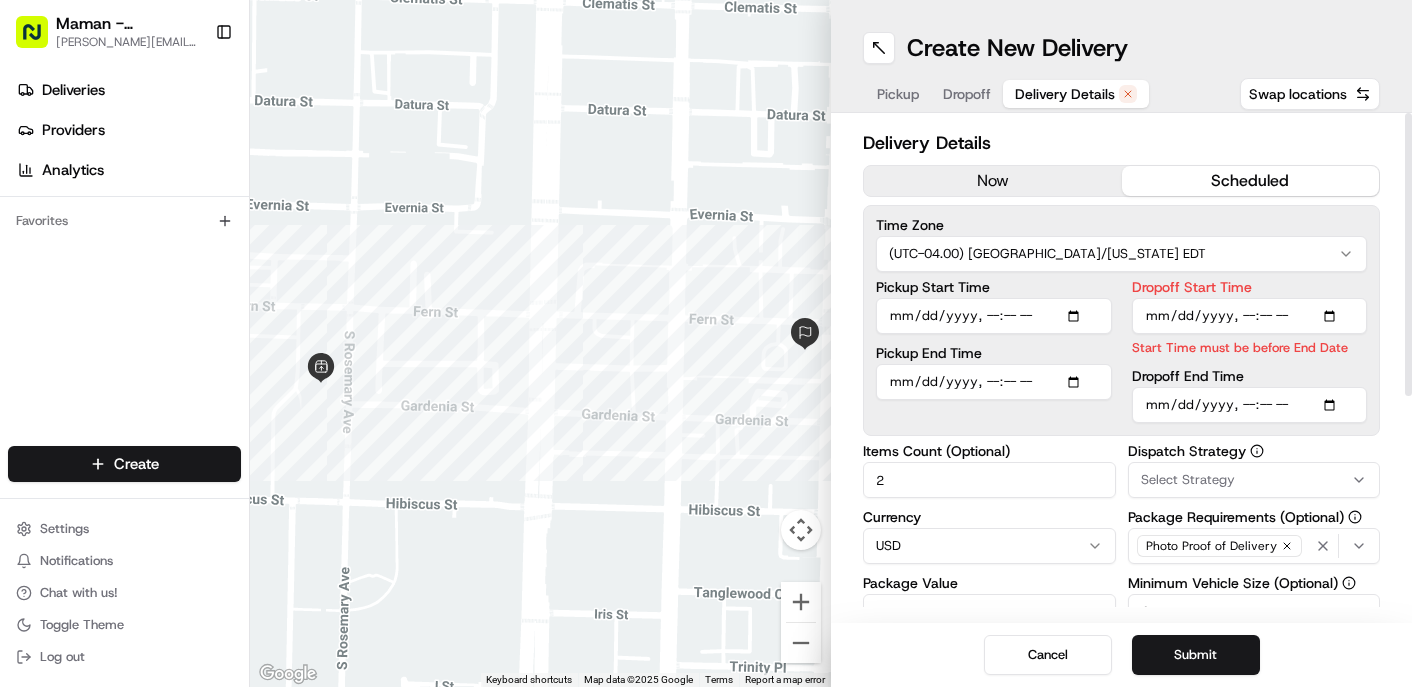 click on "Dropoff Start Time Start Time must be before End Date" at bounding box center (1250, 318) 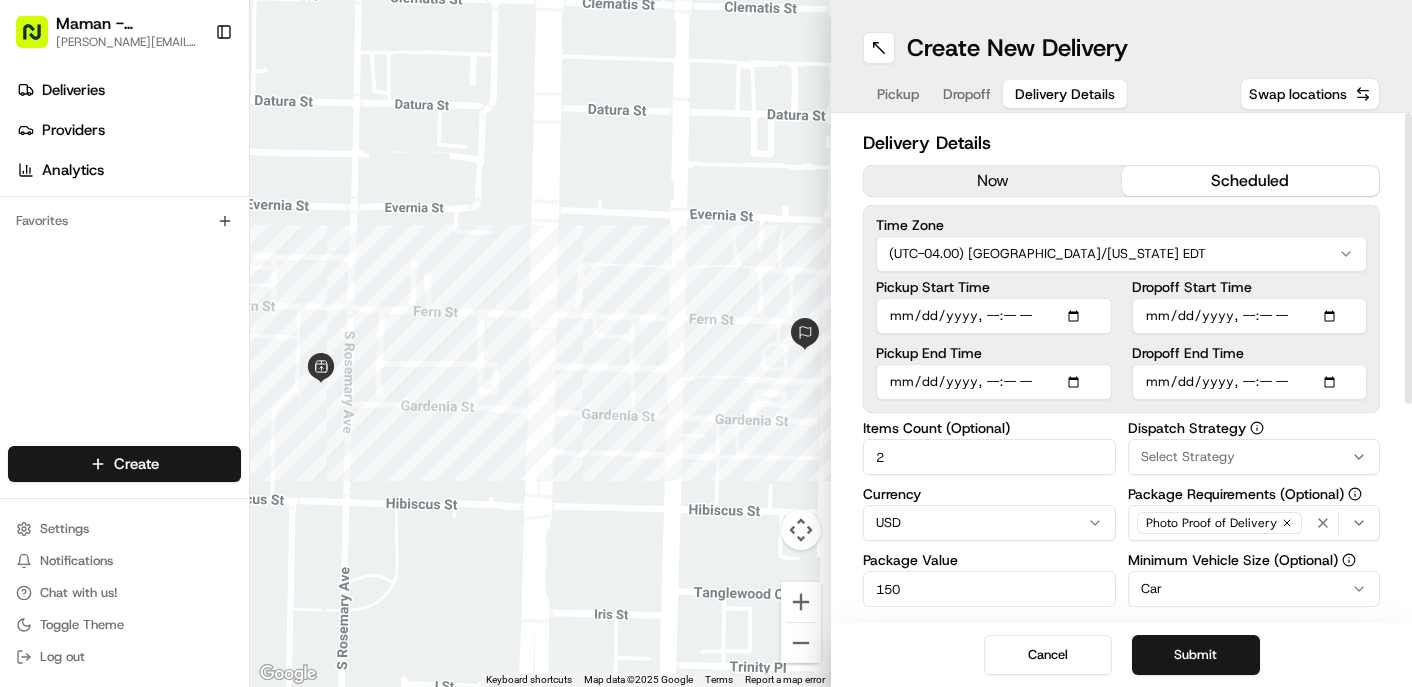 click on "Dropoff Start Time" at bounding box center [1250, 307] 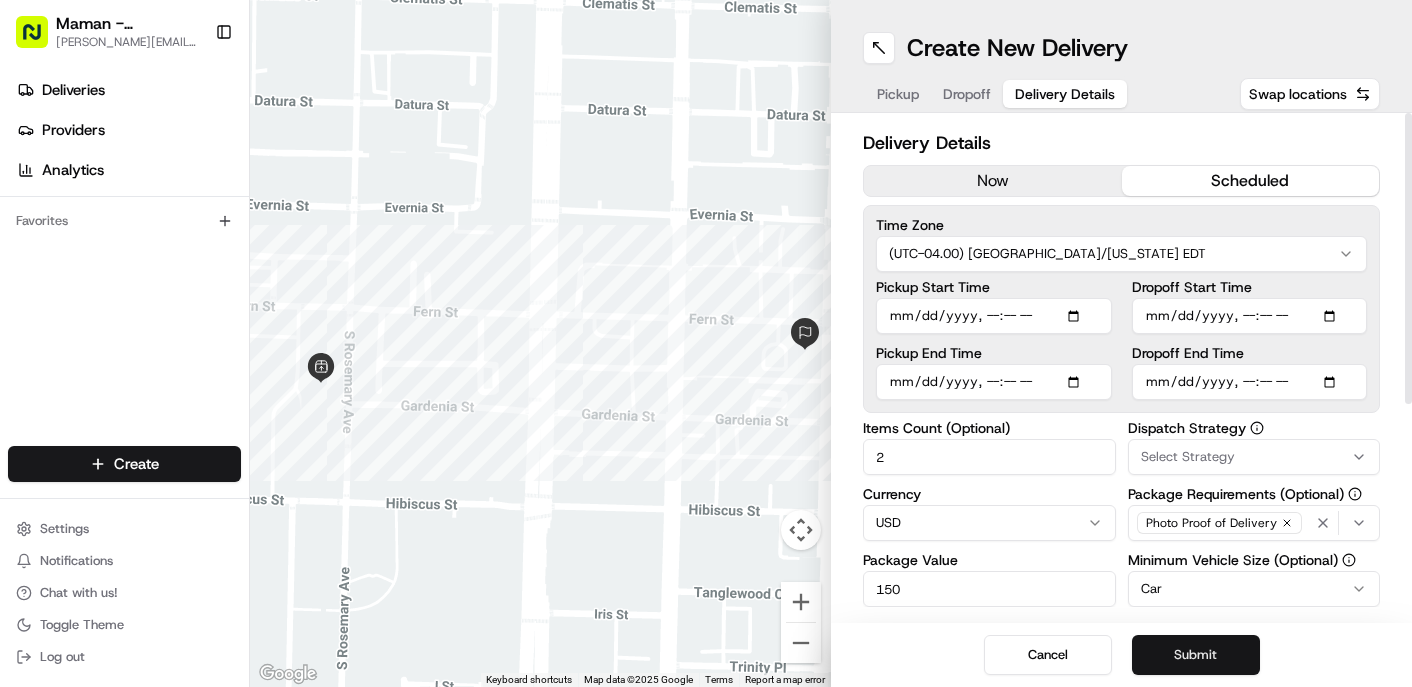 click on "Submit" at bounding box center (1196, 655) 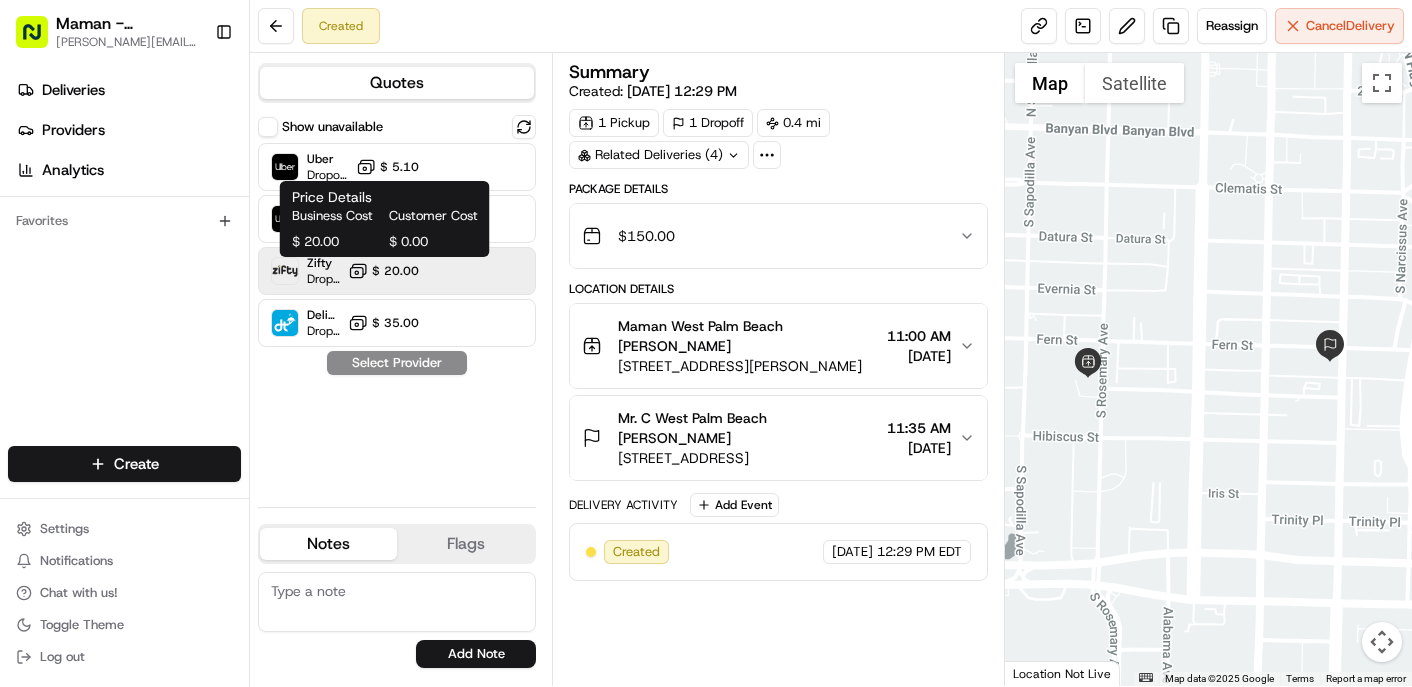 click on "$   20.00" at bounding box center (383, 271) 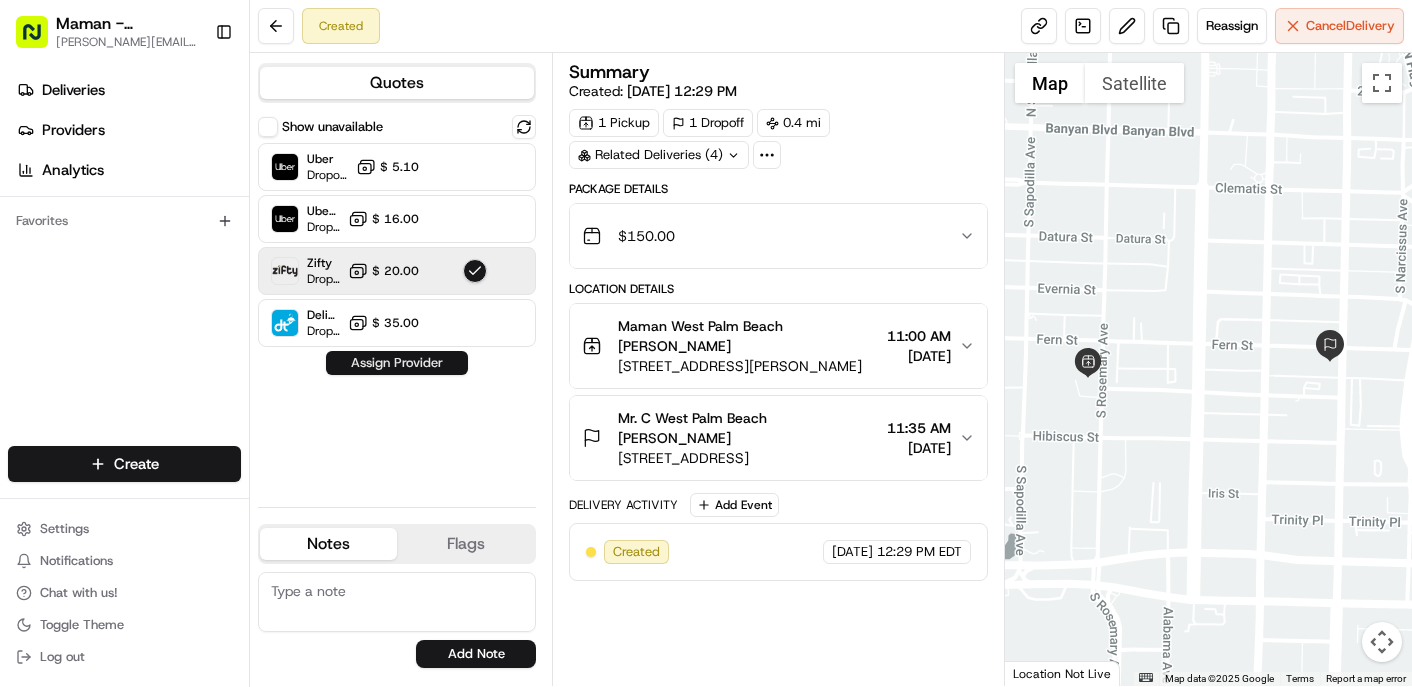 click on "Assign Provider" at bounding box center (397, 363) 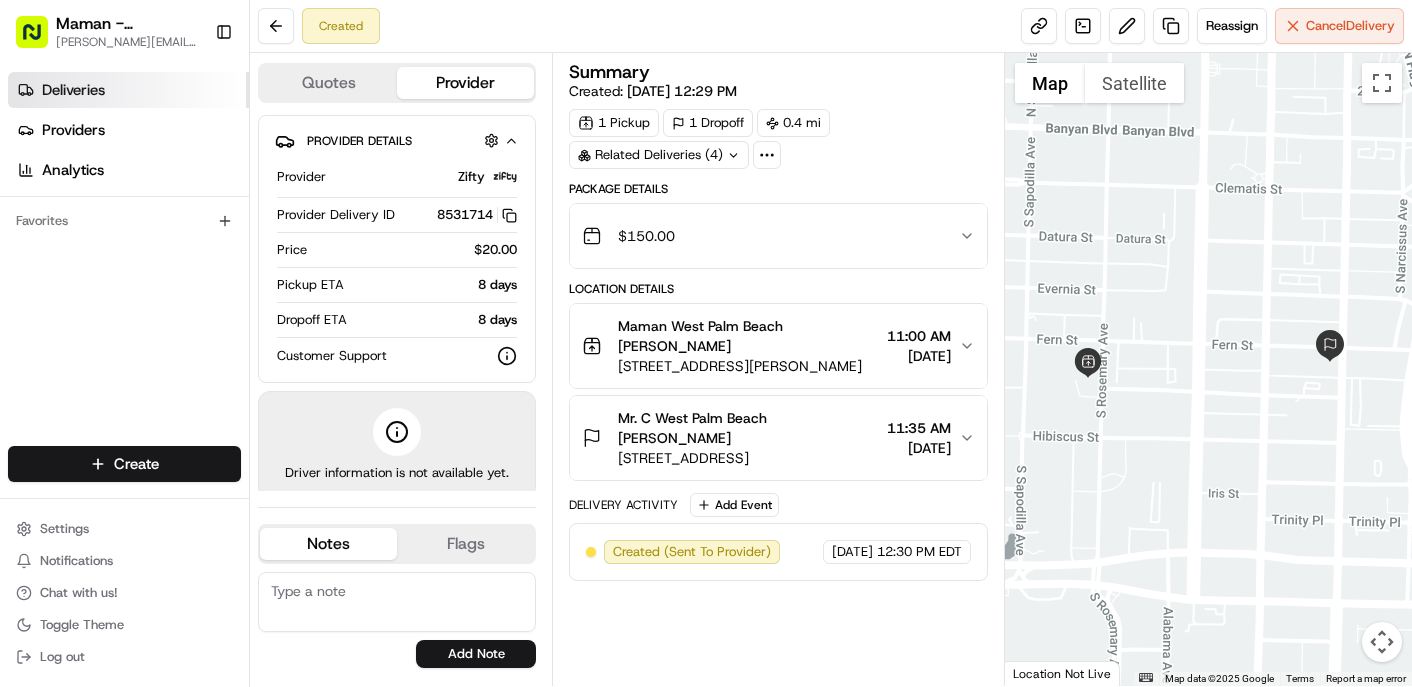 click on "Deliveries" at bounding box center [128, 90] 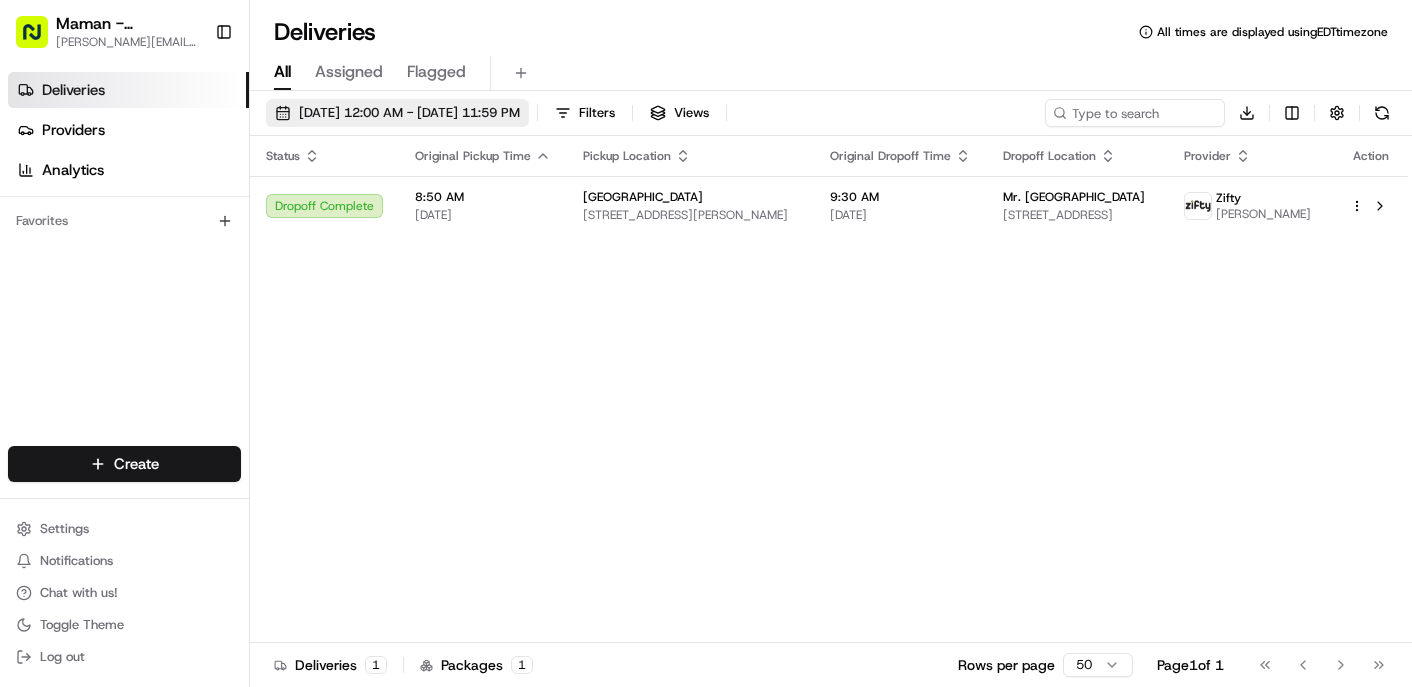 click on "[DATE] 12:00 AM - [DATE] 11:59 PM" at bounding box center [409, 113] 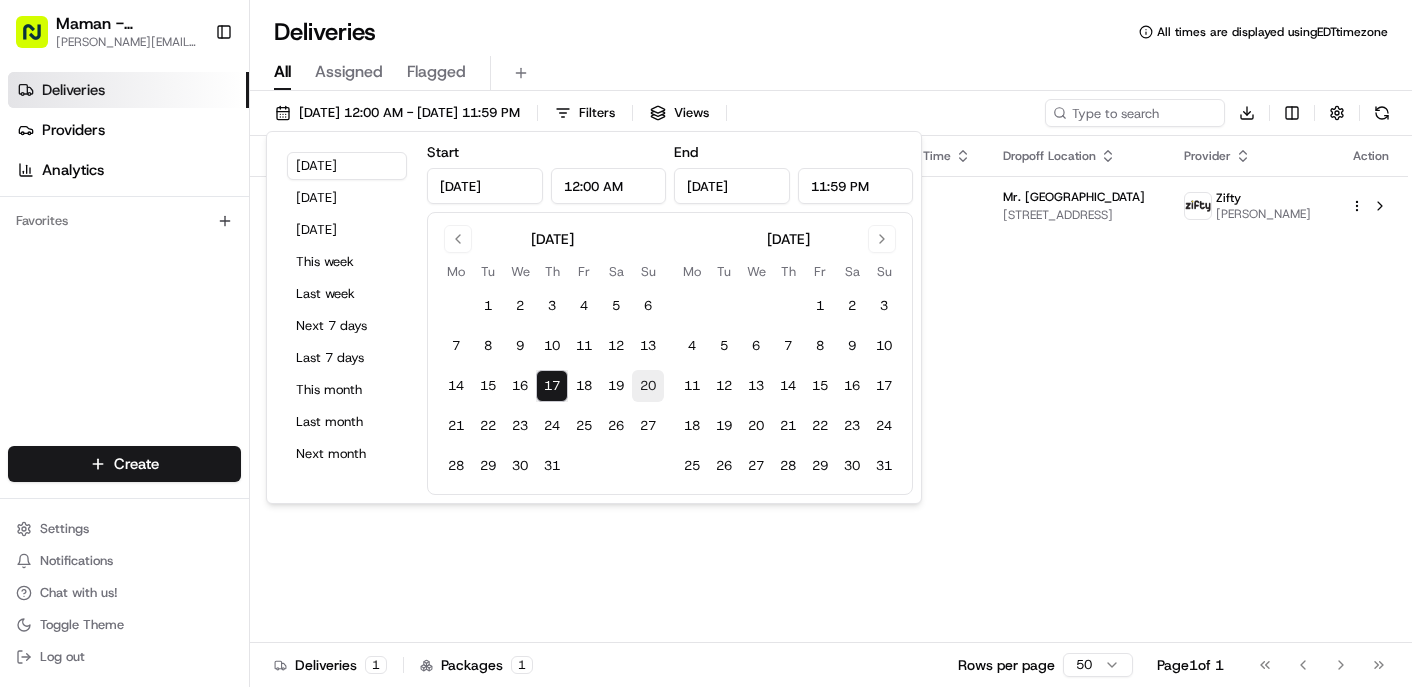 click on "20" at bounding box center [648, 386] 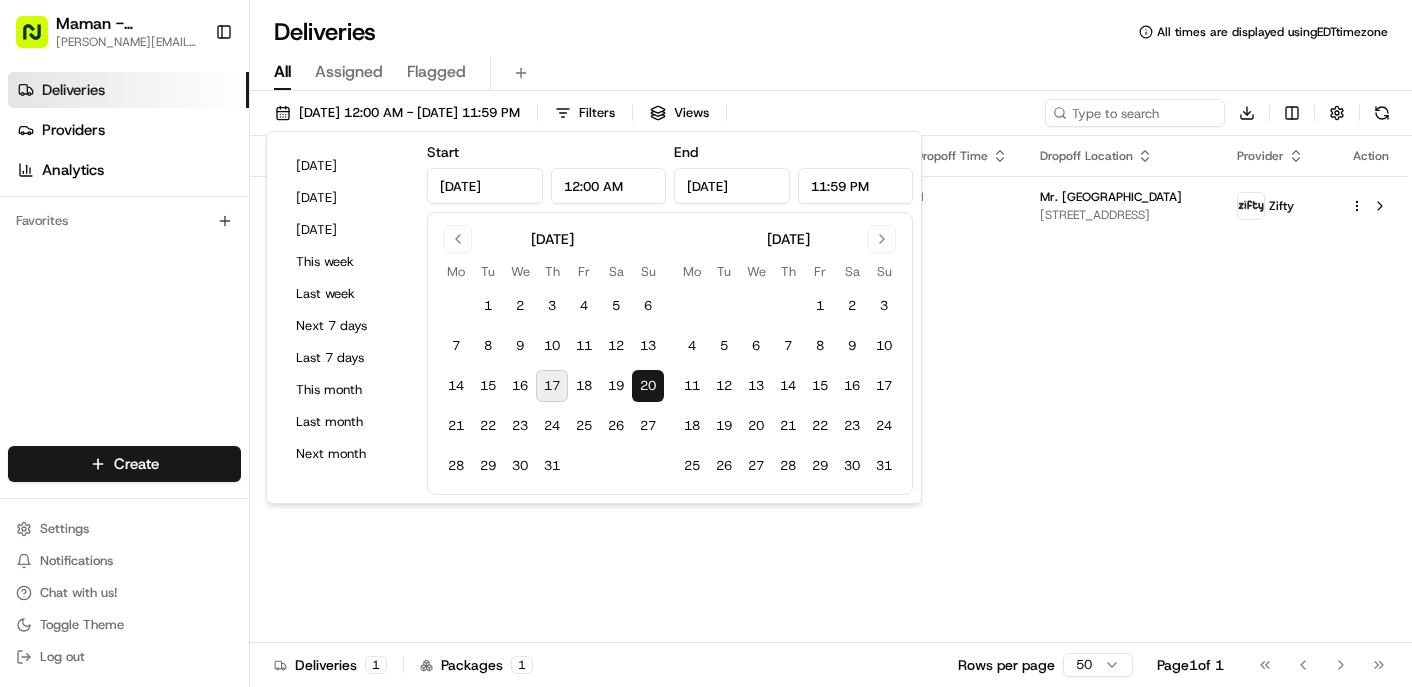 click on "Status Original Pickup Time Pickup Location Original Dropoff Time Dropoff Location Provider Action Not Assigned Driver 12:00 PM [DATE][GEOGRAPHIC_DATA] [STREET_ADDRESS][PERSON_NAME] 12:30 PM [DATE] [GEOGRAPHIC_DATA] [STREET_ADDRESS] Zifty" at bounding box center [829, 389] 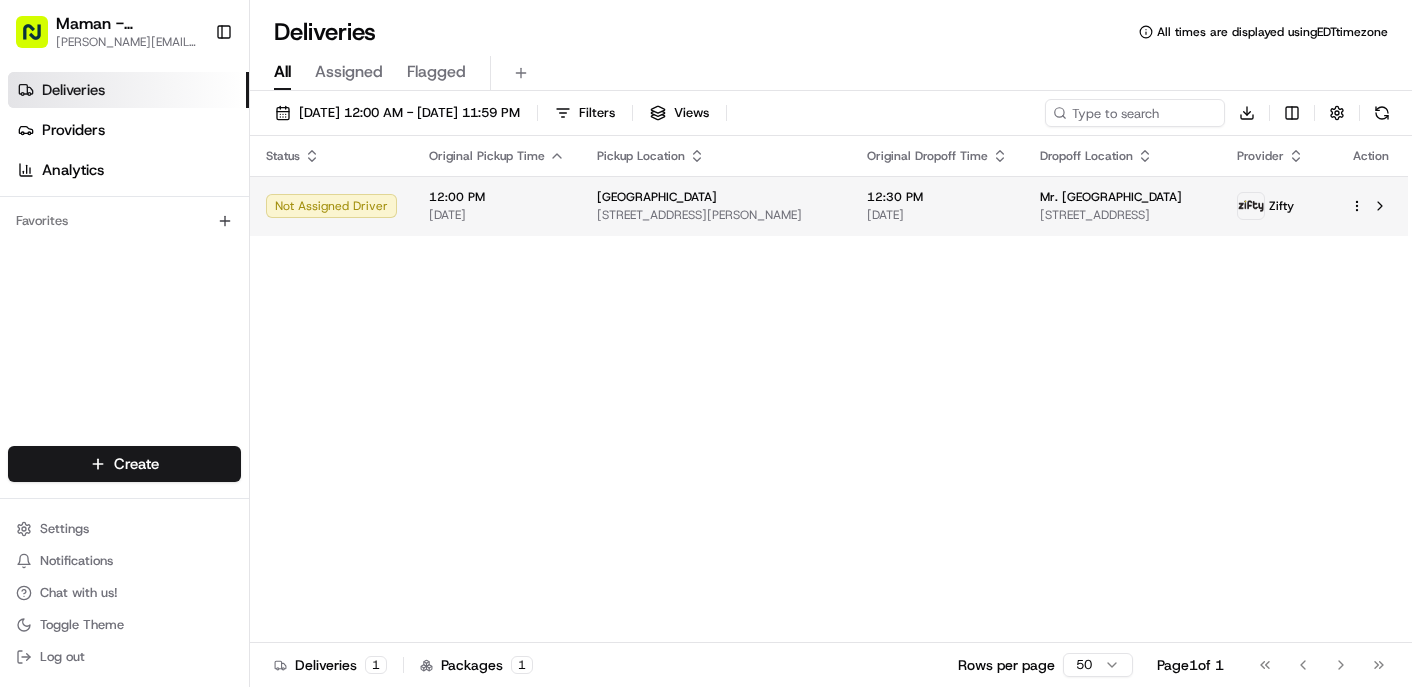 click on "Maman - Wynwood [EMAIL_ADDRESS][DOMAIN_NAME] Toggle Sidebar Deliveries Providers Analytics Favorites Main Menu Members & Organization Organization Users Roles Preferences Customization Tracking Orchestration Automations Dispatch Strategy Locations Pickup Locations Dropoff Locations Billing Billing Refund Requests Integrations Notification Triggers Webhooks API Keys Request Logs Create Settings Notifications Chat with us! Toggle Theme Log out Deliveries All times are displayed using  EDT  timezone All Assigned Flagged [DATE] 12:00 AM - [DATE] 11:59 PM Filters Views Download Status Original Pickup Time Pickup Location Original Dropoff Time Dropoff Location Provider Action Not Assigned Driver 12:00 PM [DATE] [GEOGRAPHIC_DATA] [STREET_ADDRESS][PERSON_NAME] 12:30 PM [DATE] Mr. [GEOGRAPHIC_DATA] [STREET_ADDRESS] Zifty Deliveries 1 Packages 1 Rows per page 50 Page  1  of   1 Go to first page Go to previous page Go to next page" at bounding box center (706, 343) 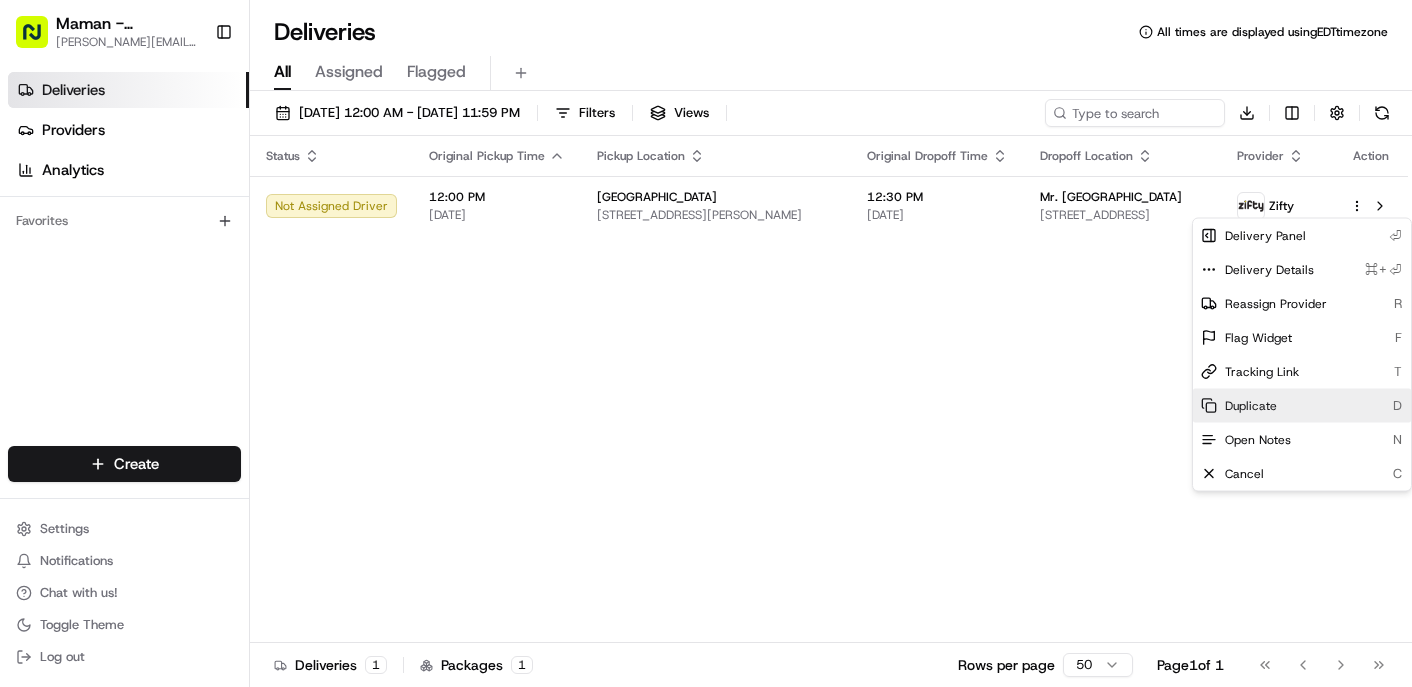 click on "Duplicate D" at bounding box center (1302, 406) 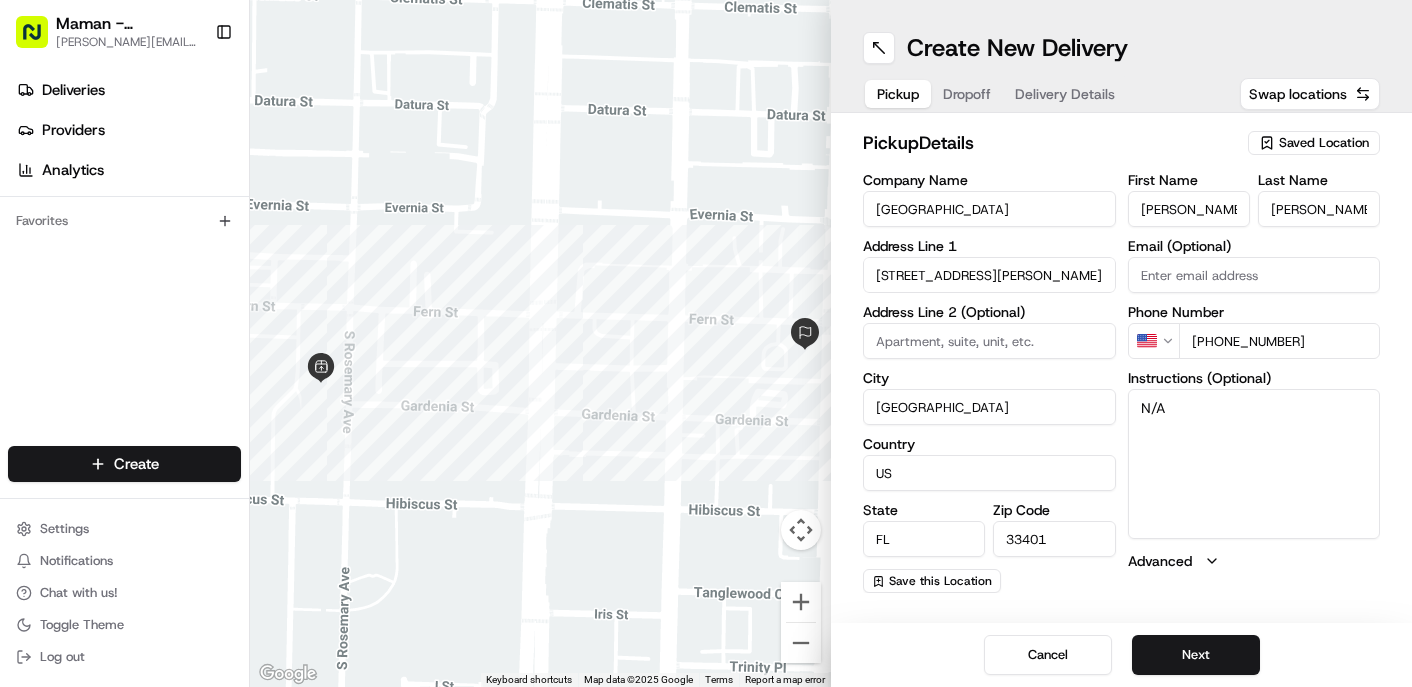 scroll, scrollTop: 0, scrollLeft: 0, axis: both 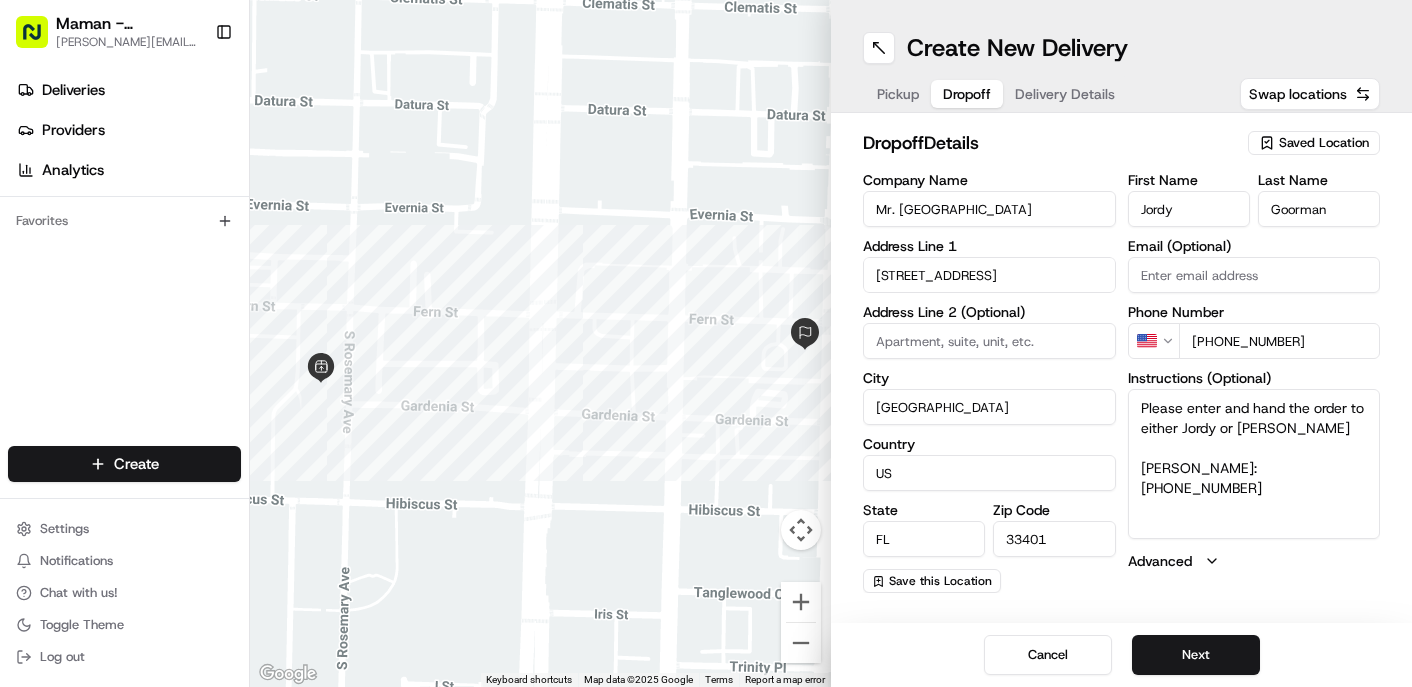 click on "Dropoff" at bounding box center [967, 94] 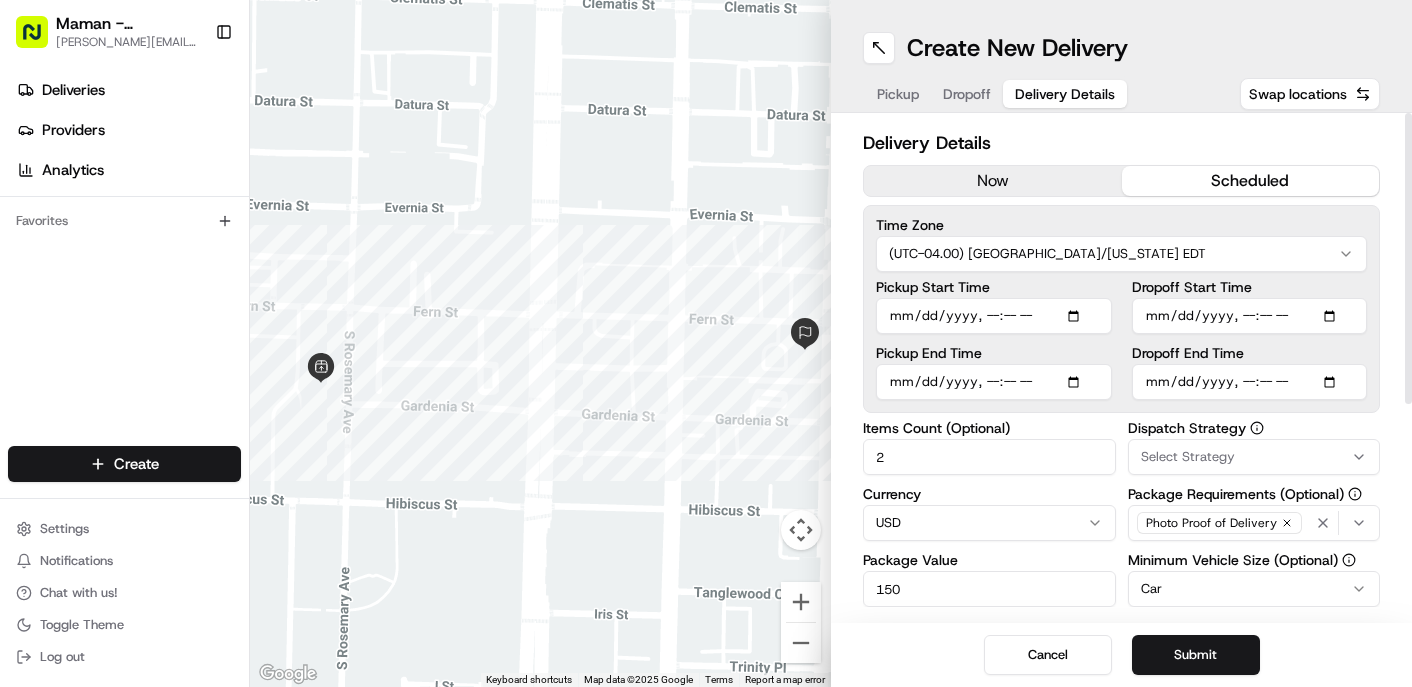 click on "Pickup Start Time" at bounding box center [994, 316] 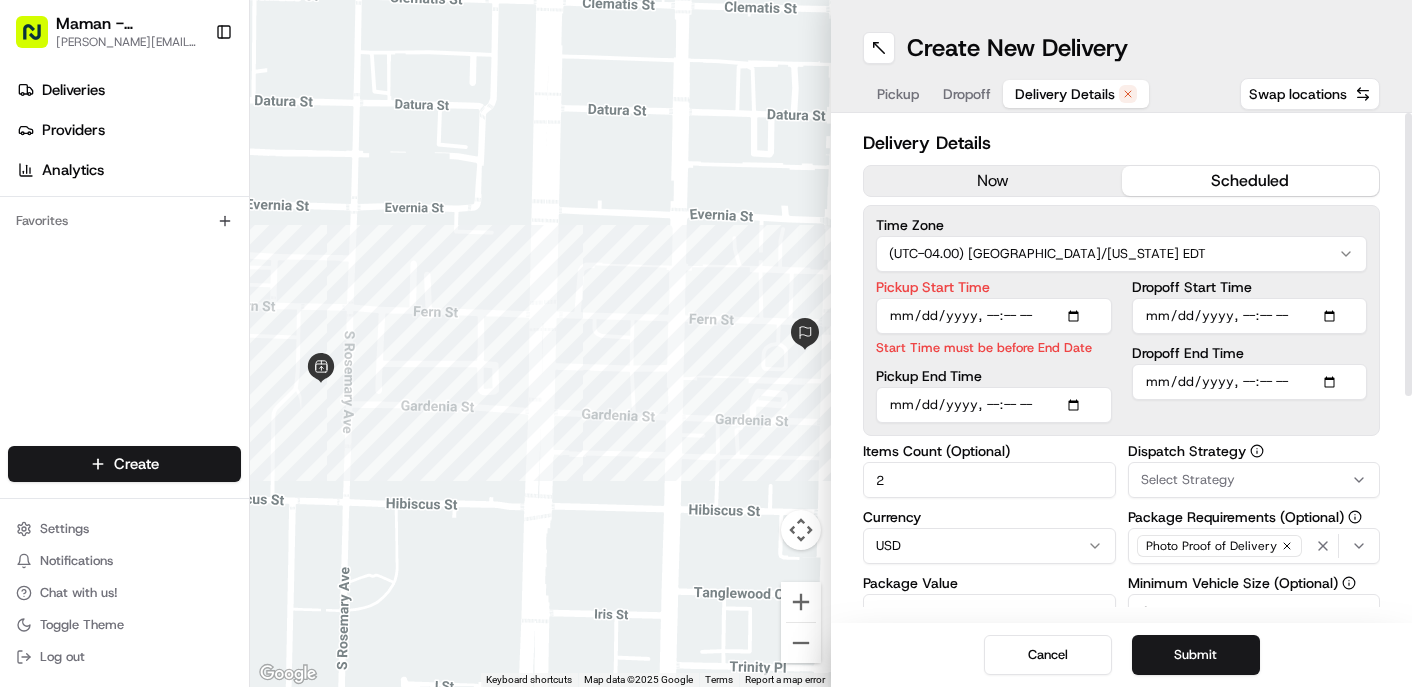 click on "Pickup Start Time" at bounding box center [994, 287] 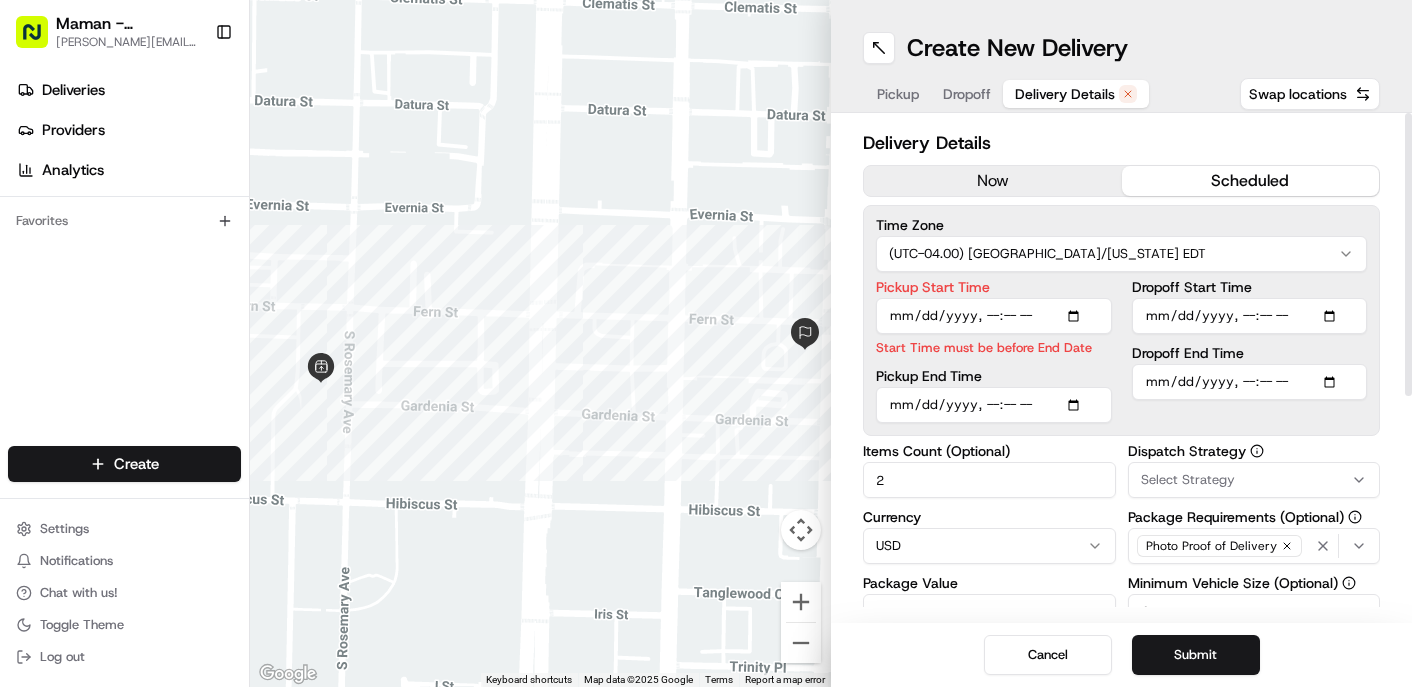 click on "Pickup End Time" at bounding box center (994, 405) 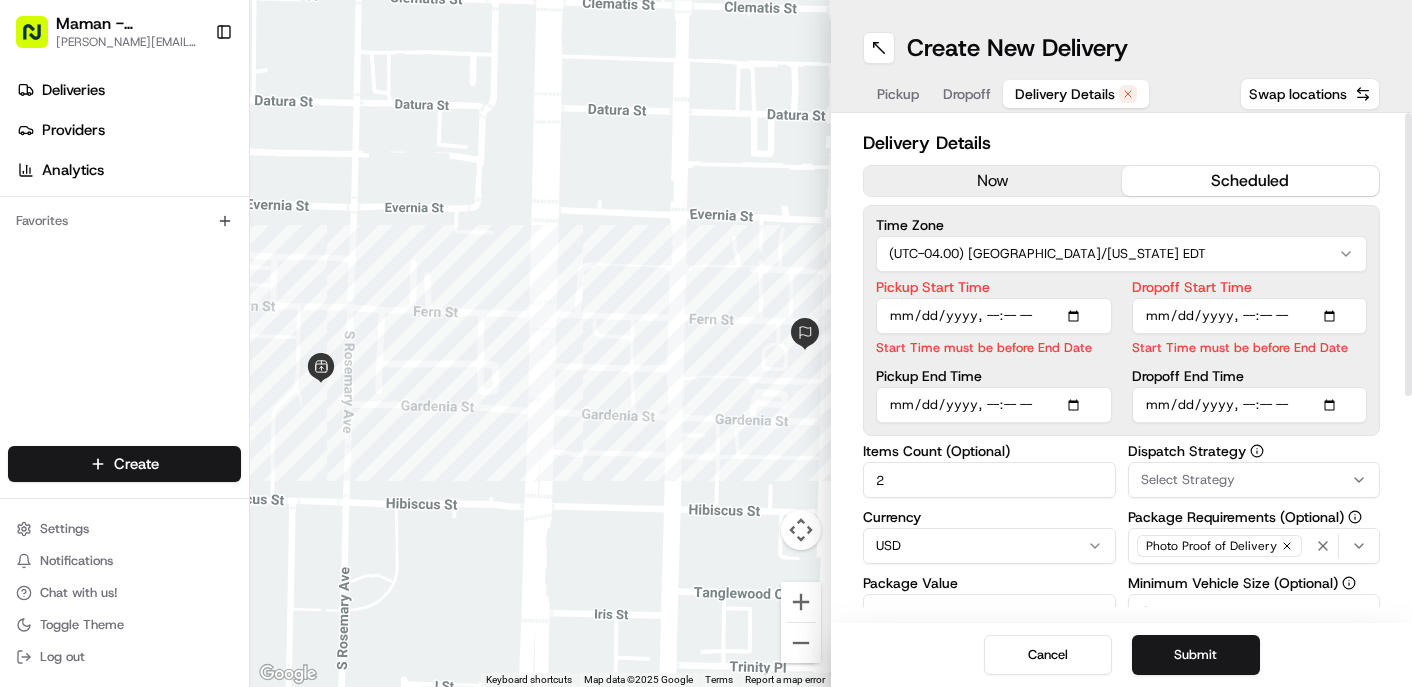 click on "Dropoff End Time" at bounding box center [1250, 405] 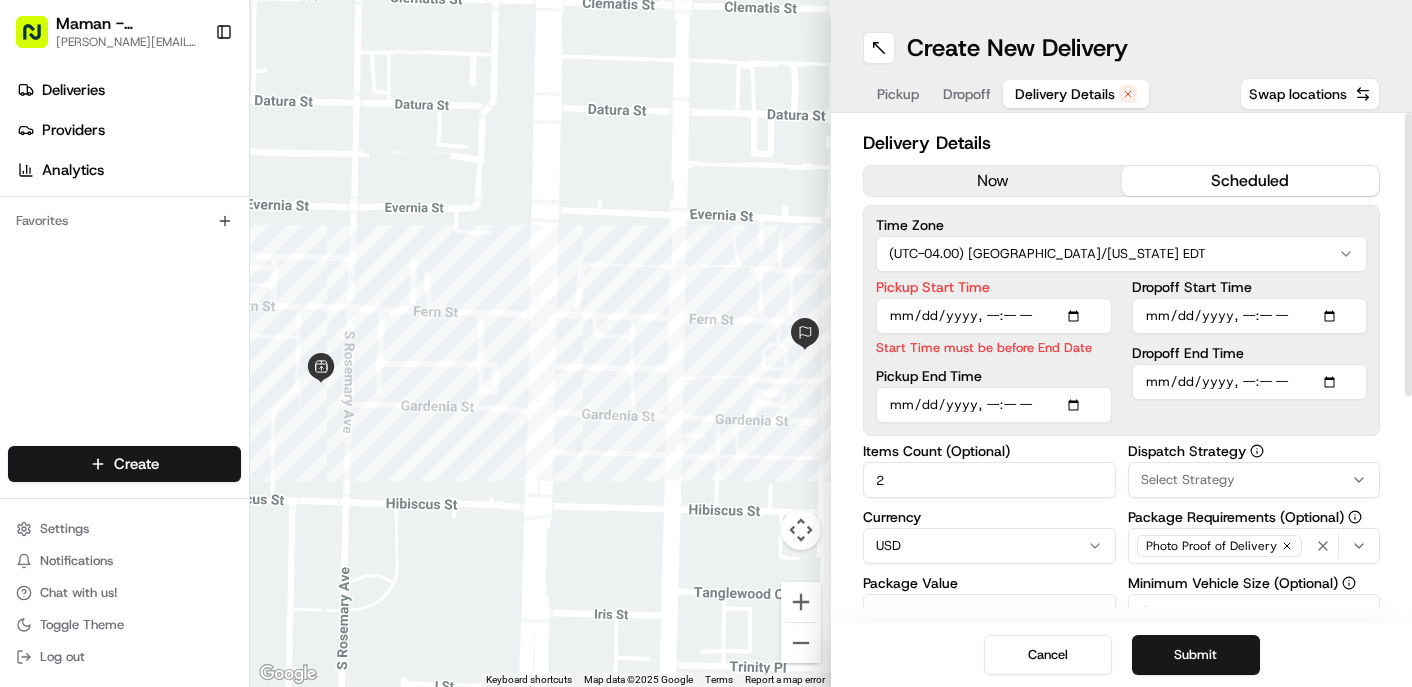 click on "Pickup Start Time" at bounding box center (994, 316) 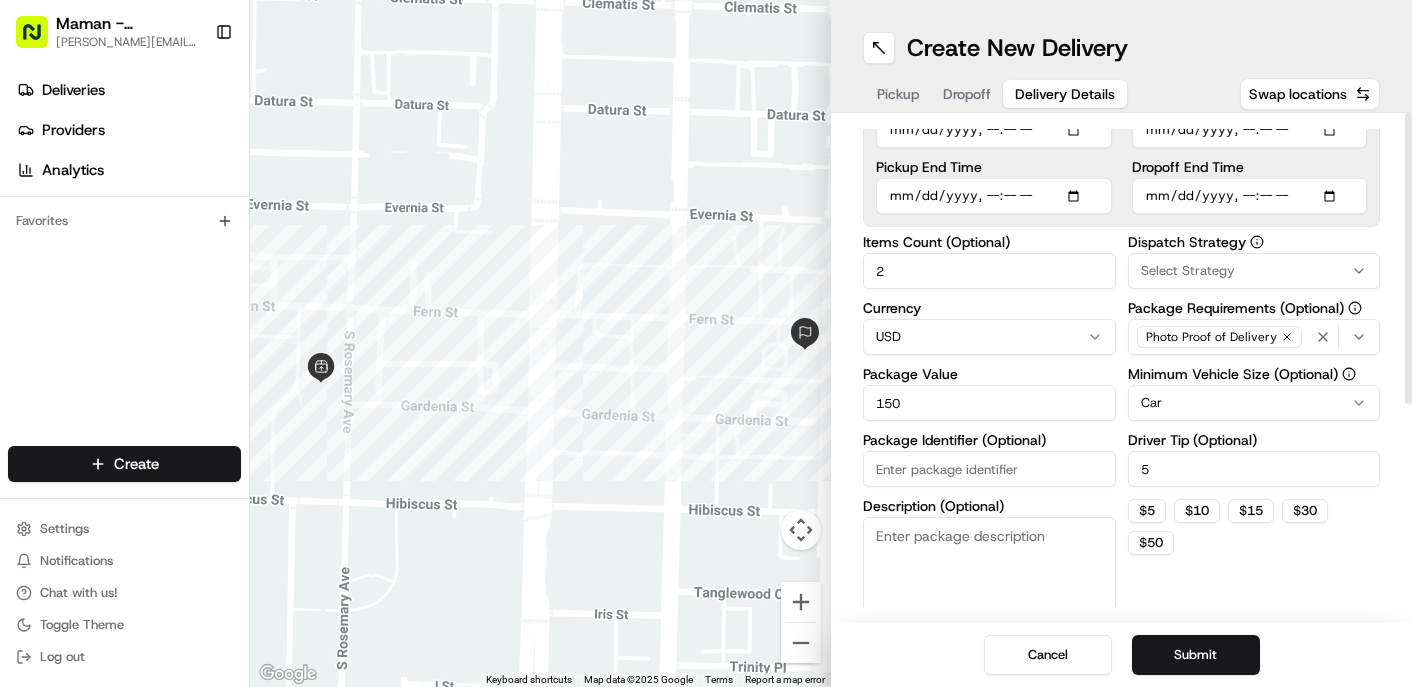 scroll, scrollTop: 0, scrollLeft: 0, axis: both 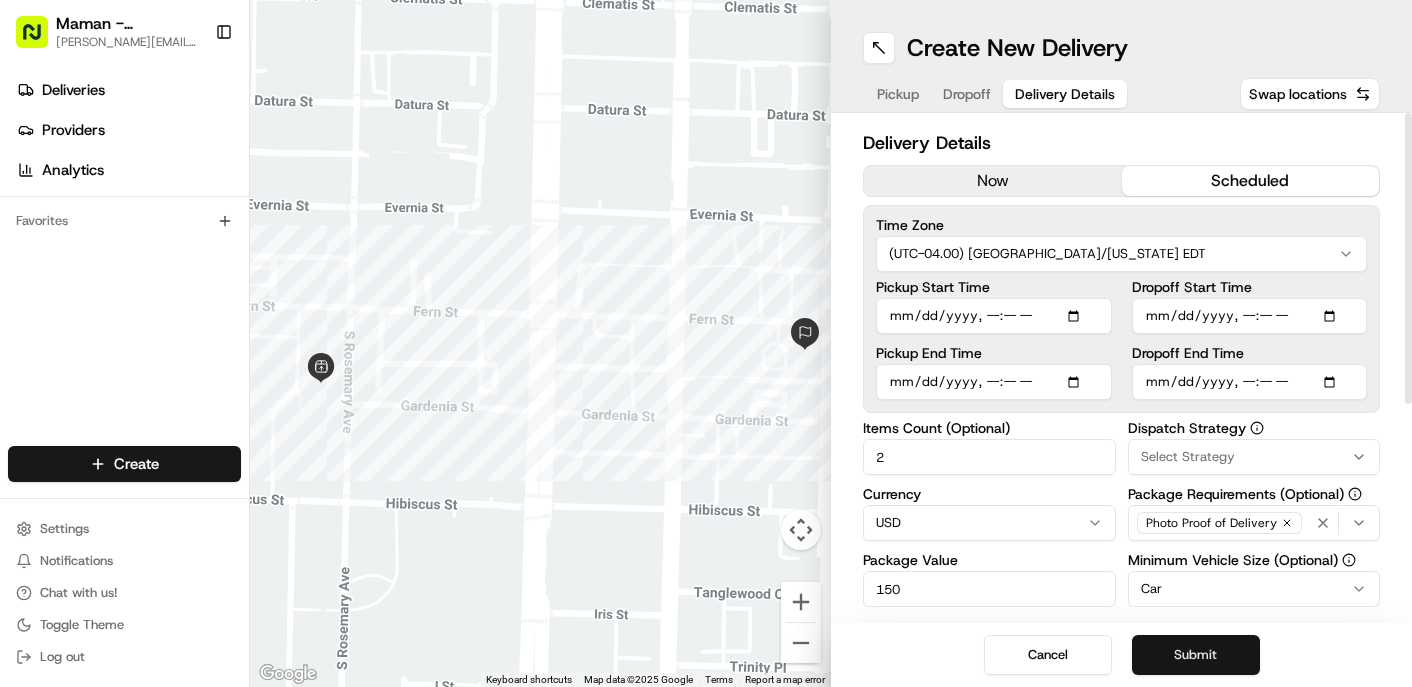 click on "Submit" at bounding box center (1196, 655) 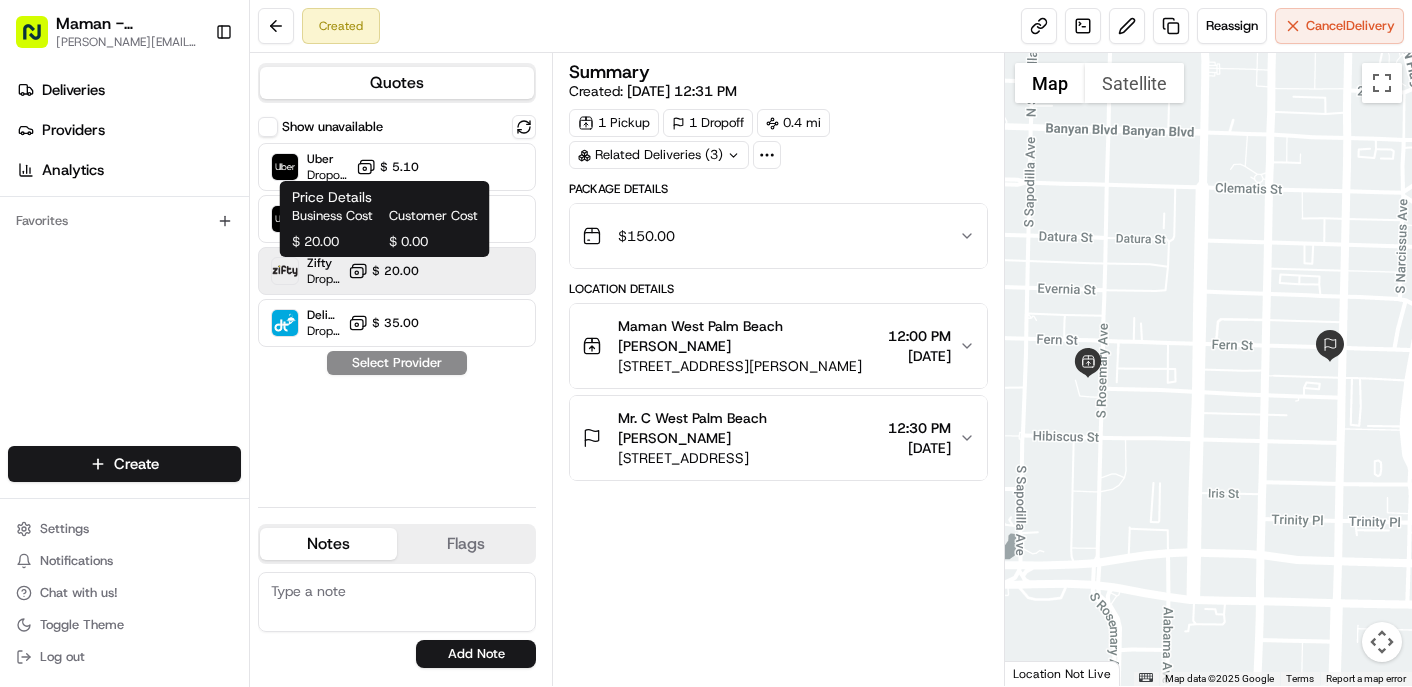 click on "$   20.00" at bounding box center (395, 271) 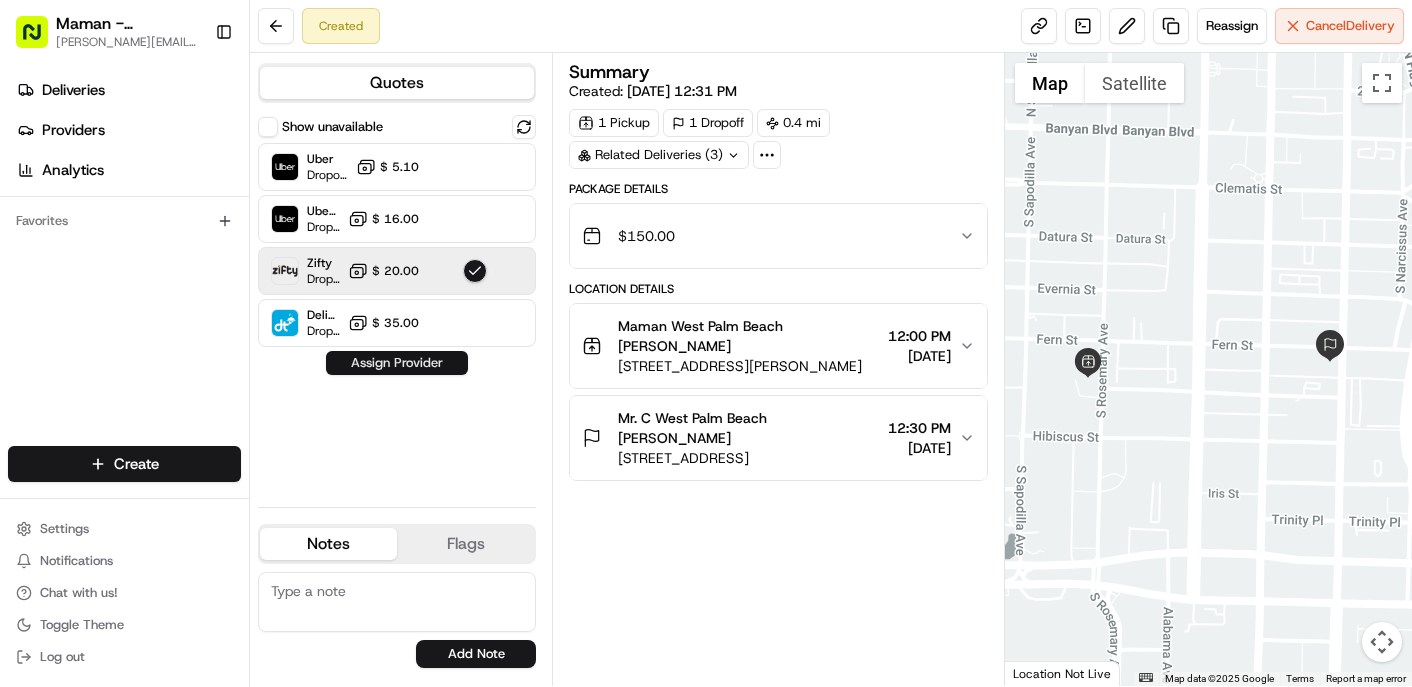 click on "Assign Provider" at bounding box center [397, 363] 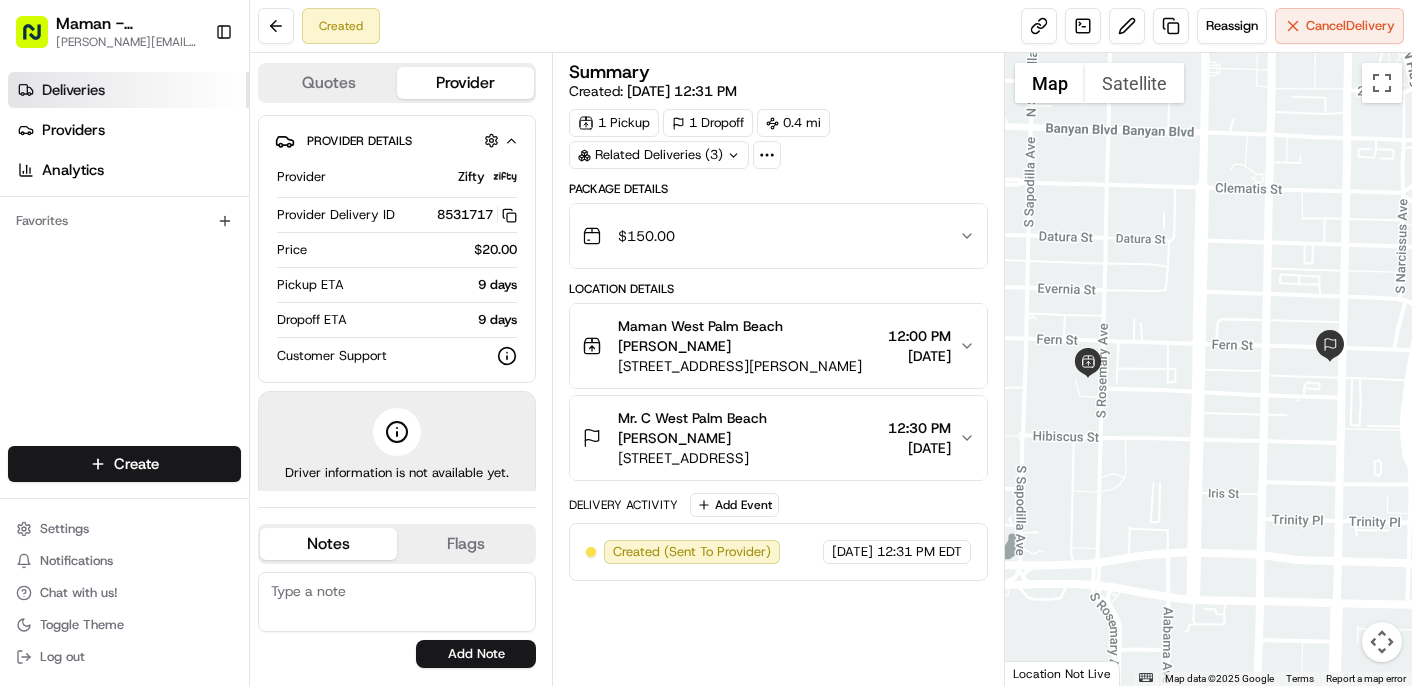 click on "Deliveries" at bounding box center [73, 90] 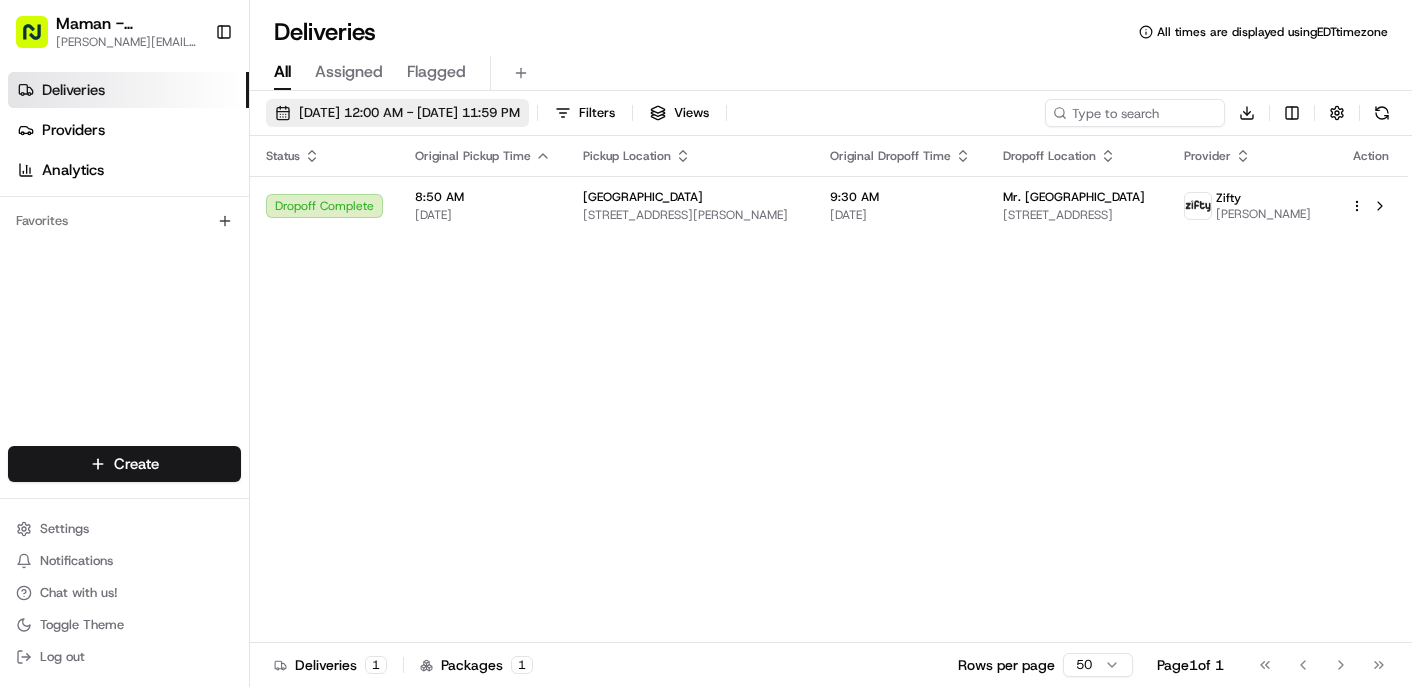 click on "[DATE] 12:00 AM - [DATE] 11:59 PM" at bounding box center [409, 113] 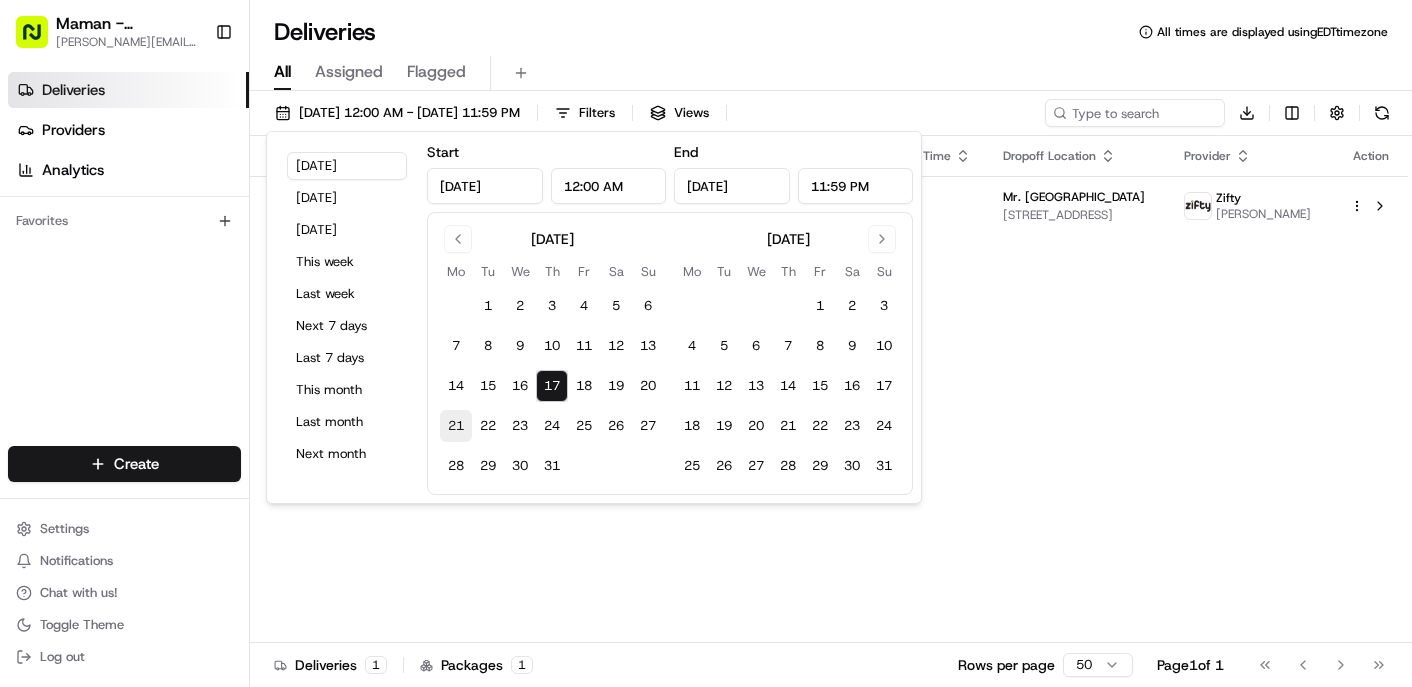 click on "21" at bounding box center [456, 426] 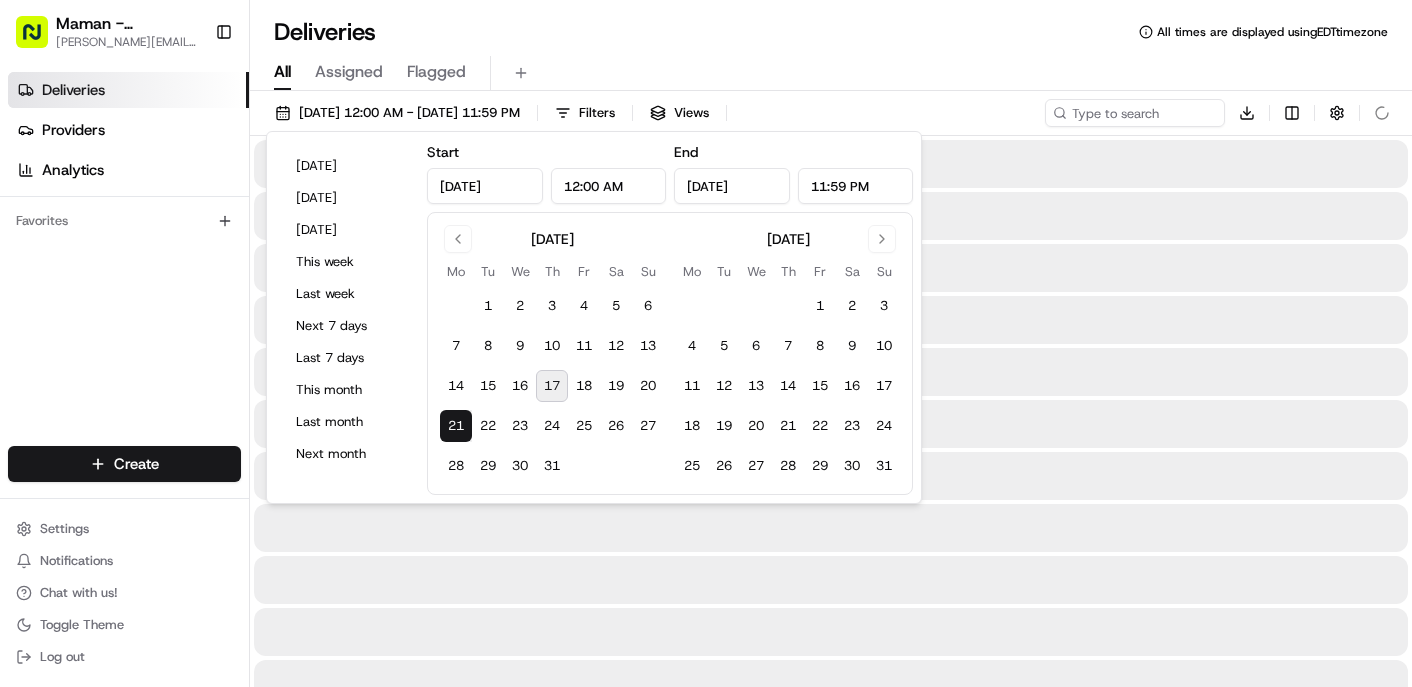 type on "[DATE]" 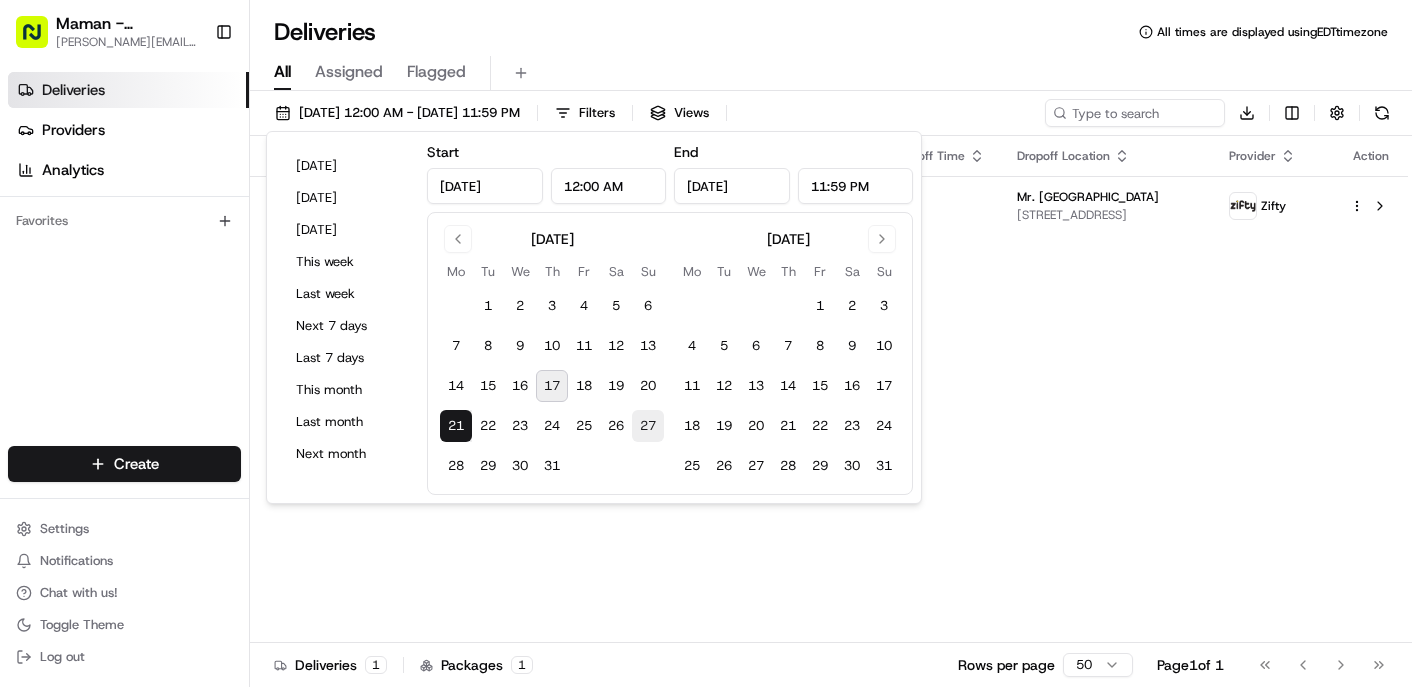 click on "27" at bounding box center (648, 426) 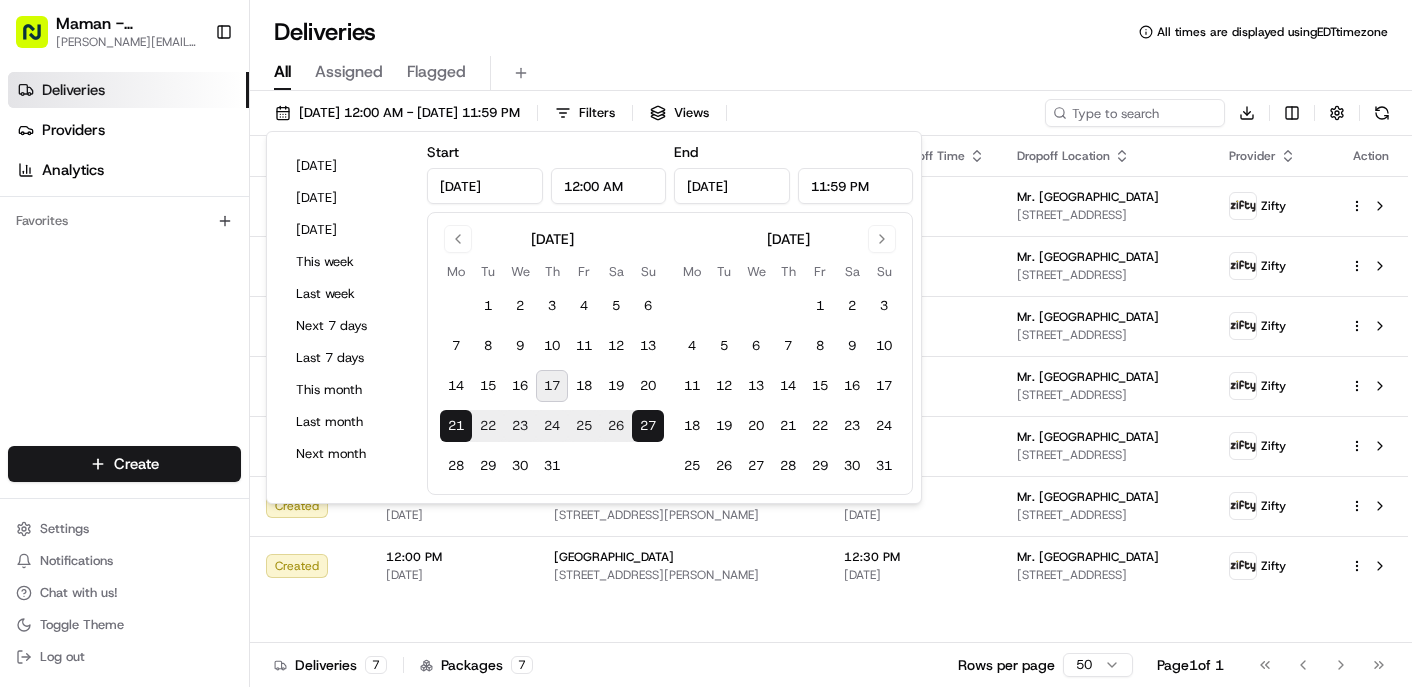 click on "Status Original Pickup Time Pickup Location Original Dropoff Time Dropoff Location Provider Action Created 8:50 AM [DATE] [GEOGRAPHIC_DATA] [STREET_ADDRESS][PERSON_NAME] 9:30 AM [DATE] Mr. [GEOGRAPHIC_DATA] [STREET_ADDRESS] Zifty Created 8:50 AM [DATE] [GEOGRAPHIC_DATA] [STREET_ADDRESS][PERSON_NAME] 9:30 AM [DATE] Mr. [GEOGRAPHIC_DATA] [STREET_ADDRESS] Zifty Created 8:50 AM [DATE][GEOGRAPHIC_DATA] [STREET_ADDRESS][PERSON_NAME] 9:30 AM [DATE] Mr. [GEOGRAPHIC_DATA] [STREET_ADDRESS] Zifty Created 8:50 AM [DATE] [GEOGRAPHIC_DATA] [STREET_ADDRESS][PERSON_NAME] 9:30 AM [DATE] [GEOGRAPHIC_DATA] [STREET_ADDRESS] Zifty Created 8:50 AM [DATE] [GEOGRAPHIC_DATA] [STREET_ADDRESS][PERSON_NAME] 9:30 AM [DATE] Mr. [GEOGRAPHIC_DATA]" at bounding box center [829, 389] 